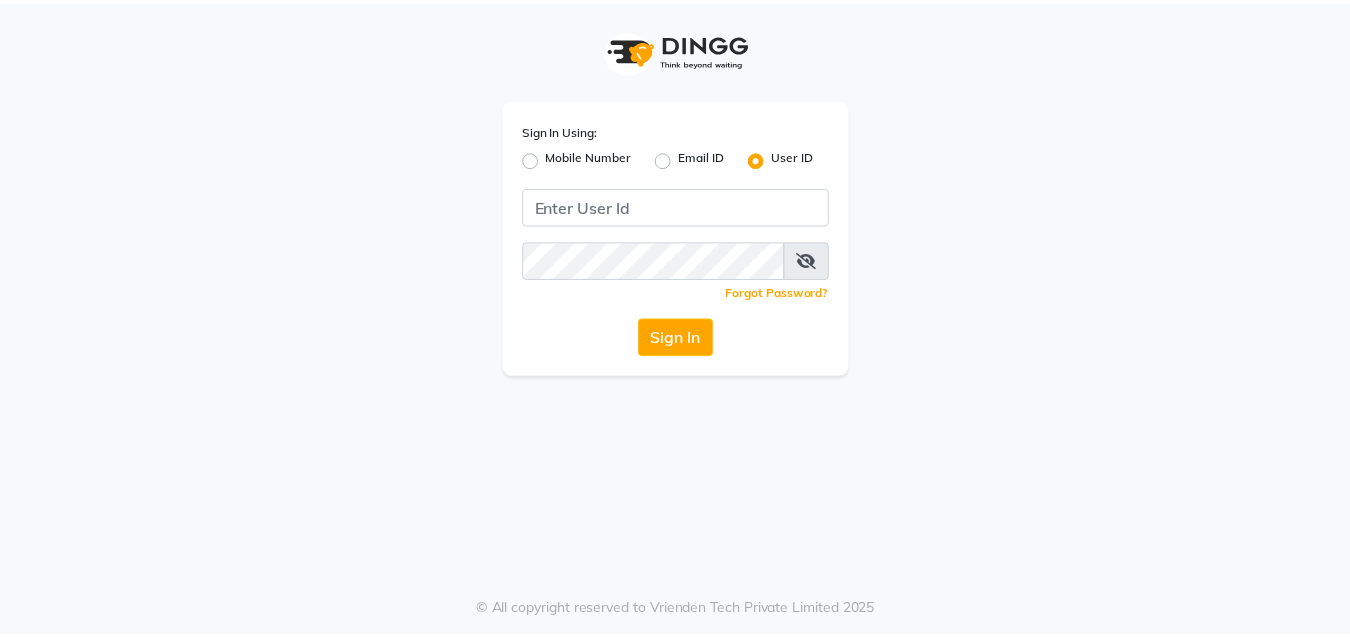 scroll, scrollTop: 0, scrollLeft: 0, axis: both 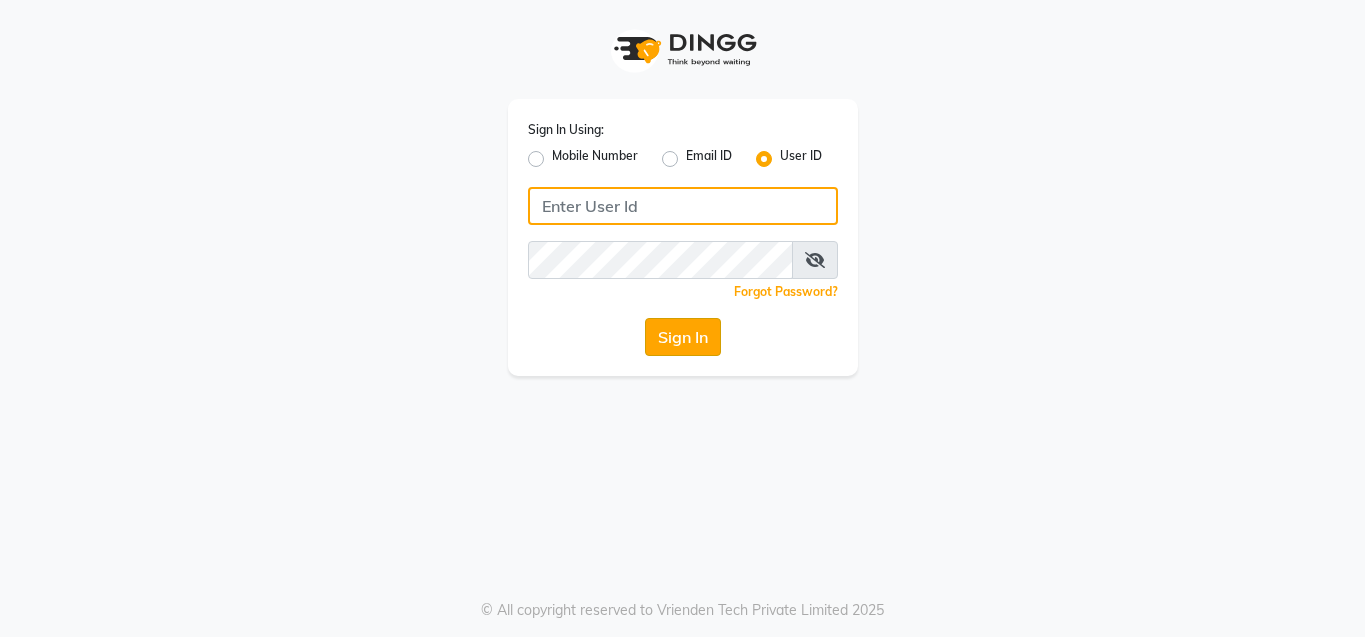 type on "e1935-26" 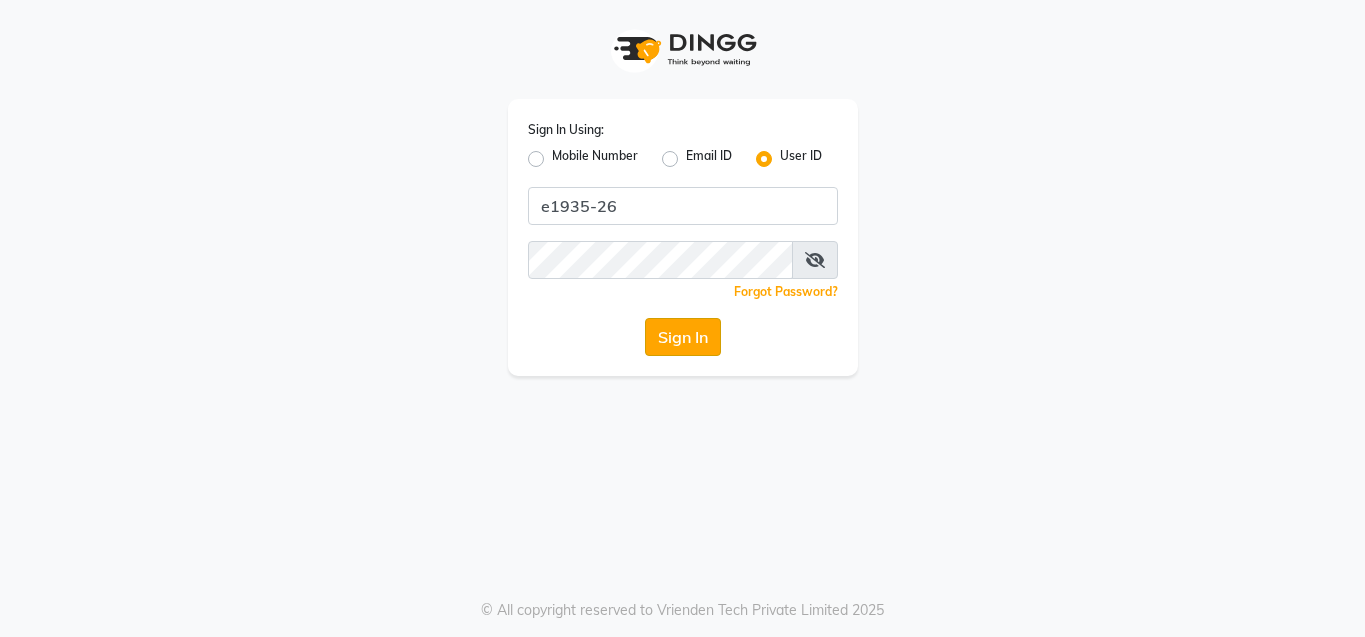 click on "Sign In" 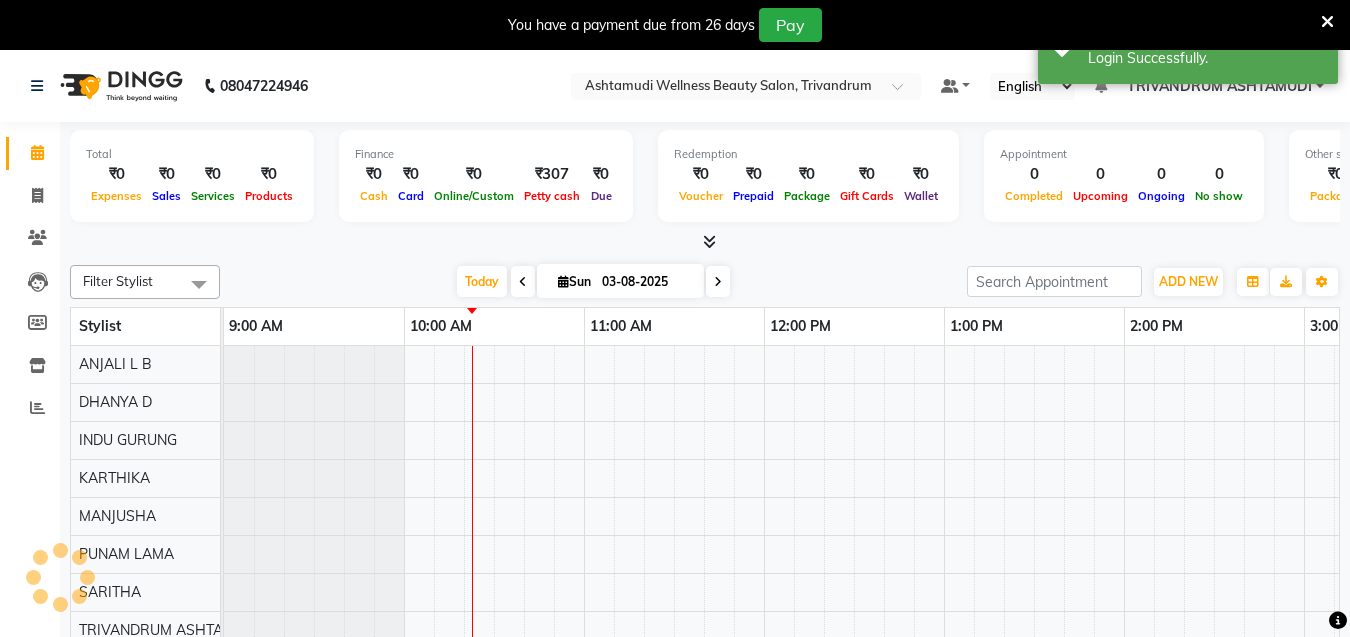 scroll, scrollTop: 0, scrollLeft: 0, axis: both 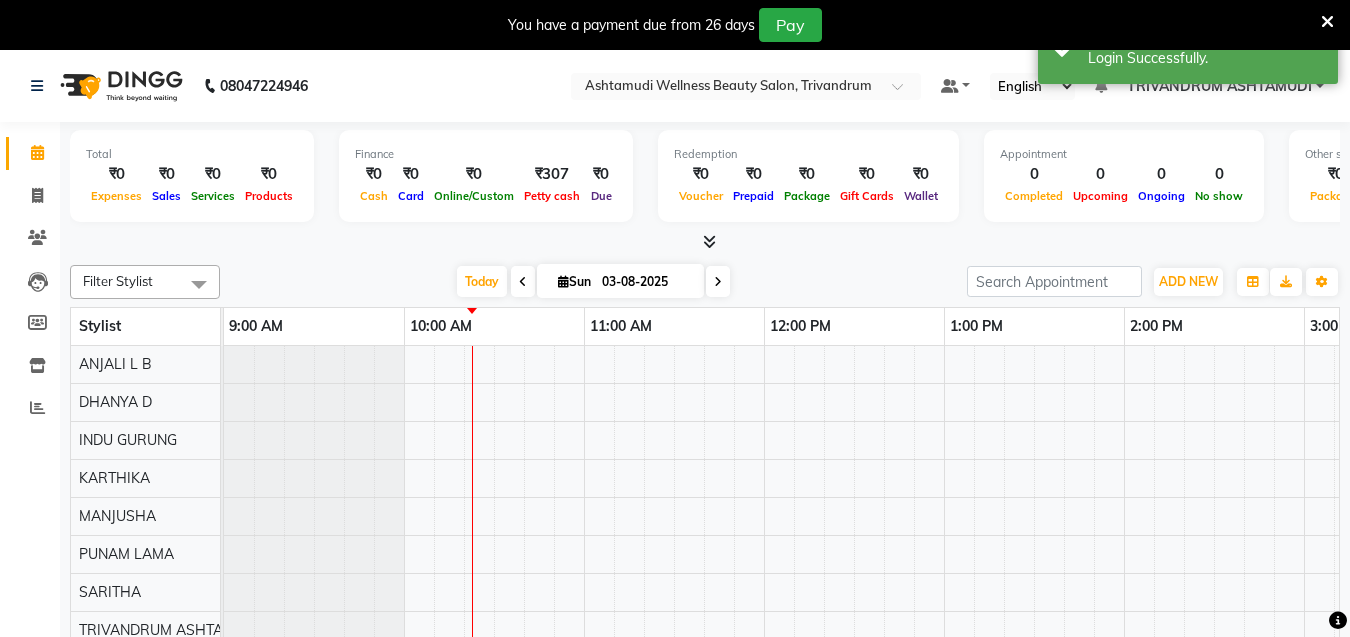 click on "Filter Stylist Select All [FIRST] [LAST]	 [FIRST] [FIRST] [LAST] [FIRST]	 [FIRST]	 [FIRST] [LAST]	 [FIRST]	 [CITY] [CITY] [FIRST] [FIRST] [LAST] Group By  Staff View   Room View  View as Vertical  Vertical - Week View  Horizontal  Horizontal - Week View  List  Toggle Dropdown Calendar Settings Manage Tags   Arrange Stylists   Reset Stylists  Full Screen  Show Available Stylist  Appointment Form Zoom 150% Stylist 9:00 AM 10:00 AM 11:00 AM 12:00 PM 1:00 PM 2:00 PM 3:00 PM 4:00 PM 5:00 PM 6:00 PM 7:00 PM 8:00 PM 9:00 PM 10:00 PM [FIRST] [LAST]	 [FIRST] [LAST] [FIRST] [LAST]	 [FIRST]" 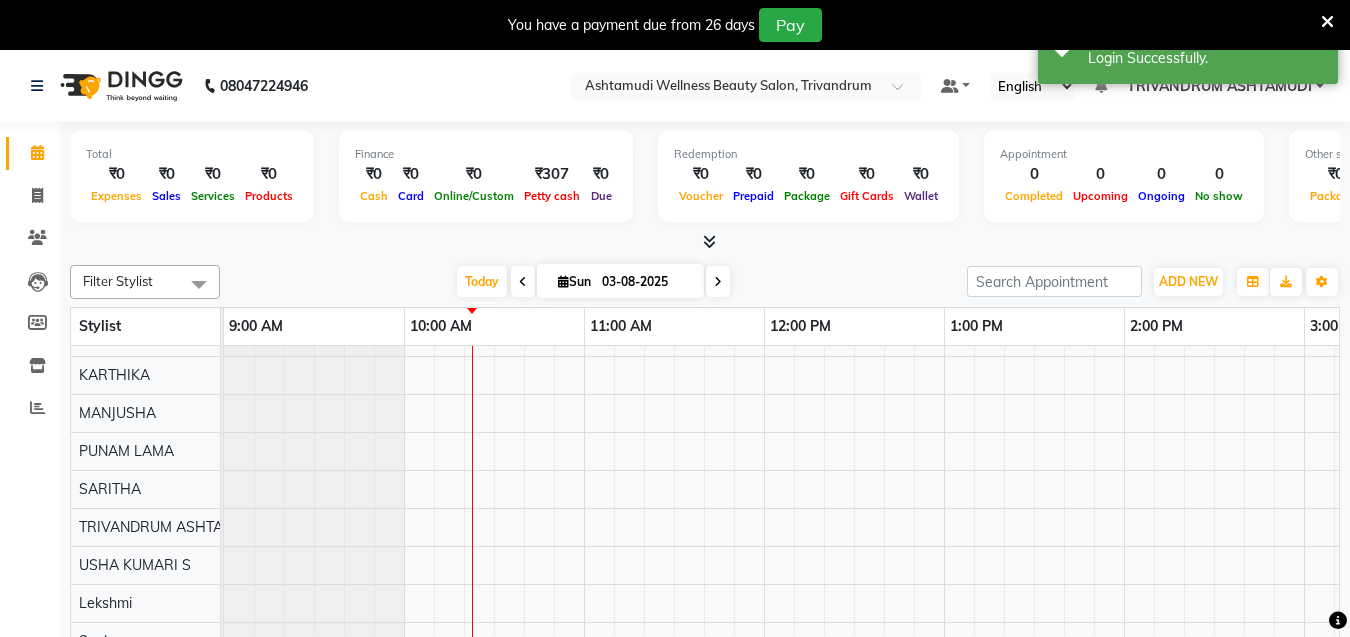 scroll, scrollTop: 150, scrollLeft: 0, axis: vertical 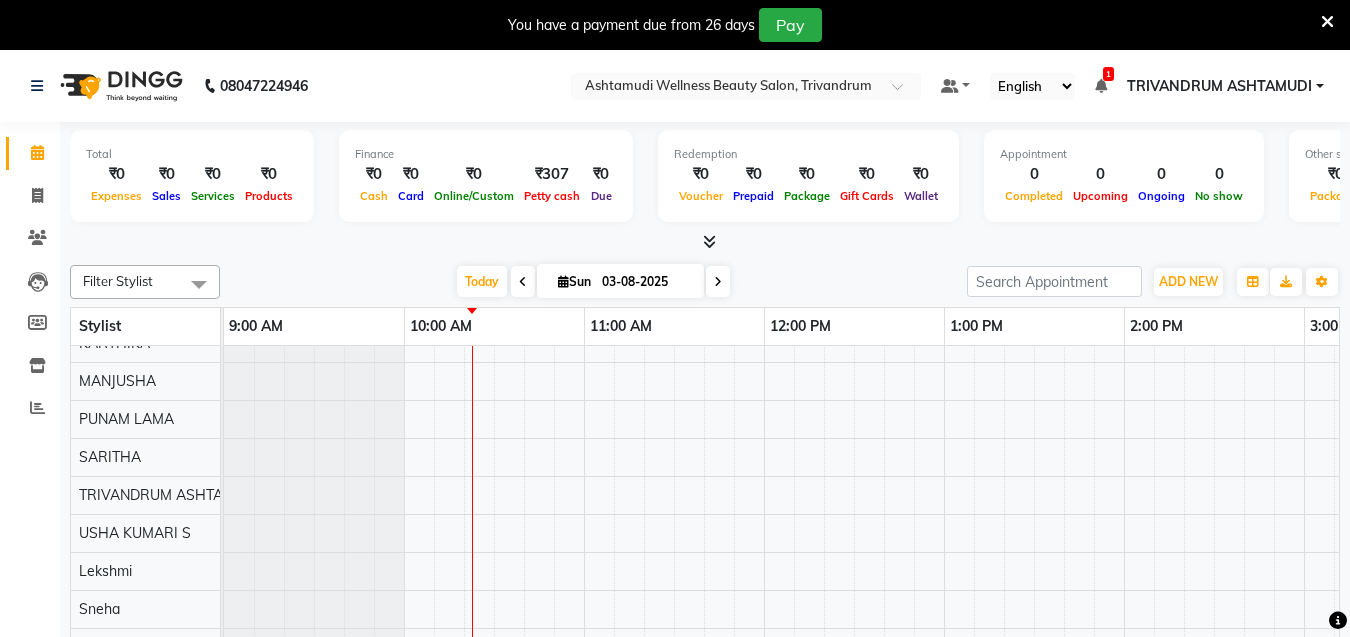 click on "Today  Sun 03-08-2025" at bounding box center (593, 282) 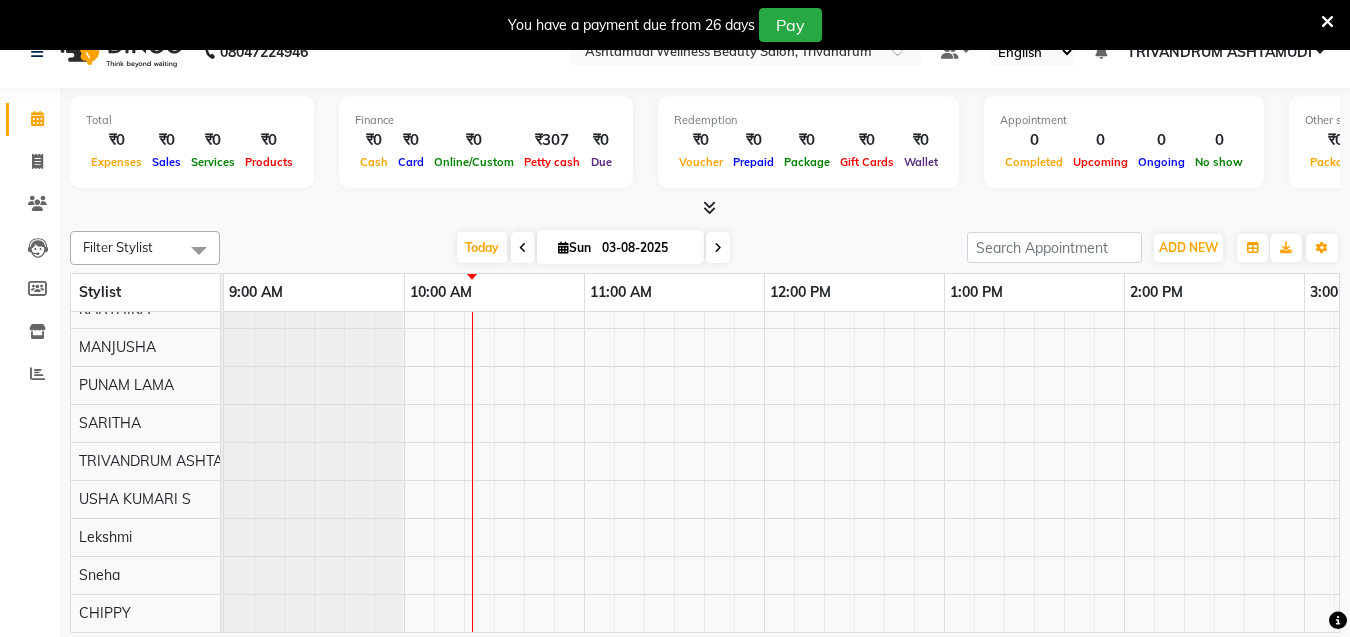 scroll, scrollTop: 50, scrollLeft: 0, axis: vertical 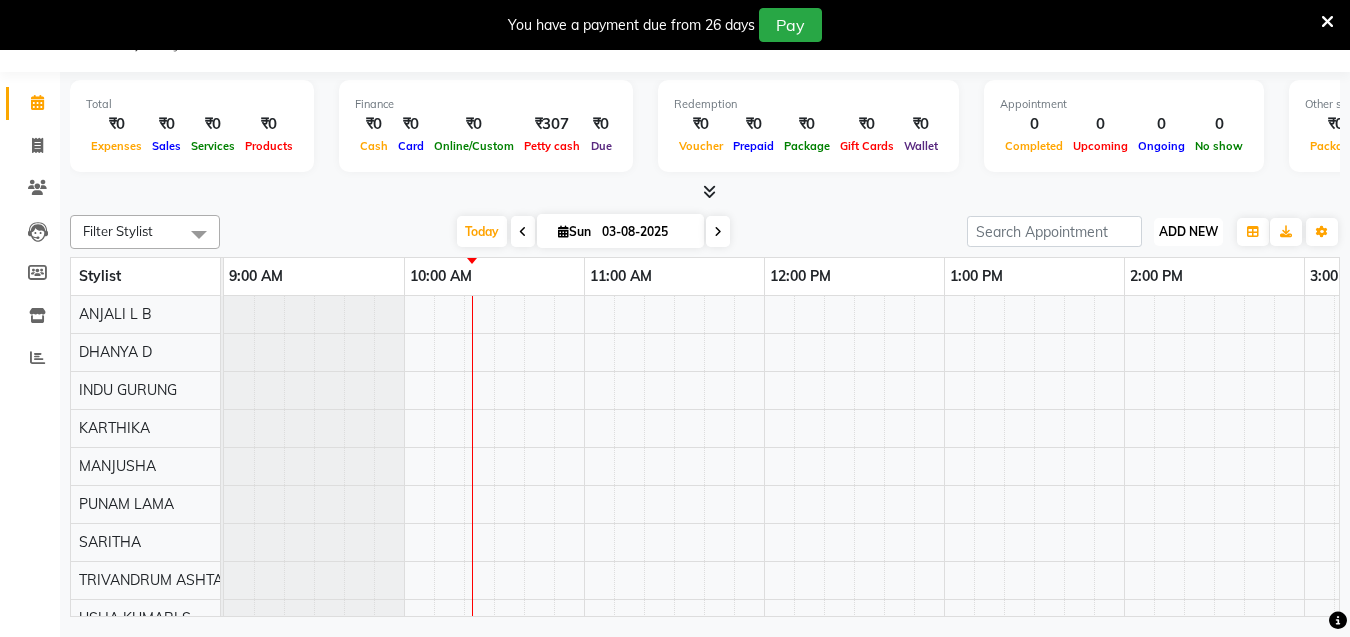 click on "ADD NEW" at bounding box center [1188, 231] 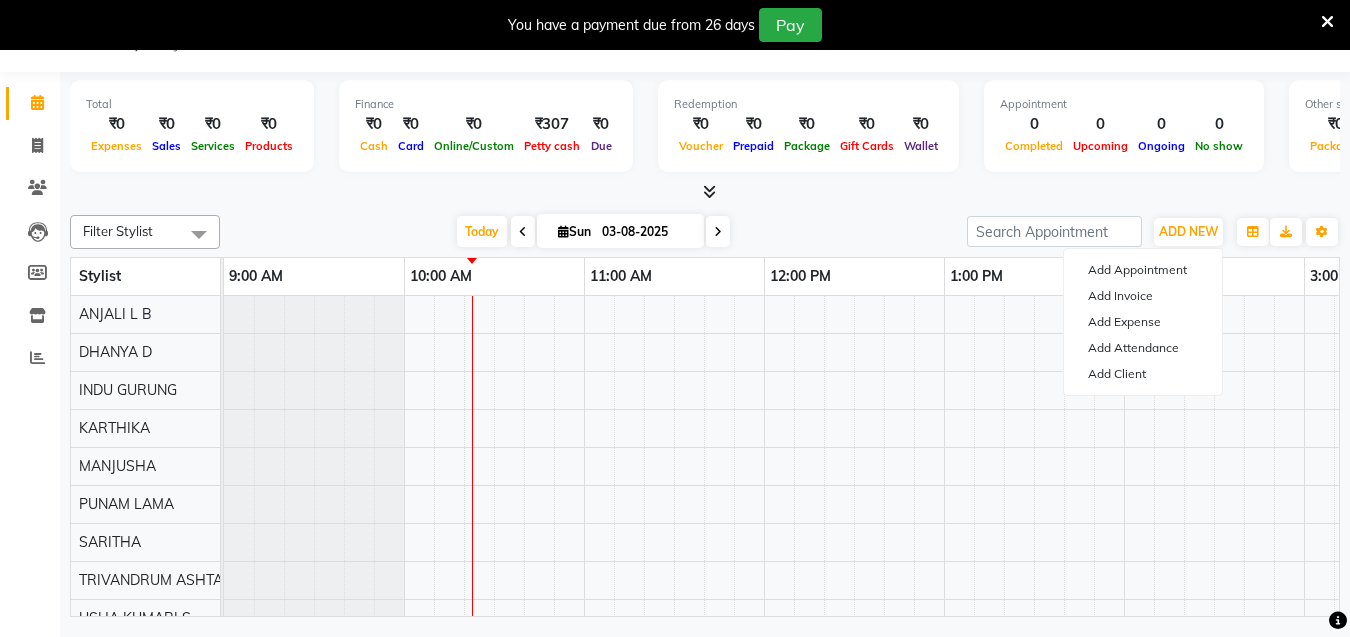 click on "Total  ₹0  Expenses ₹0  Sales ₹0  Services ₹0  Products Finance  ₹0  Cash ₹0  Card ₹0  Online/Custom ₹307 Petty cash ₹0 Due  Redemption  ₹0 Voucher ₹0 Prepaid ₹0 Package ₹0  Gift Cards ₹0  Wallet  Appointment  0 Completed 0 Upcoming 0 Ongoing 0 No show  Other sales  ₹0  Packages ₹0  Memberships ₹0  Vouchers ₹0  Prepaids ₹0  Gift Cards" at bounding box center [705, 137] 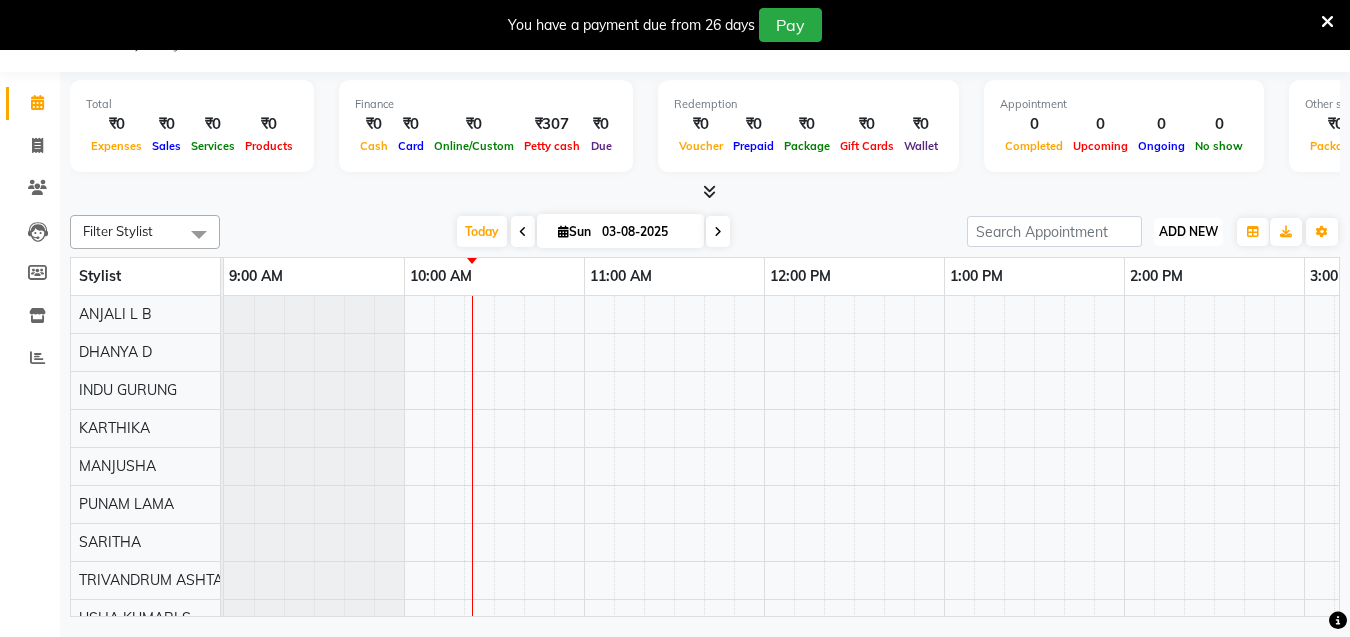 click on "ADD NEW Toggle Dropdown" at bounding box center [1188, 232] 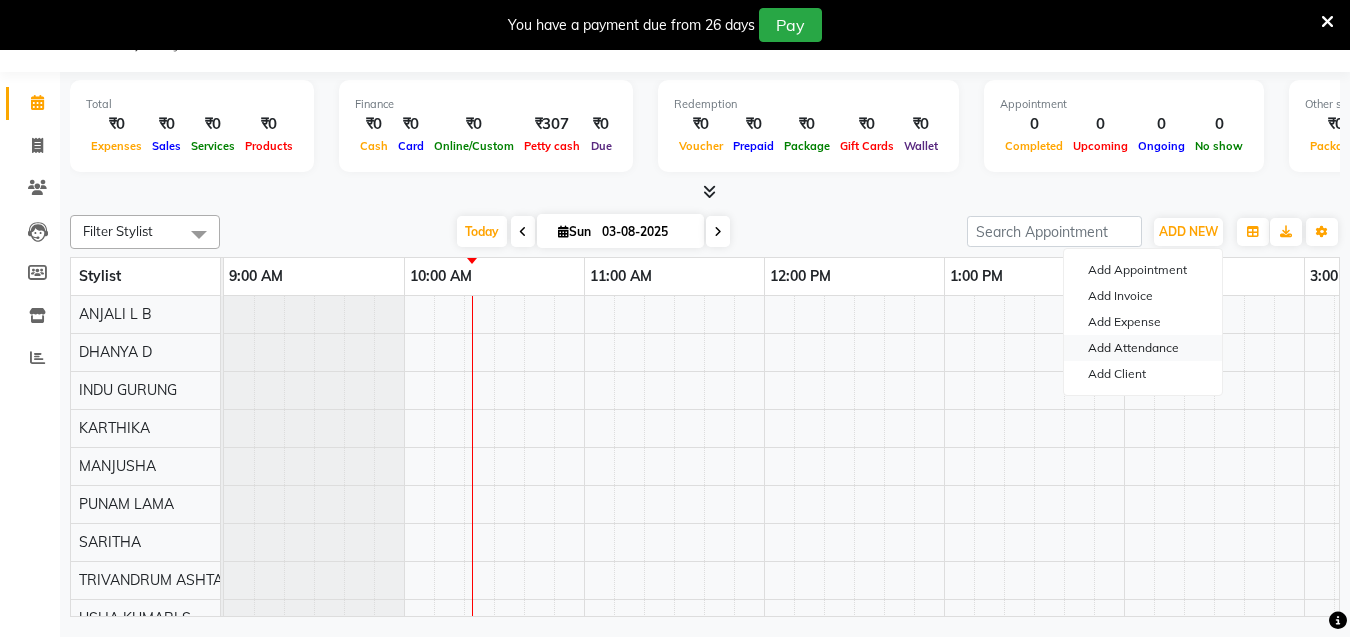 click on "Add Attendance" at bounding box center (1143, 348) 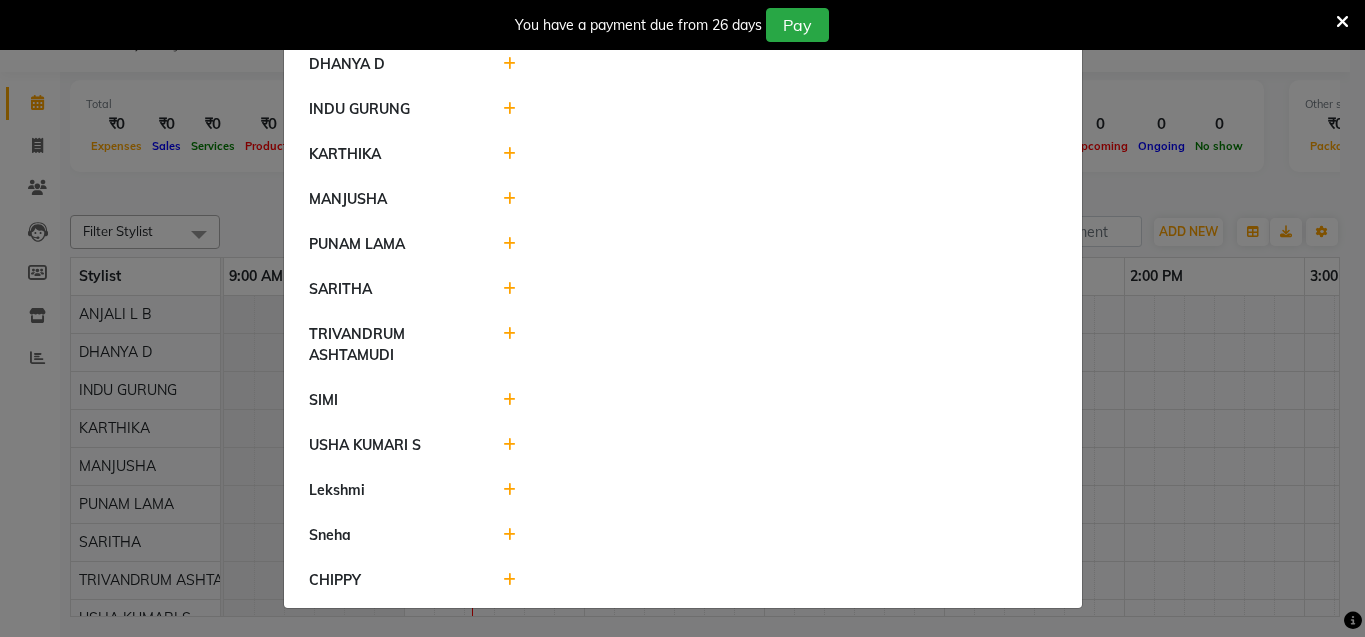 click 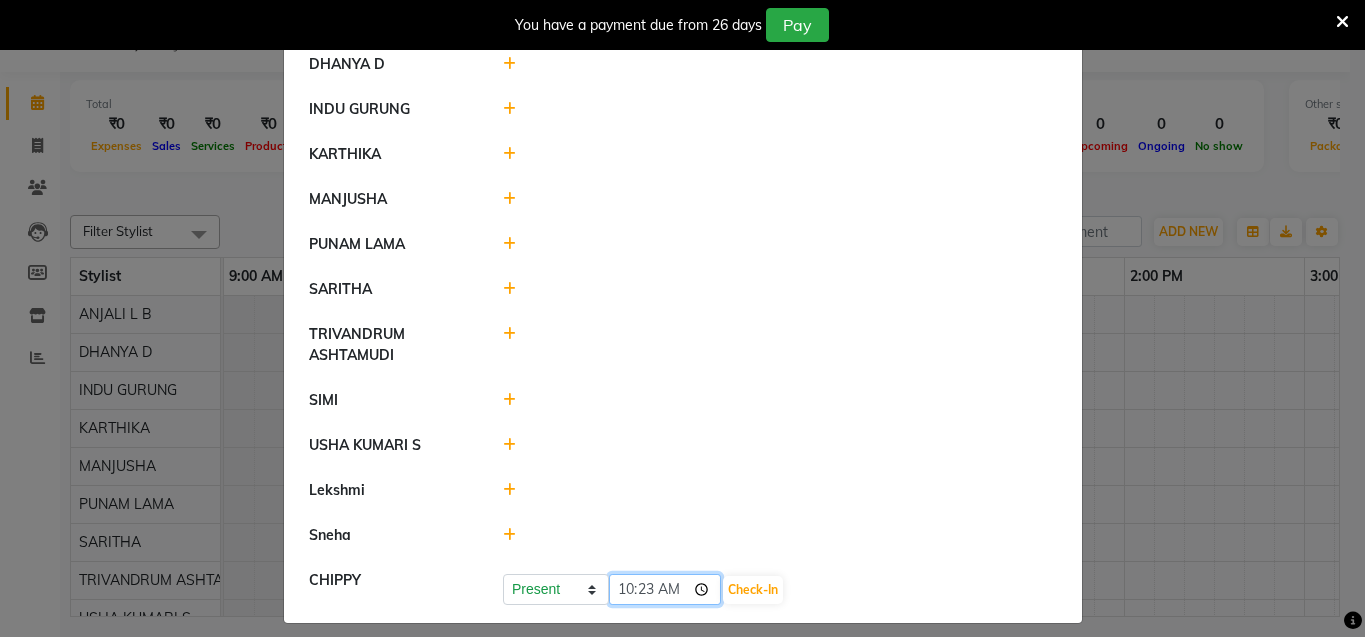 click on "10:23" 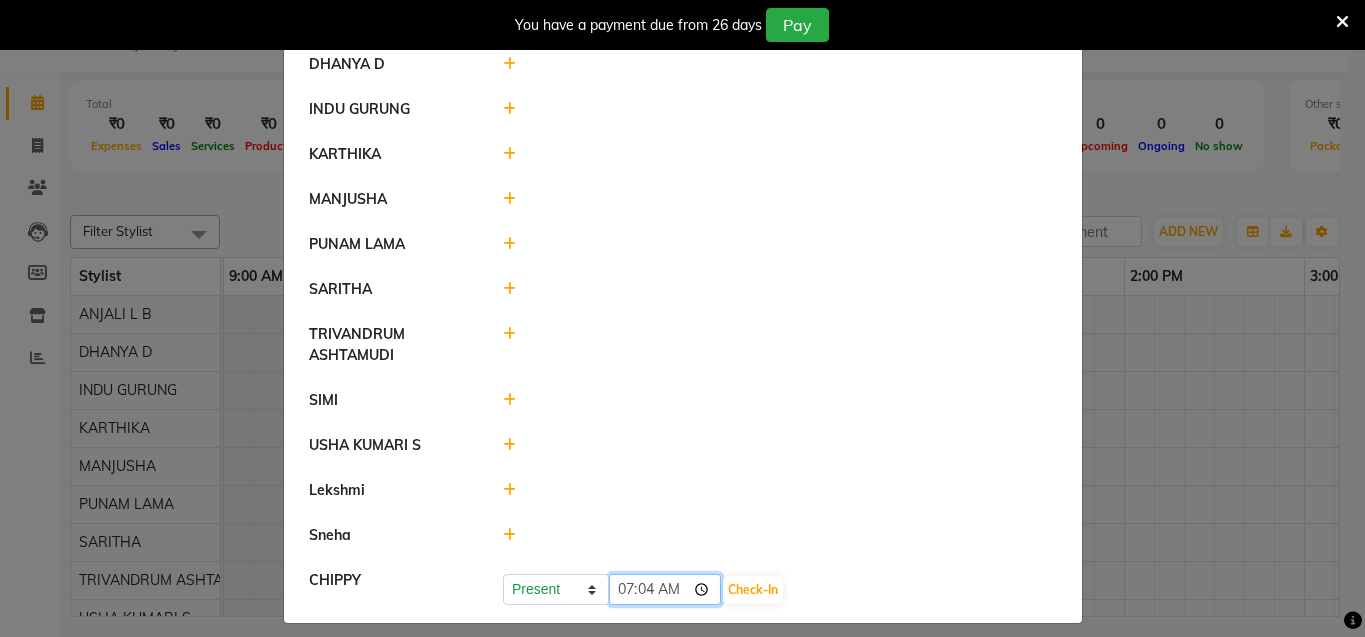 type on "07:47" 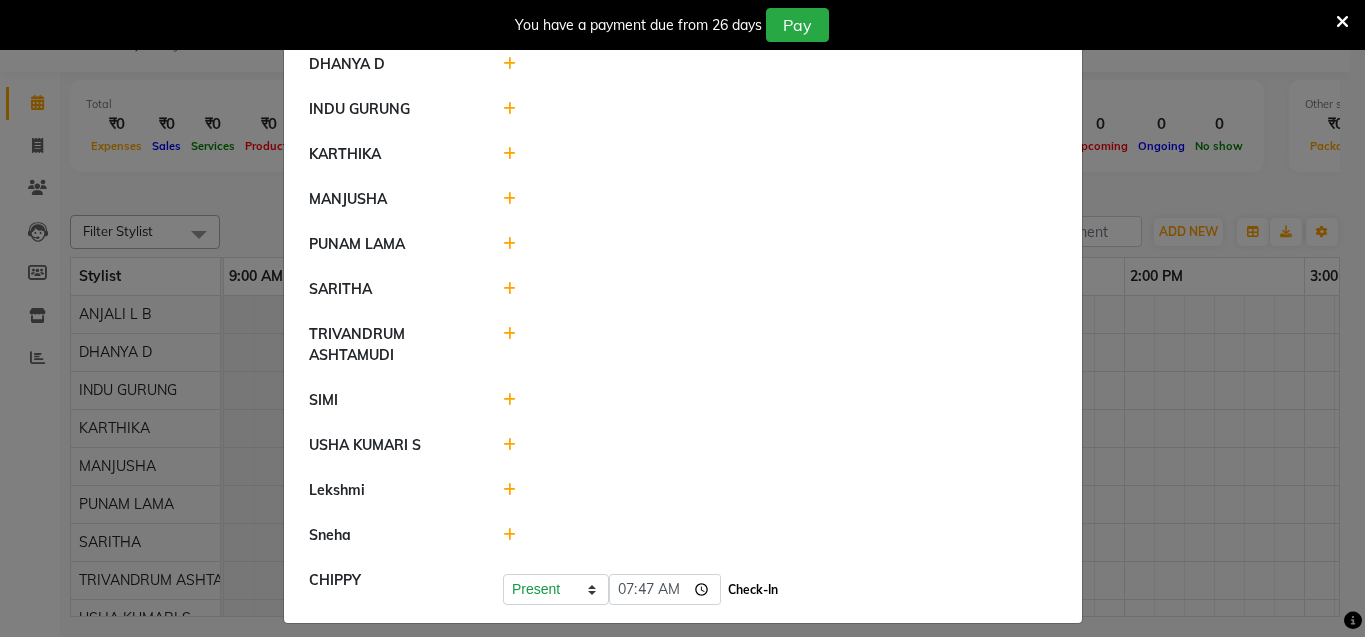 click on "Check-In" 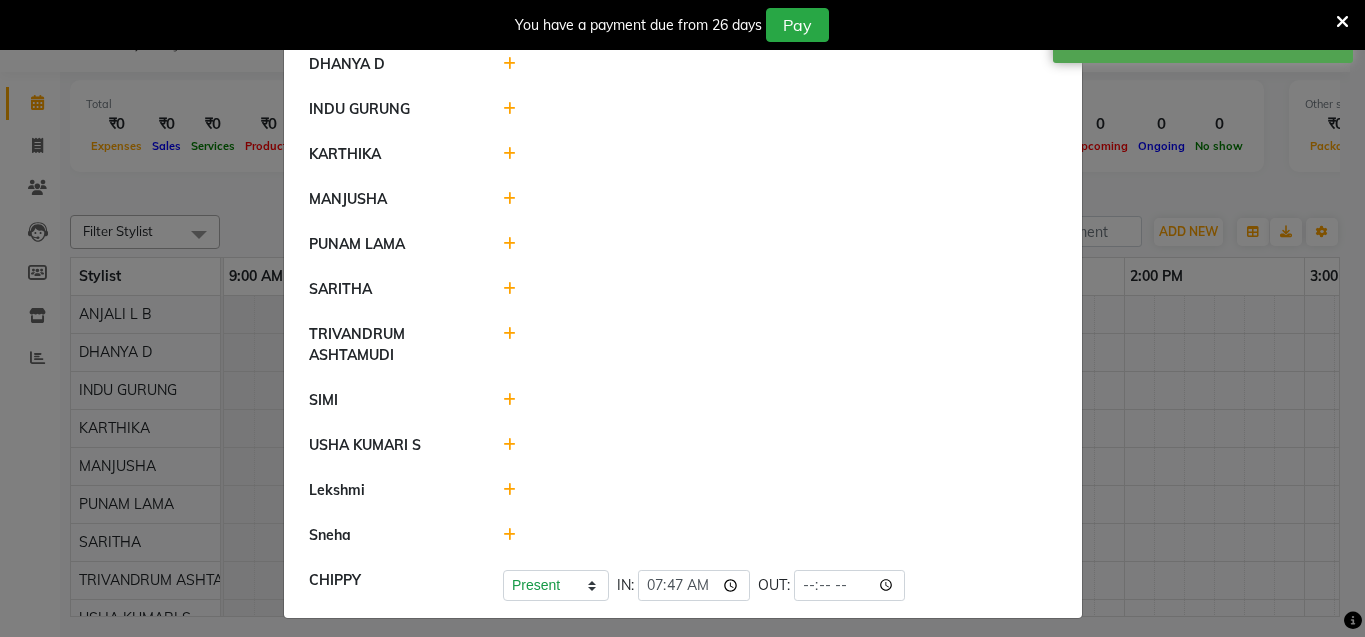 click 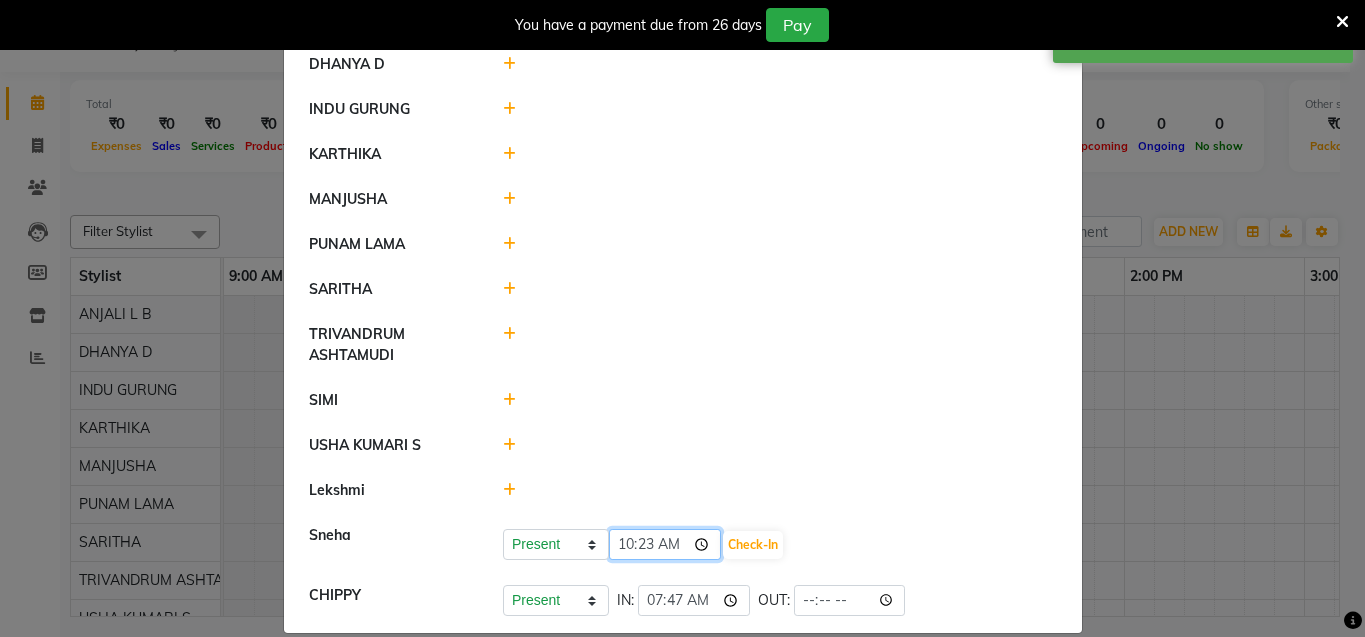 click on "10:23" 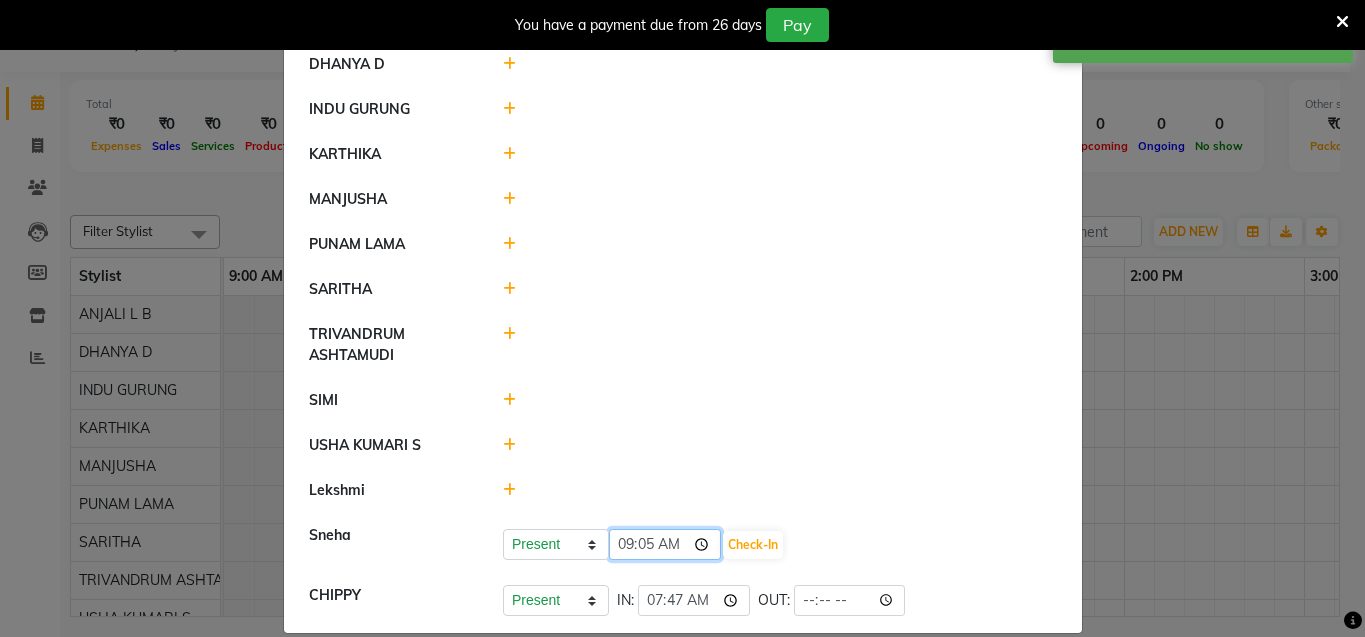 type on "09:55" 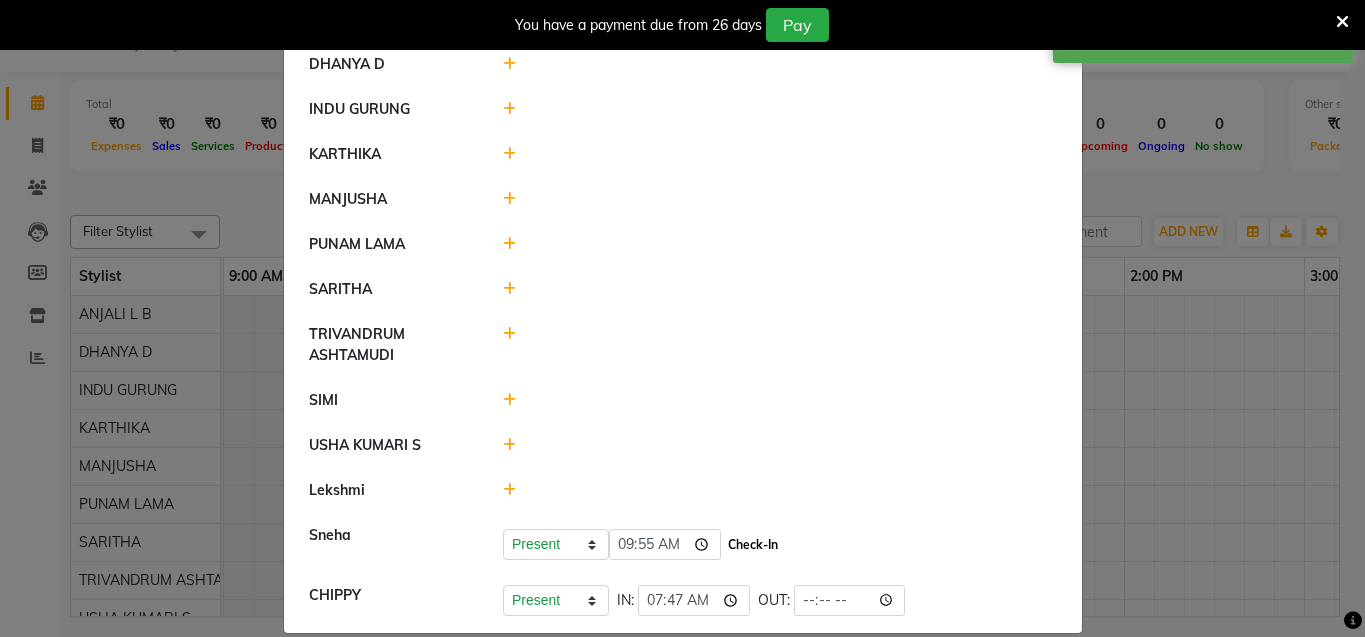 click on "Check-In" 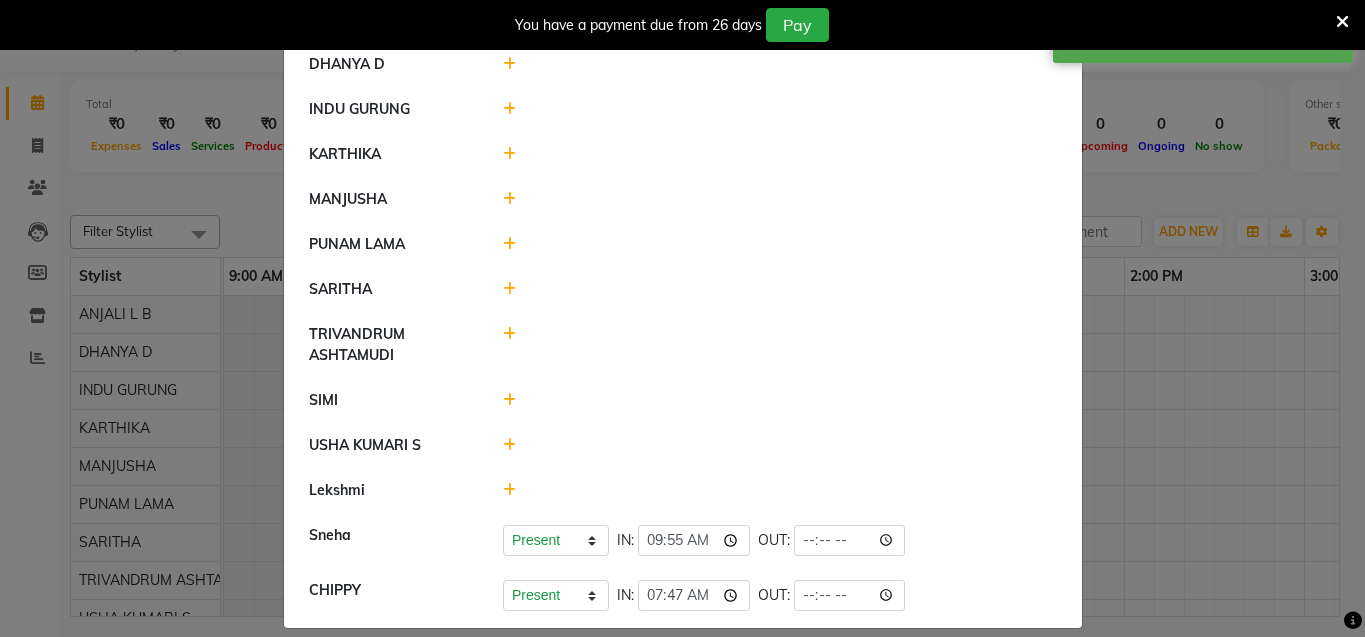 click 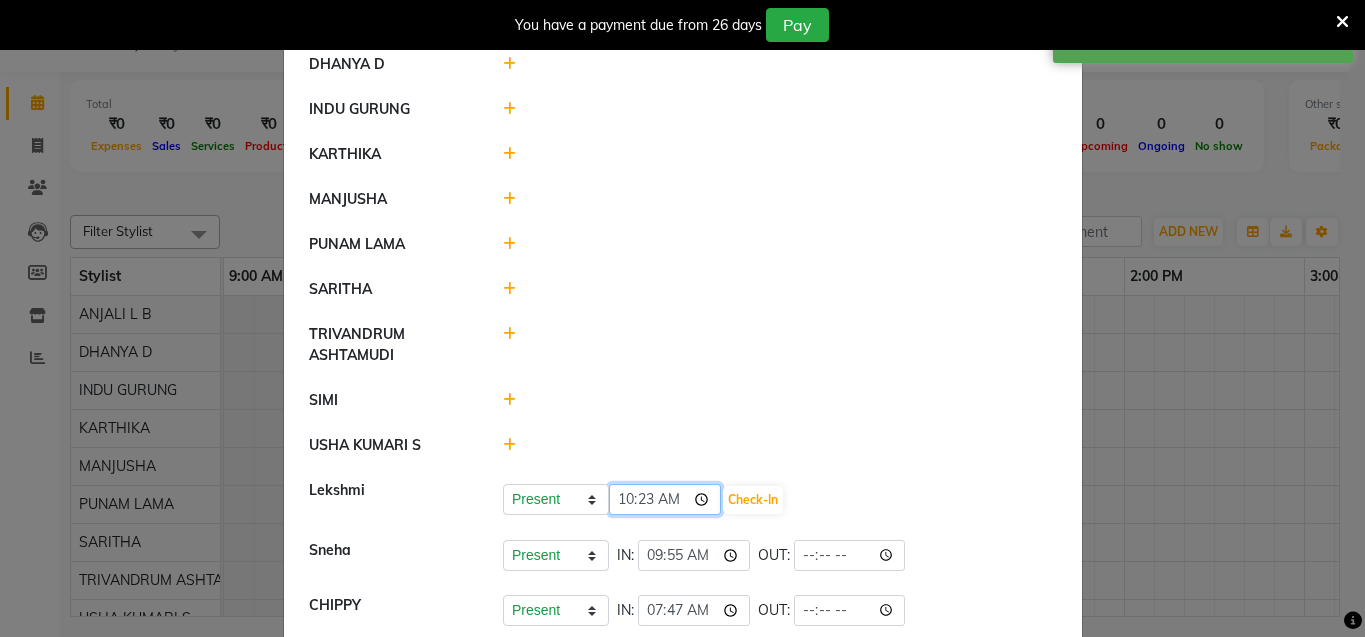 click on "10:23" 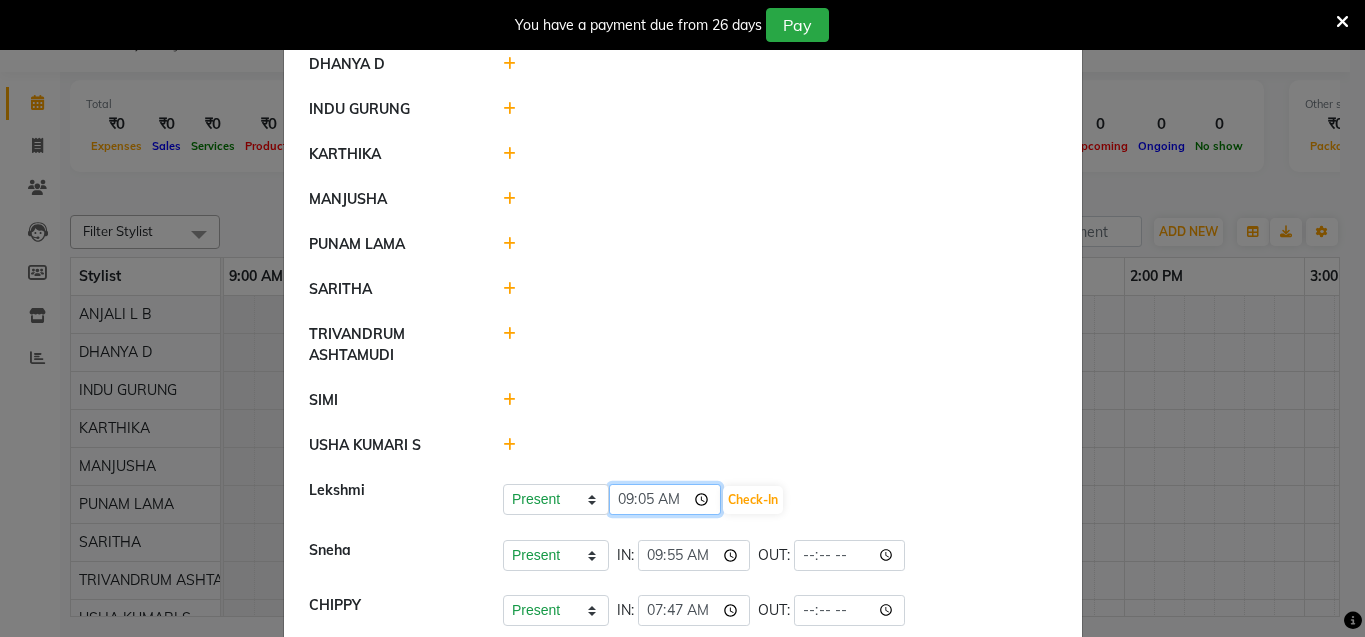type on "09:55" 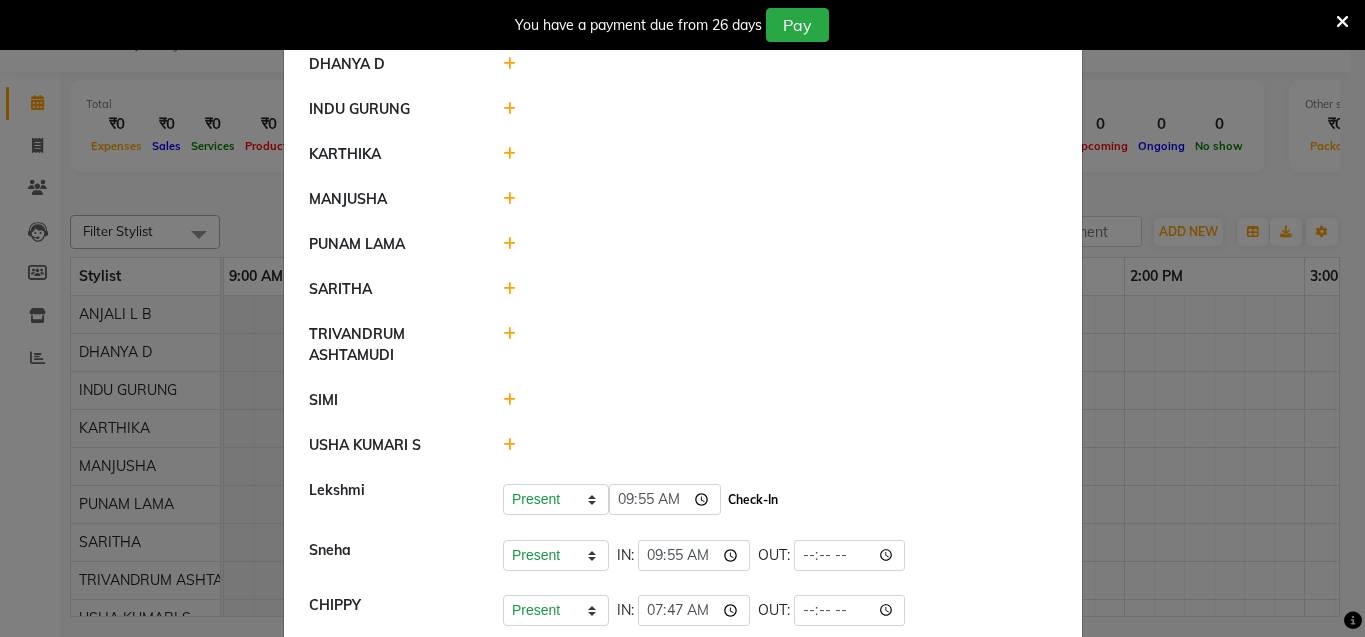 click on "Check-In" 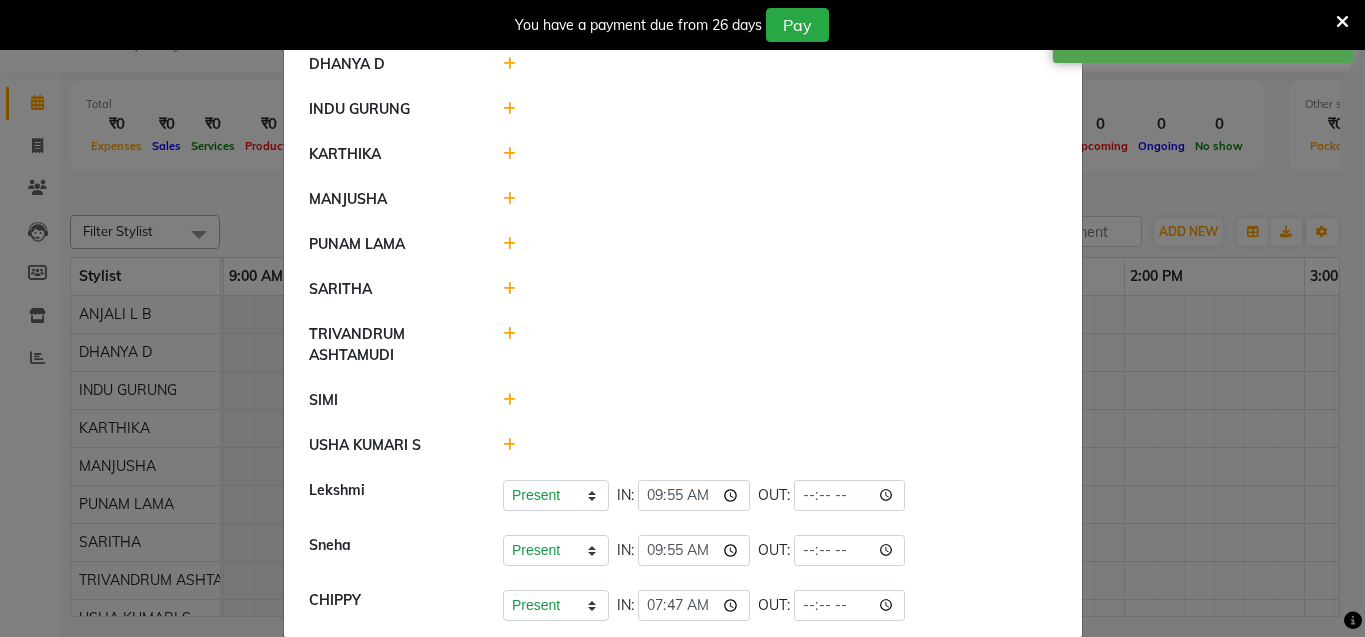 click 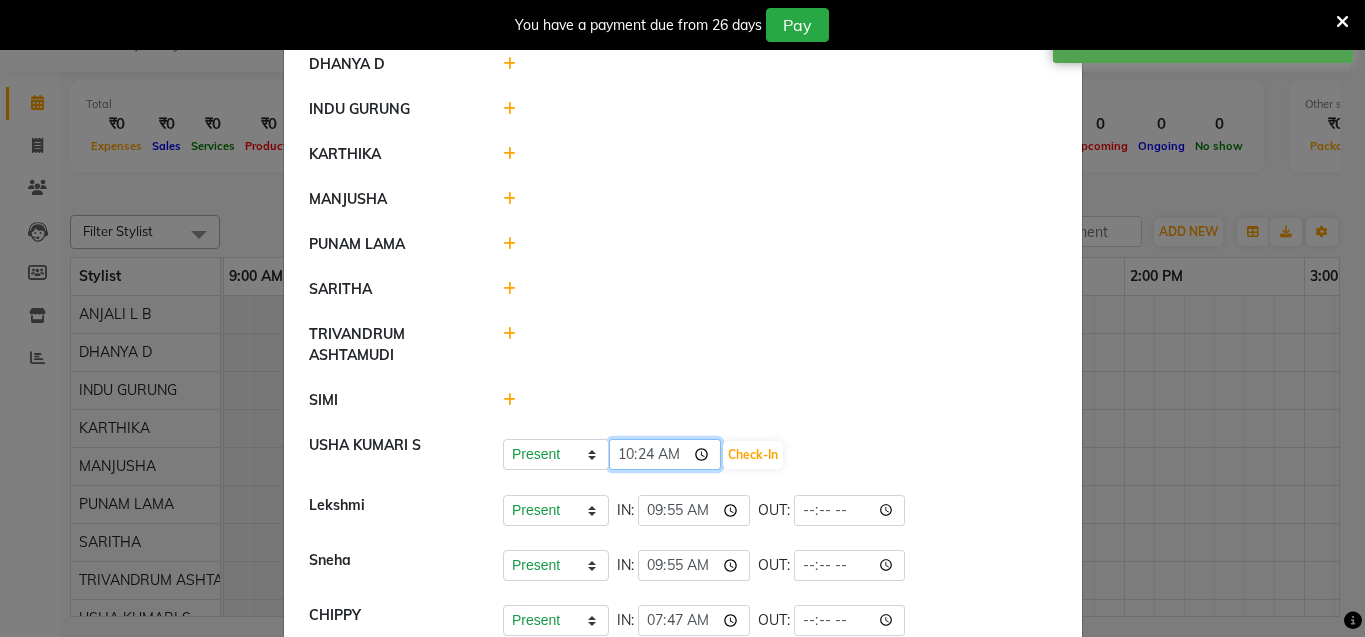 click on "10:24" 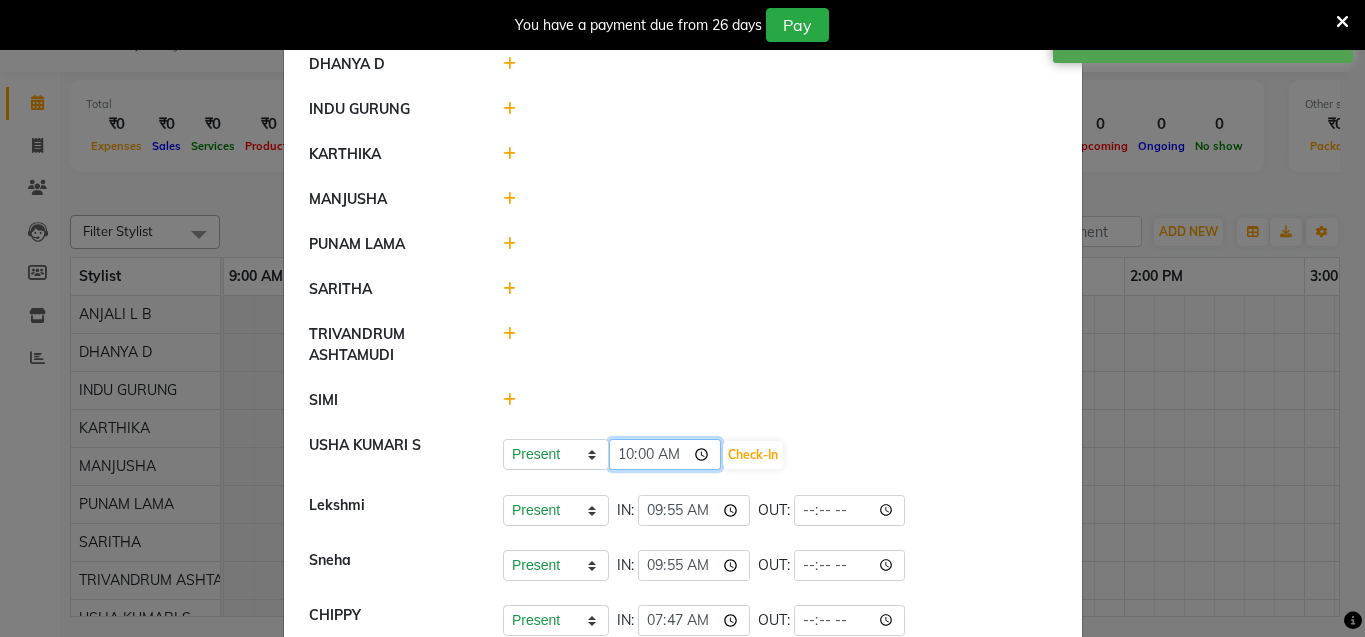 type on "10:01" 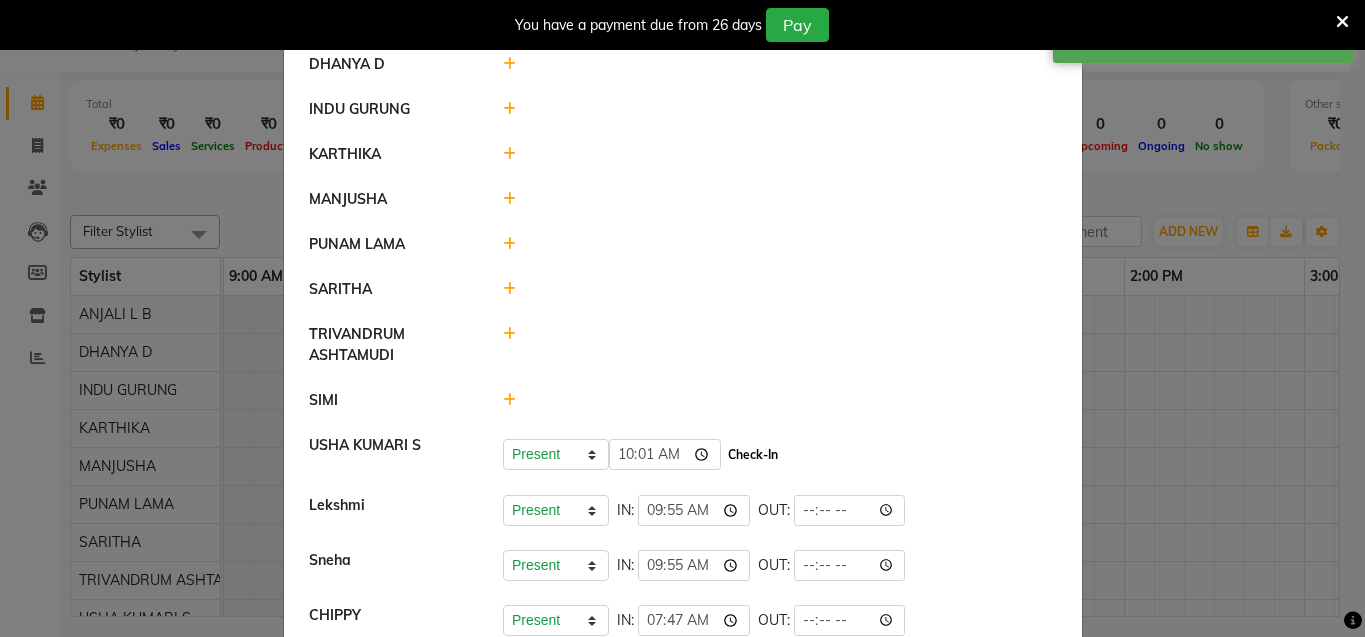 click on "Check-In" 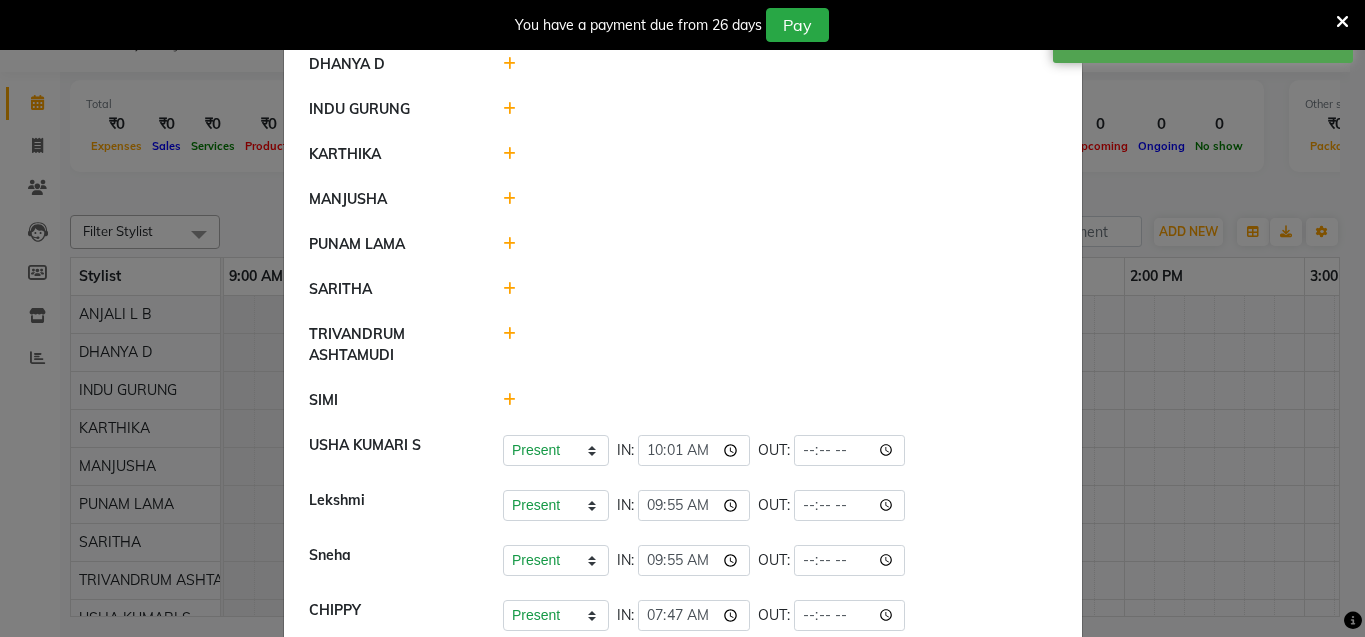 click 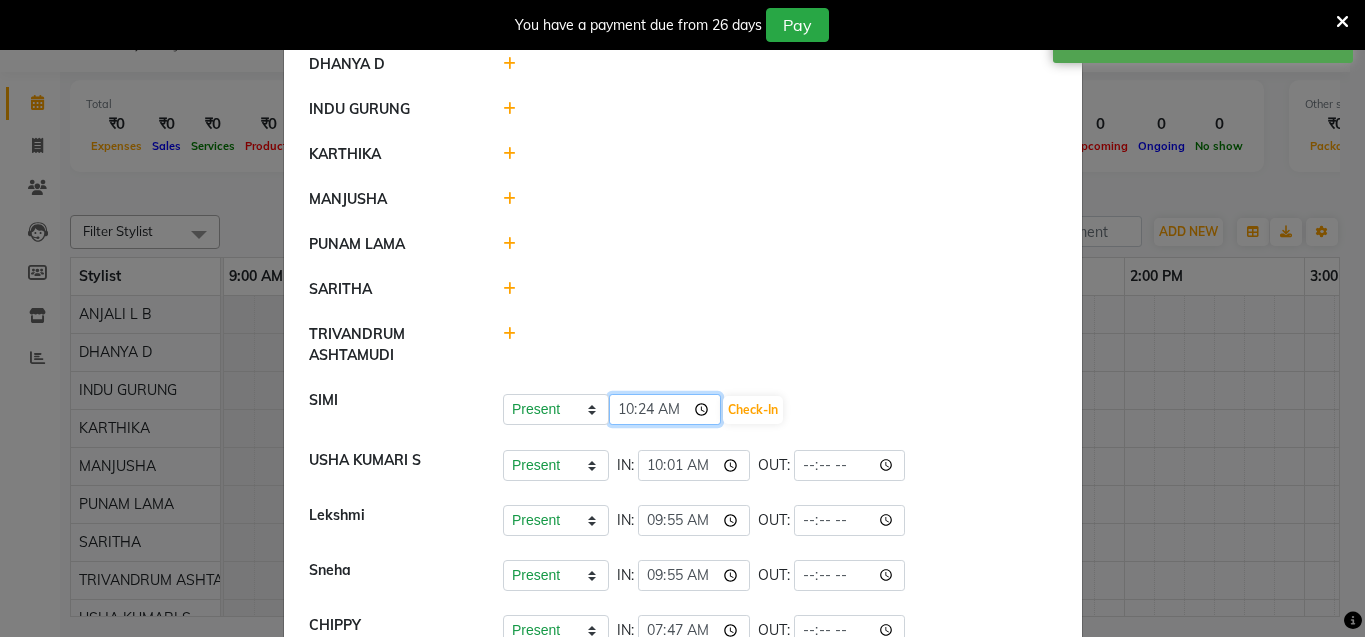 click on "10:24" 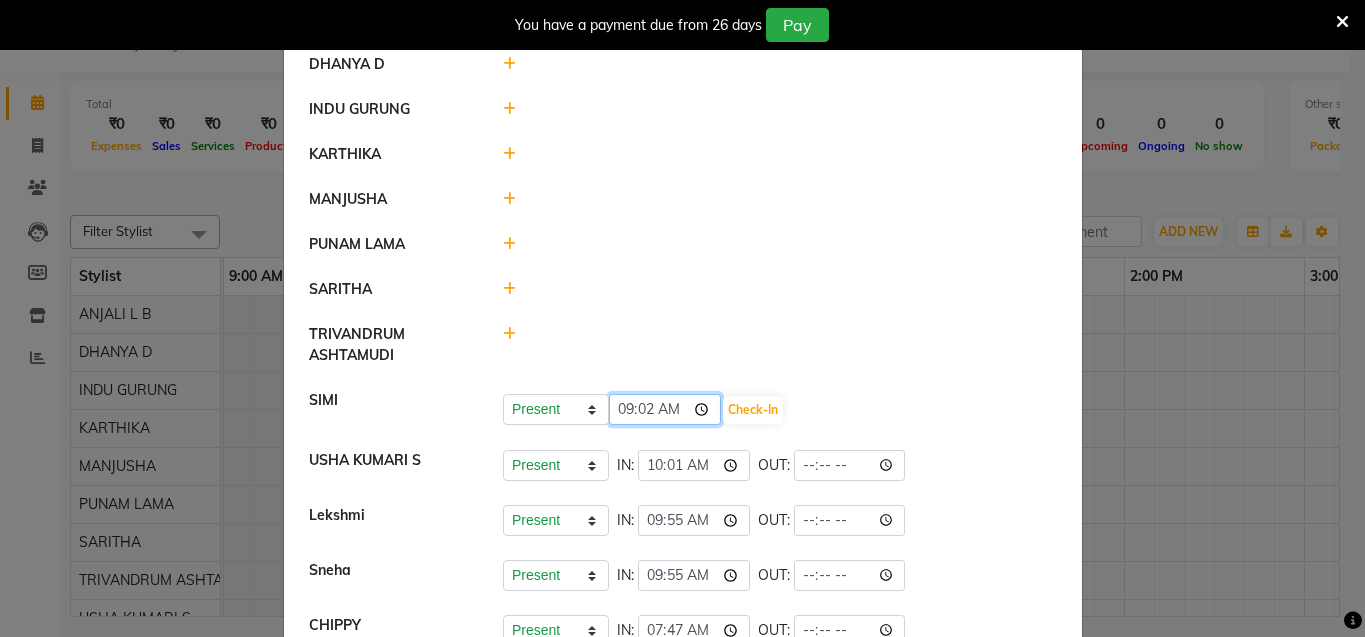 type on "09:23" 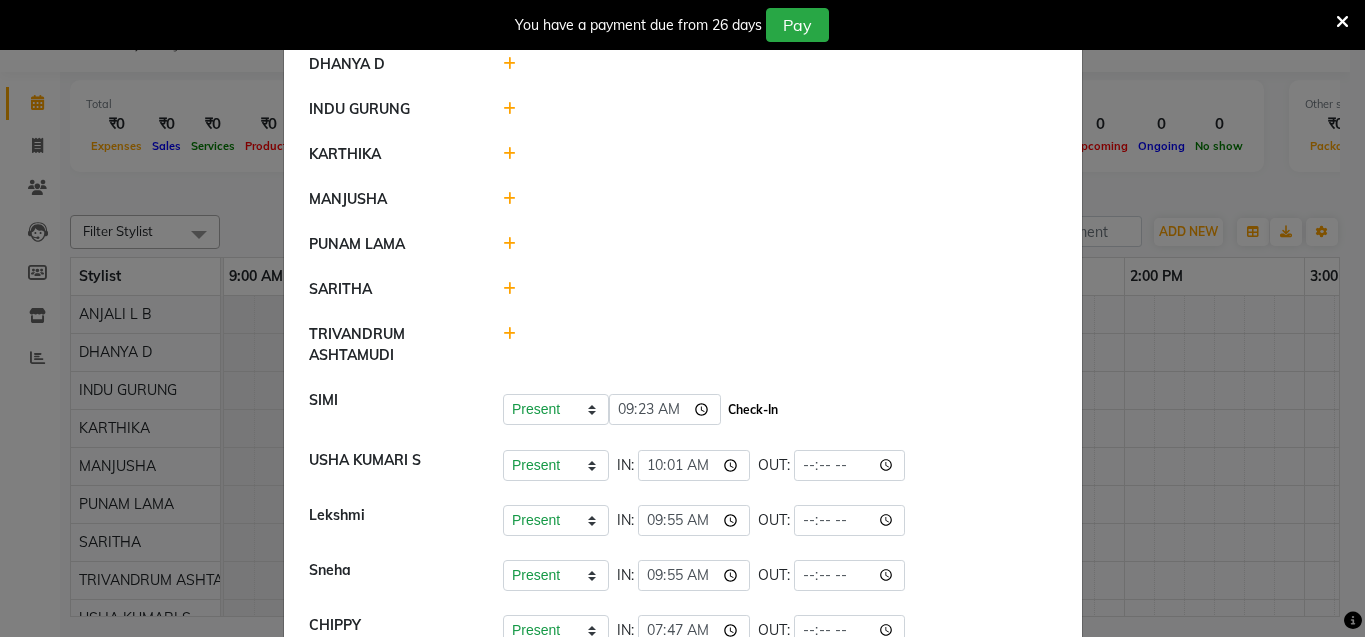 click on "Check-In" 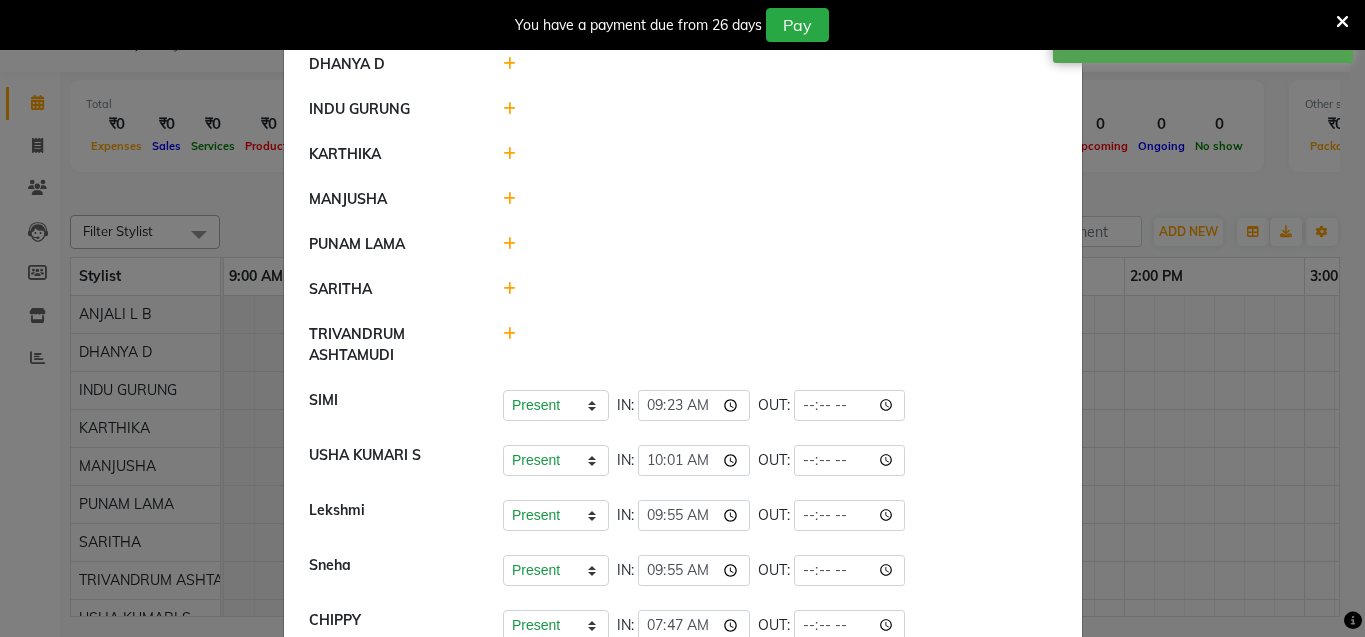 click 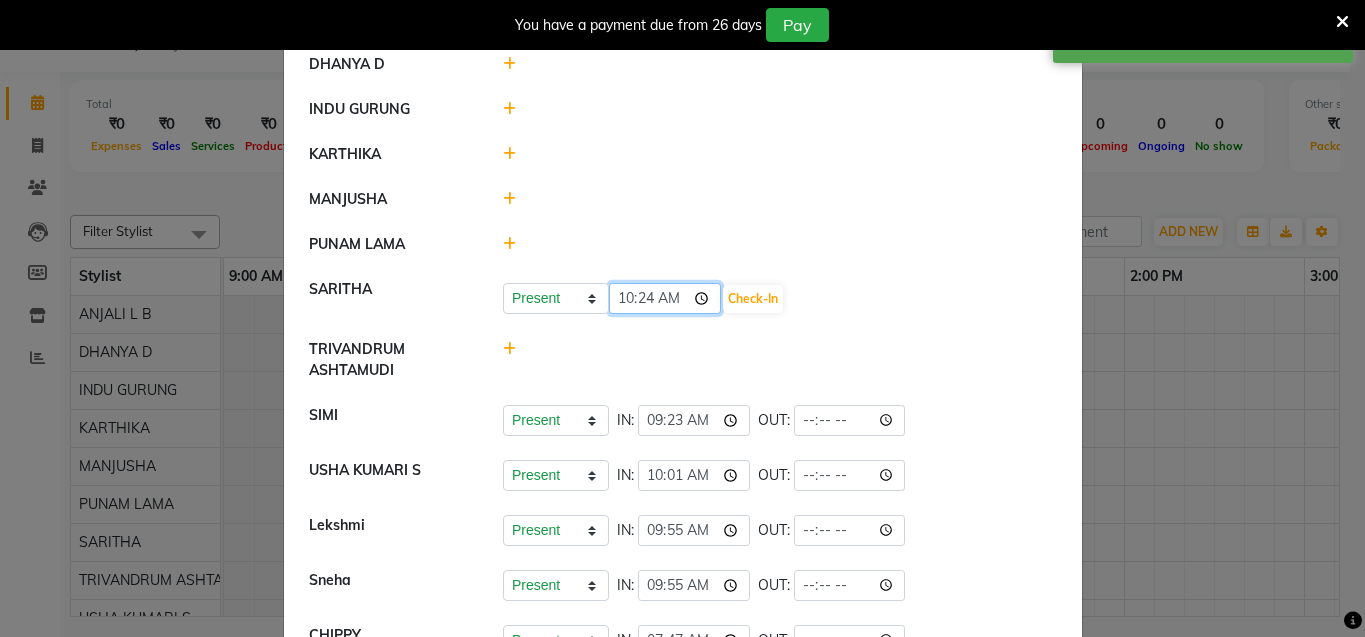 click on "10:24" 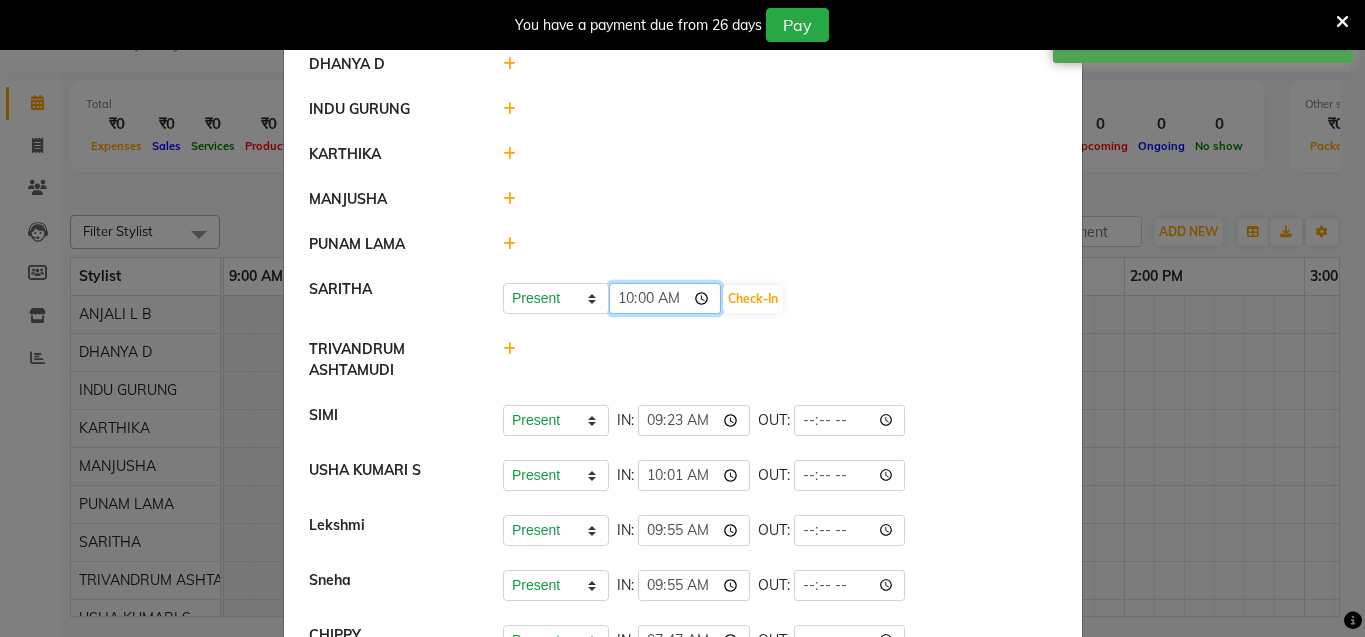 type on "10:06" 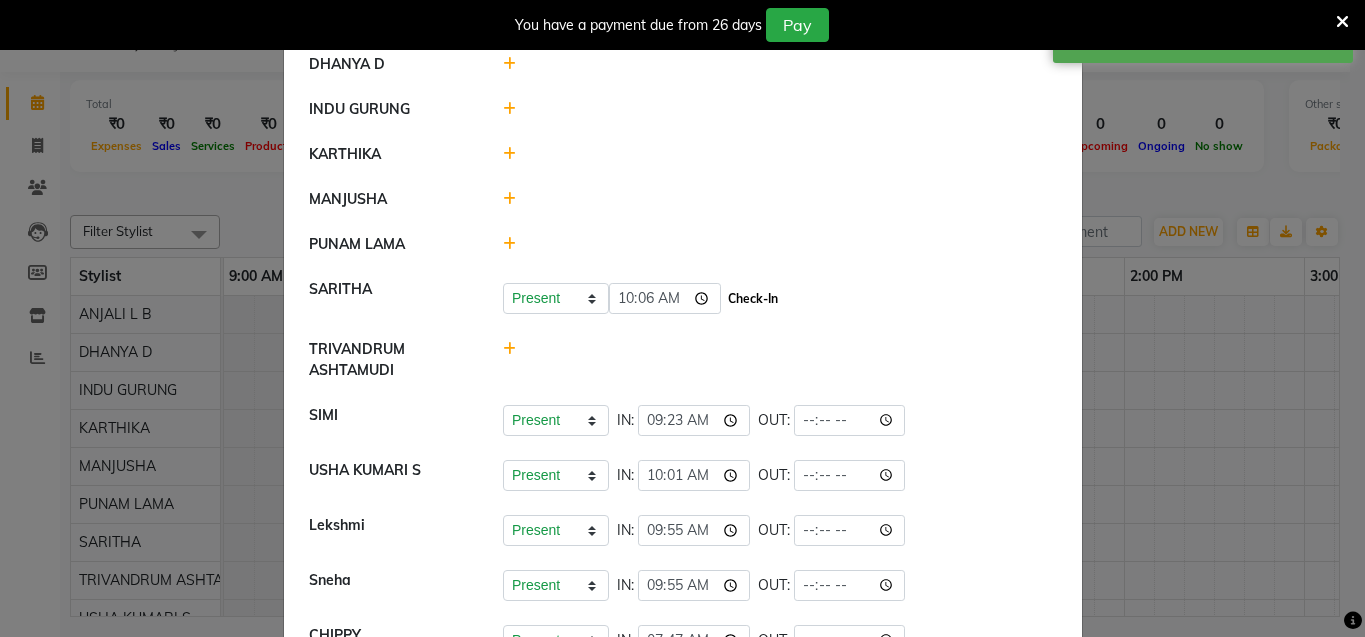 click on "Check-In" 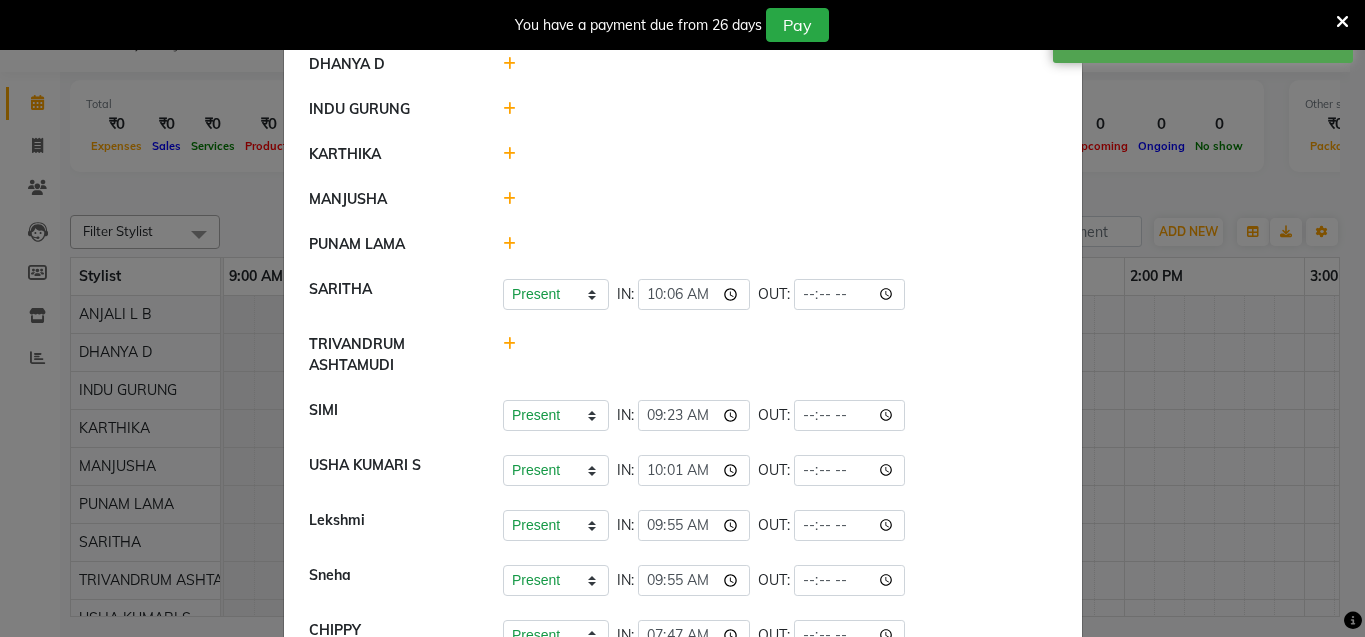 drag, startPoint x: 496, startPoint y: 191, endPoint x: 507, endPoint y: 191, distance: 11 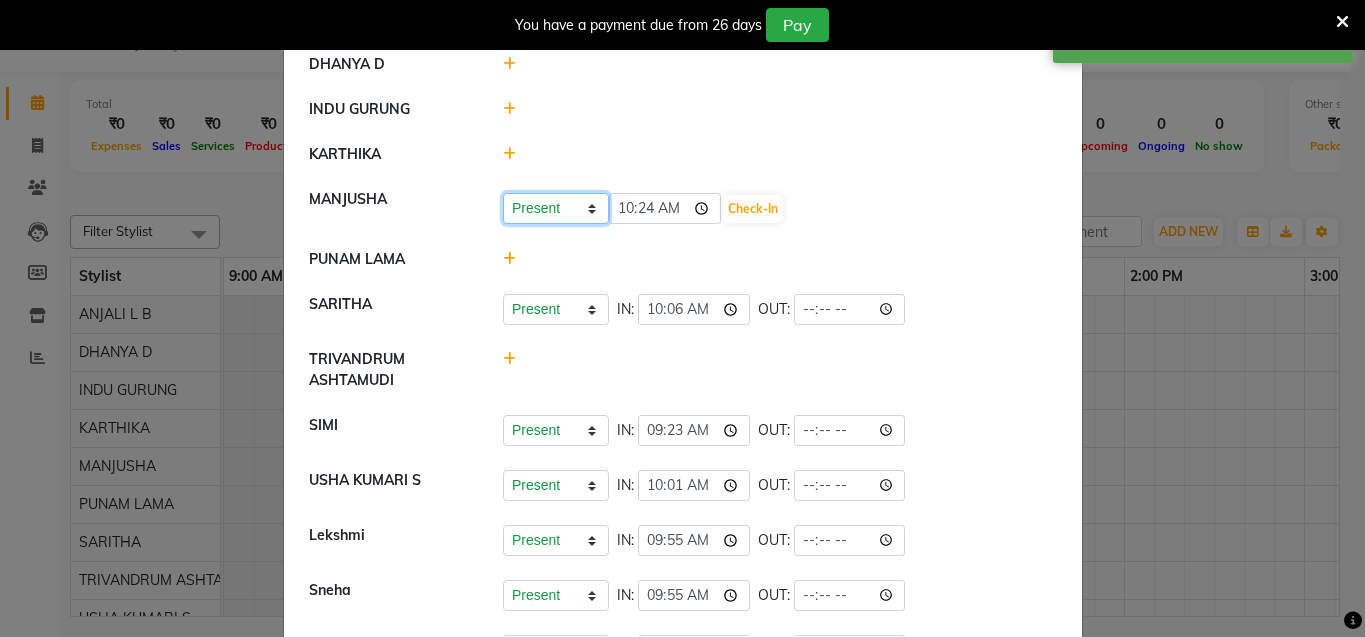 click on "Present Absent Late Half Day Weekly Off" 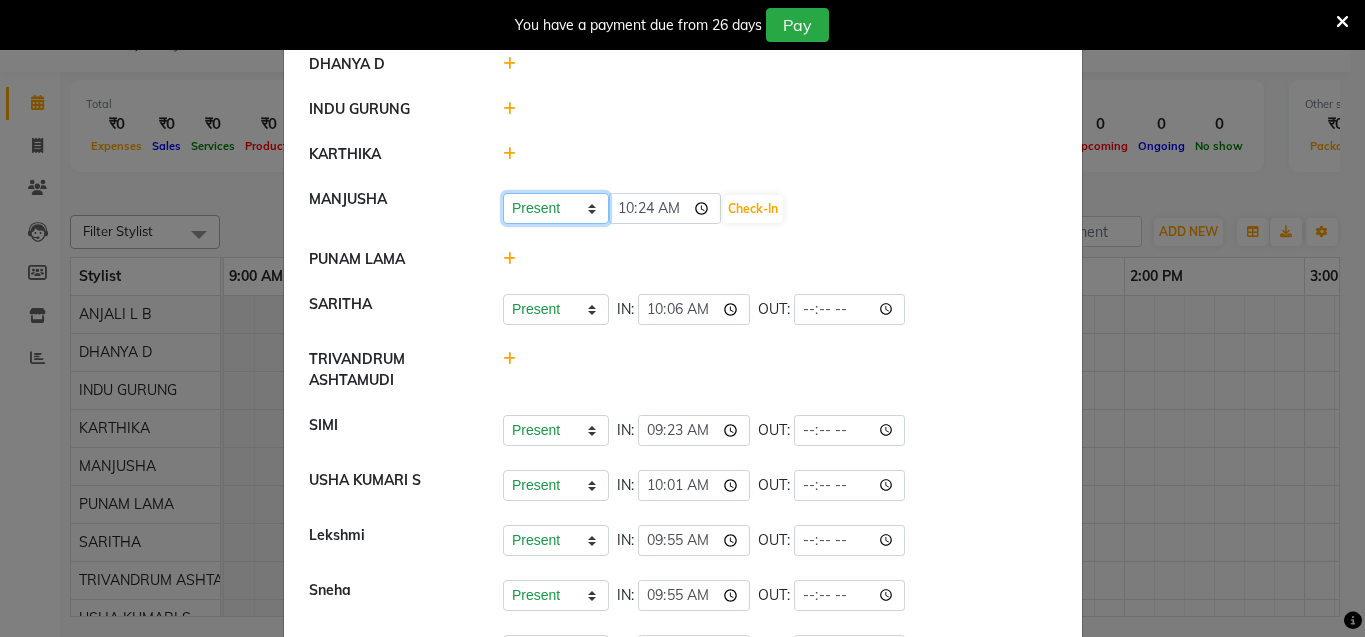 select on "W" 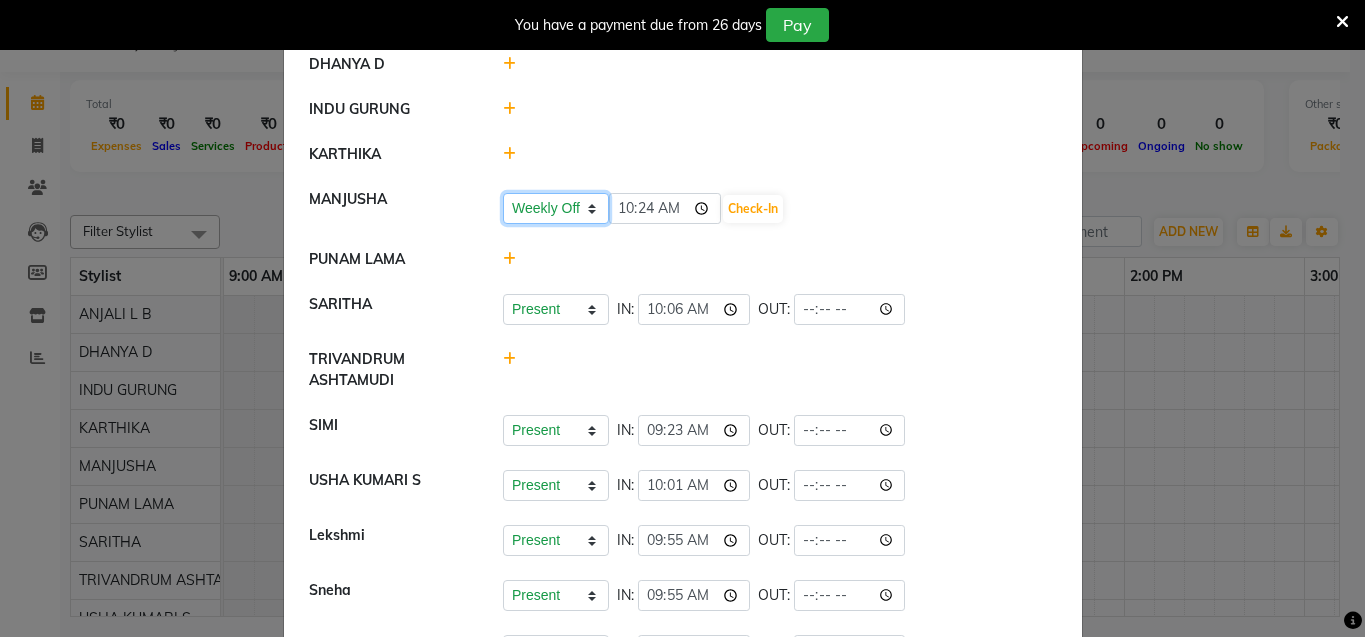 click on "Present Absent Late Half Day Weekly Off" 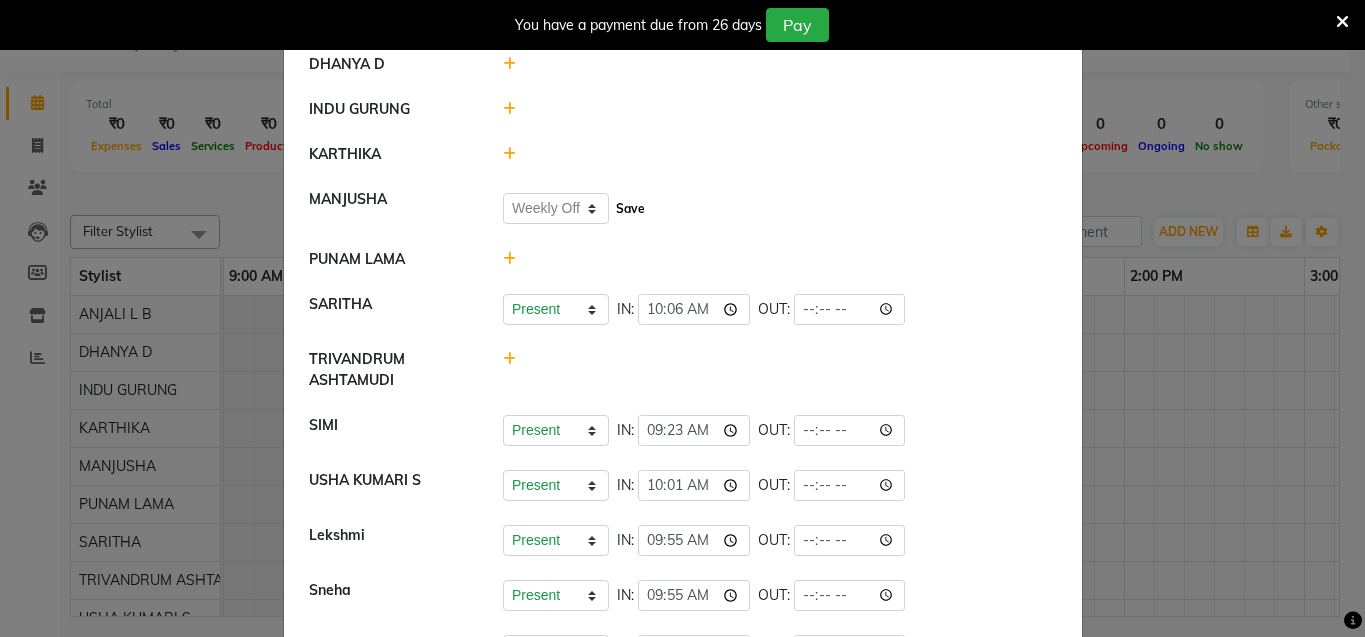 click on "Save" 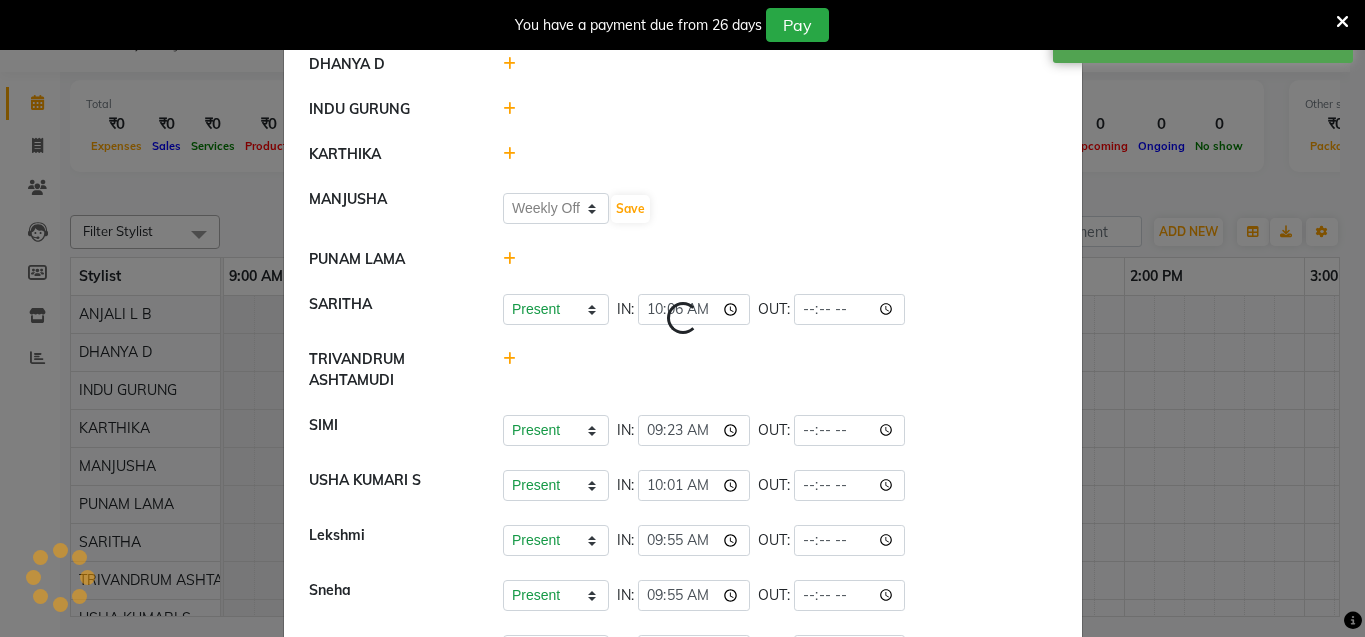 select on "W" 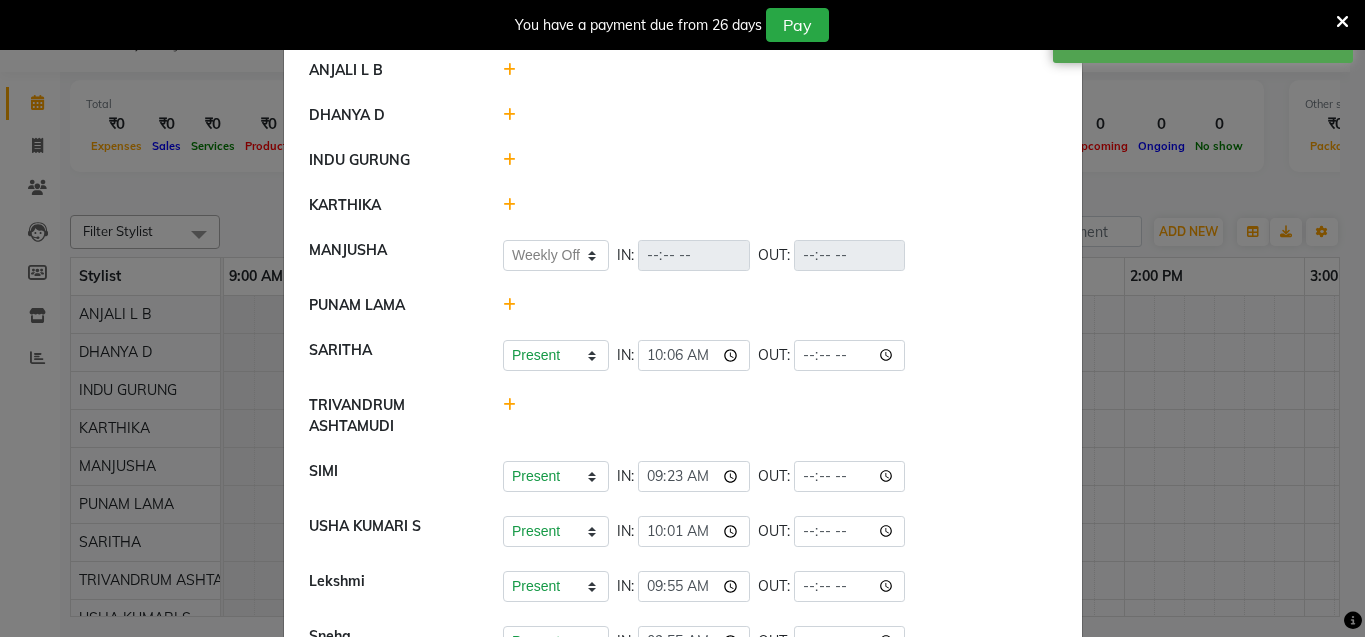 scroll, scrollTop: 0, scrollLeft: 0, axis: both 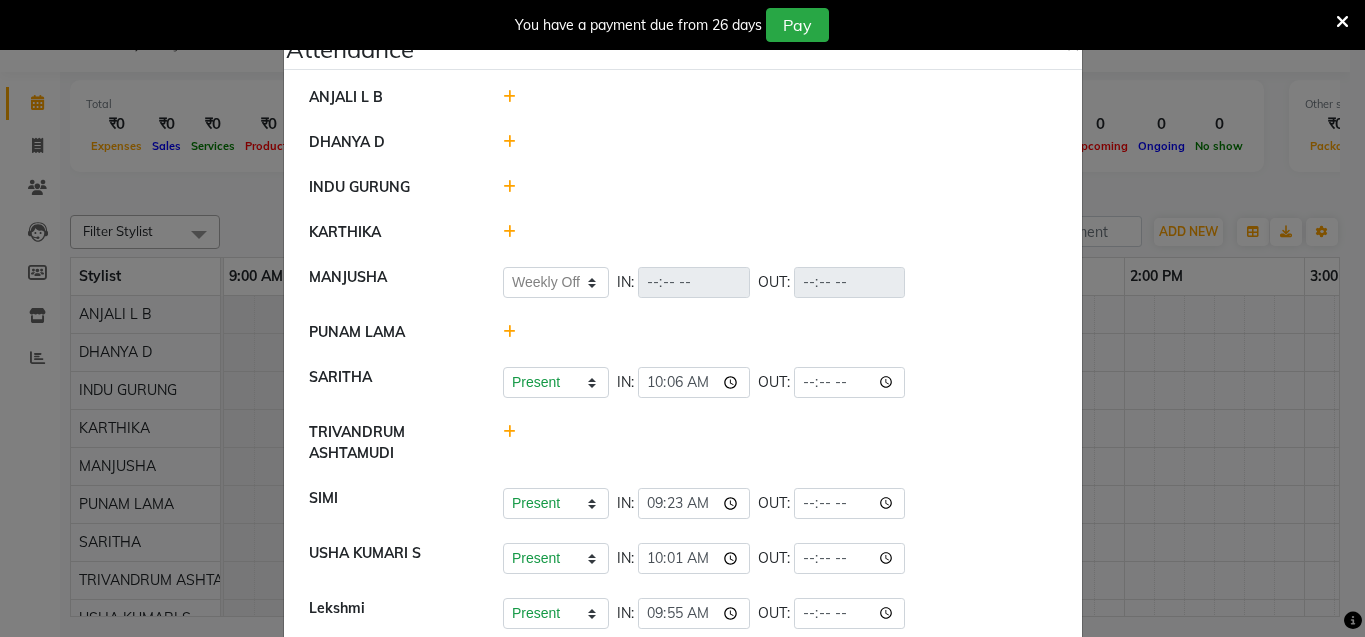 click on "KARTHIKA" 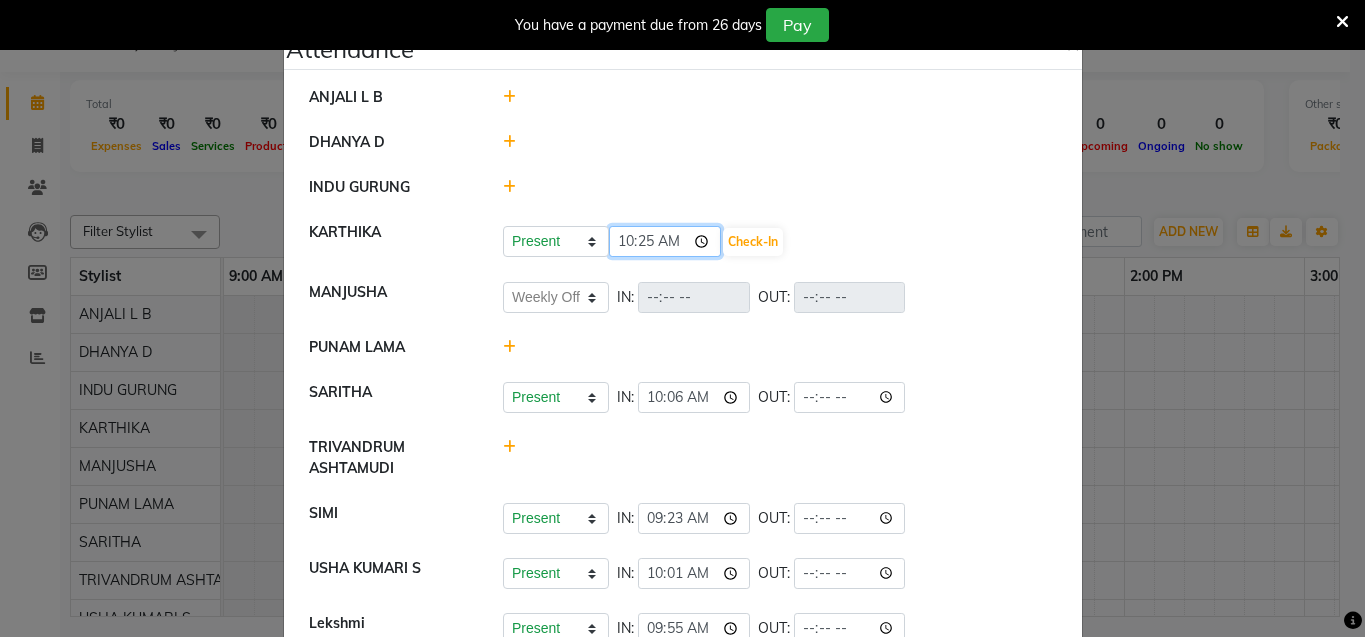 click on "10:25" 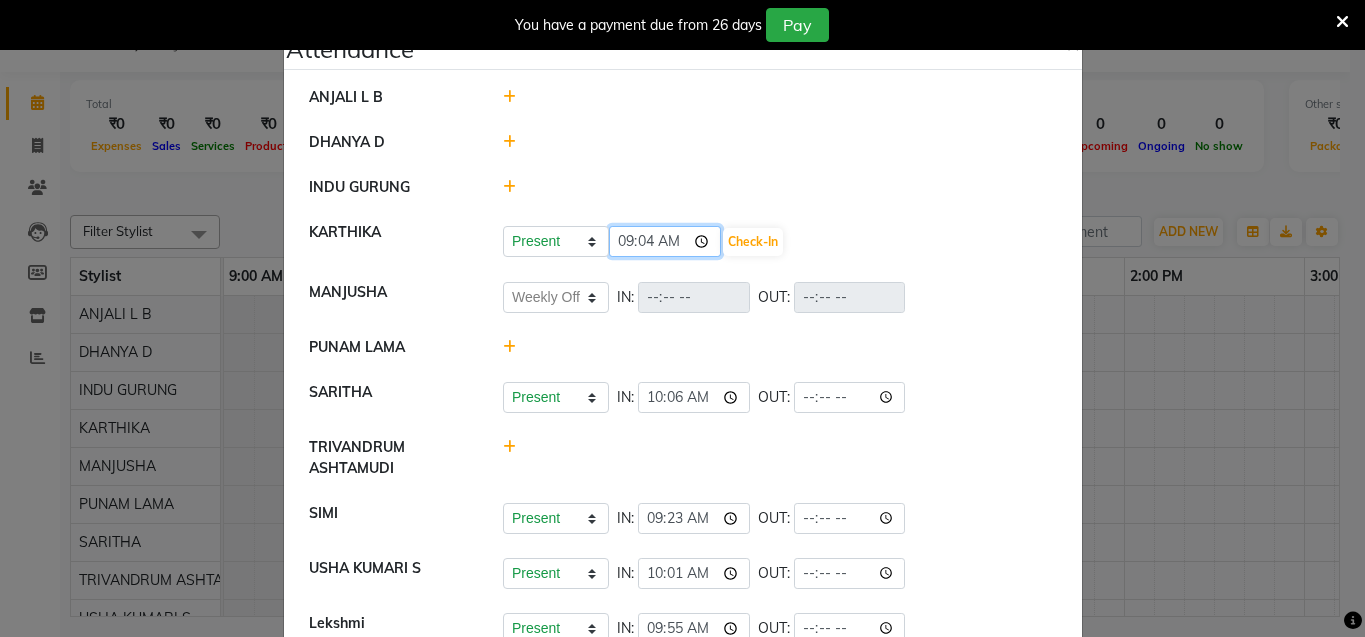 type on "09:47" 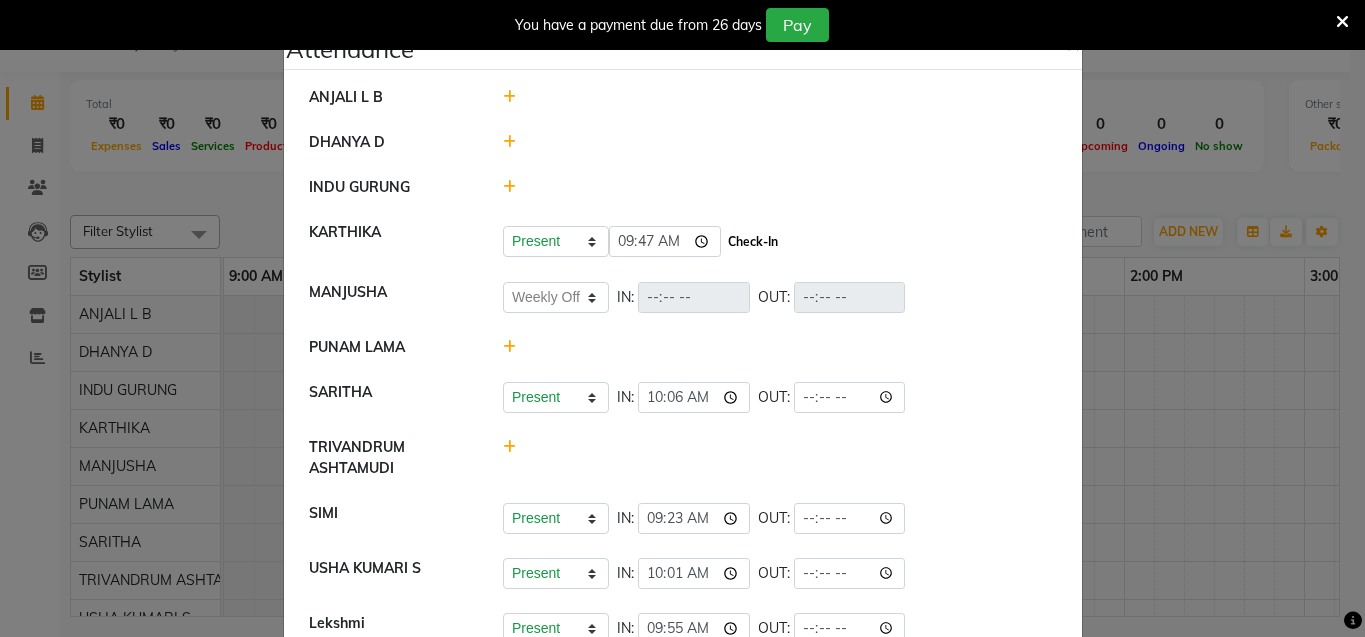 click on "Check-In" 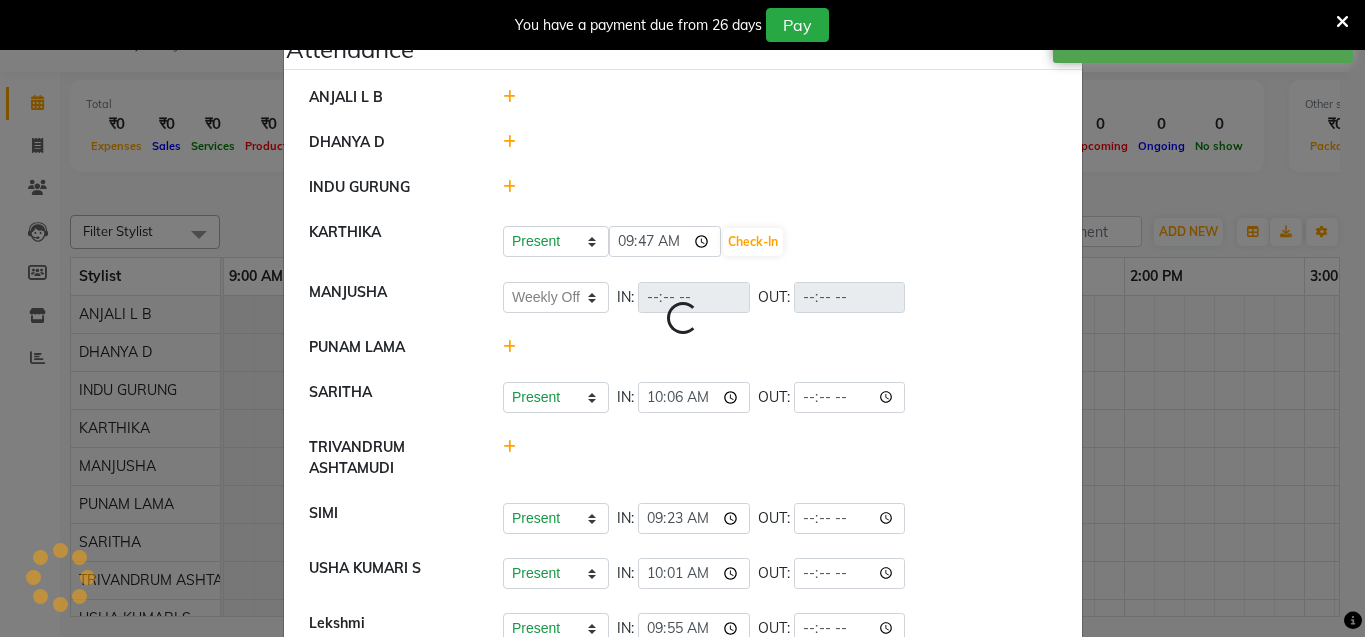 select on "W" 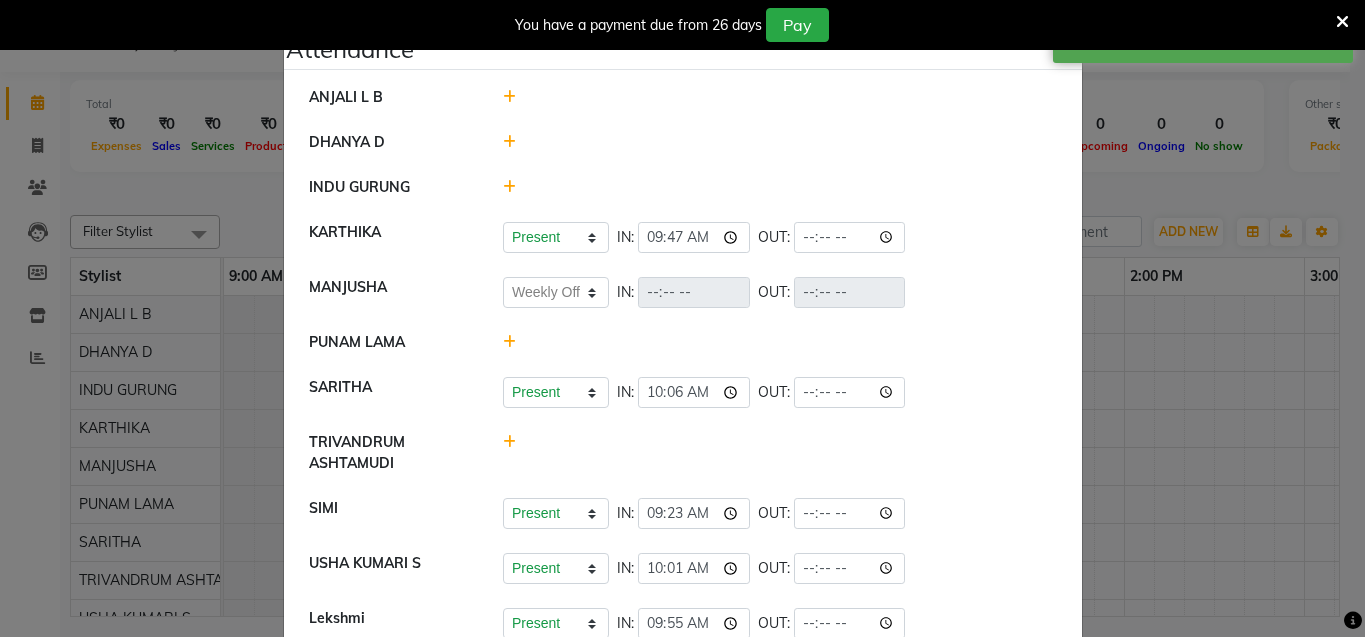 click 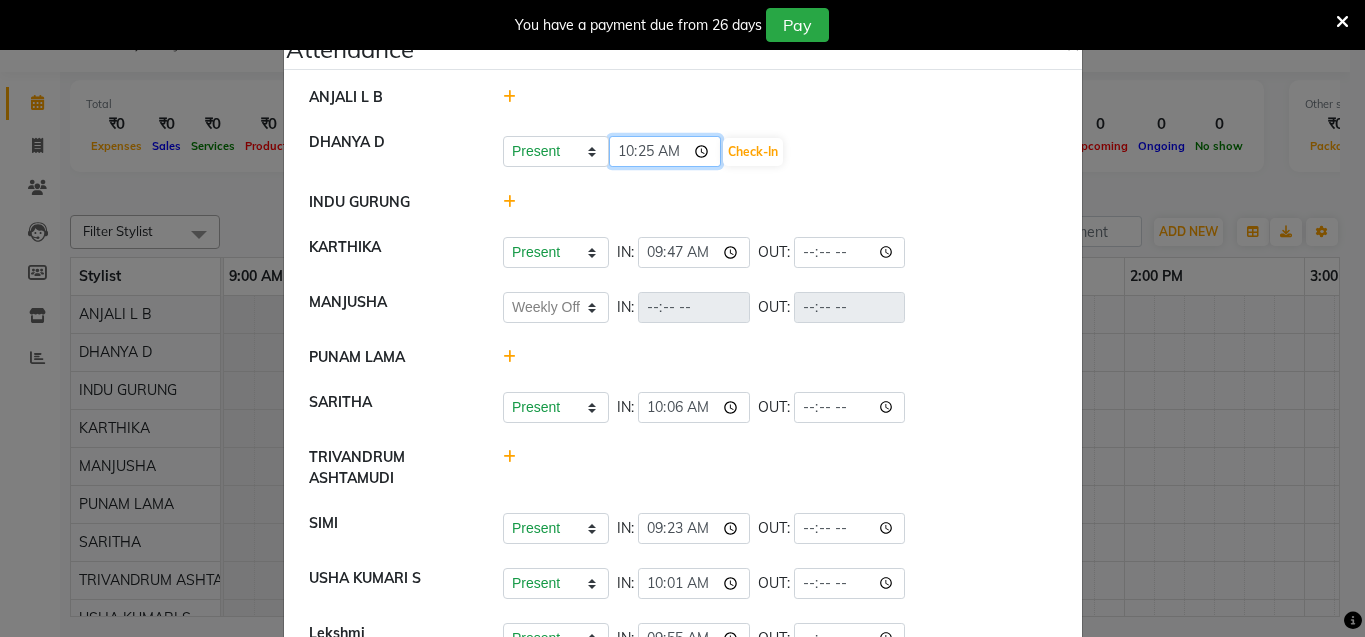 click on "10:25" 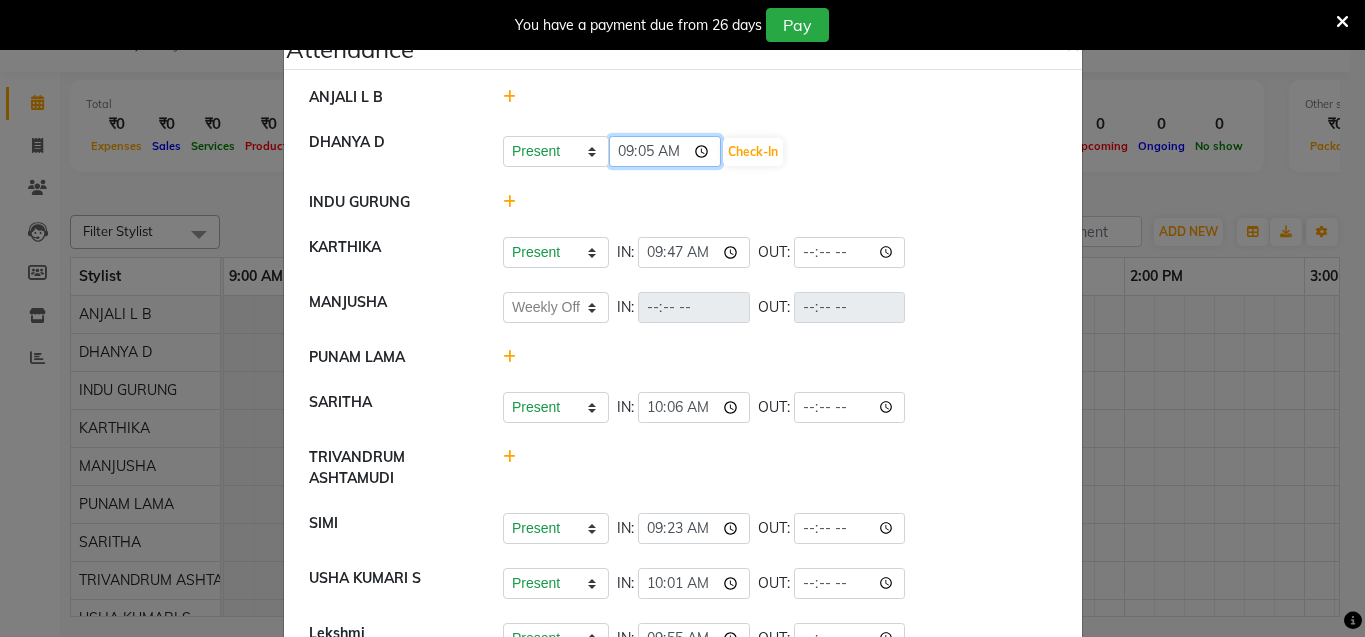 type on "09:57" 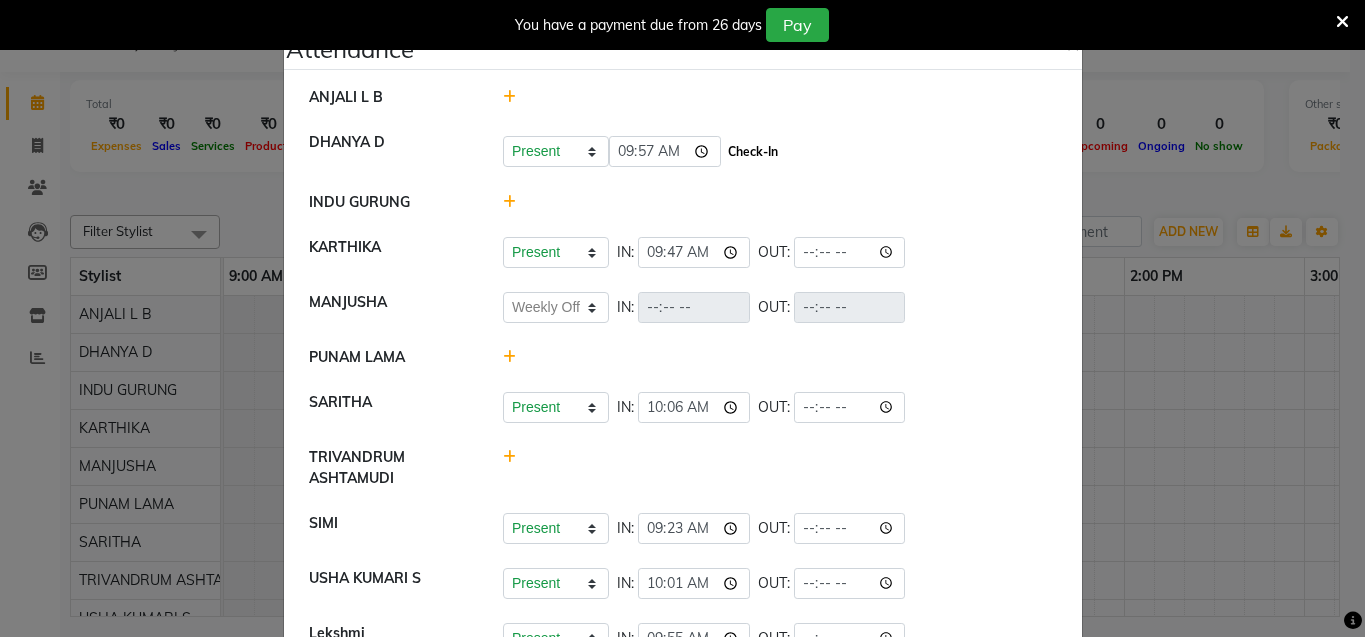 click on "Check-In" 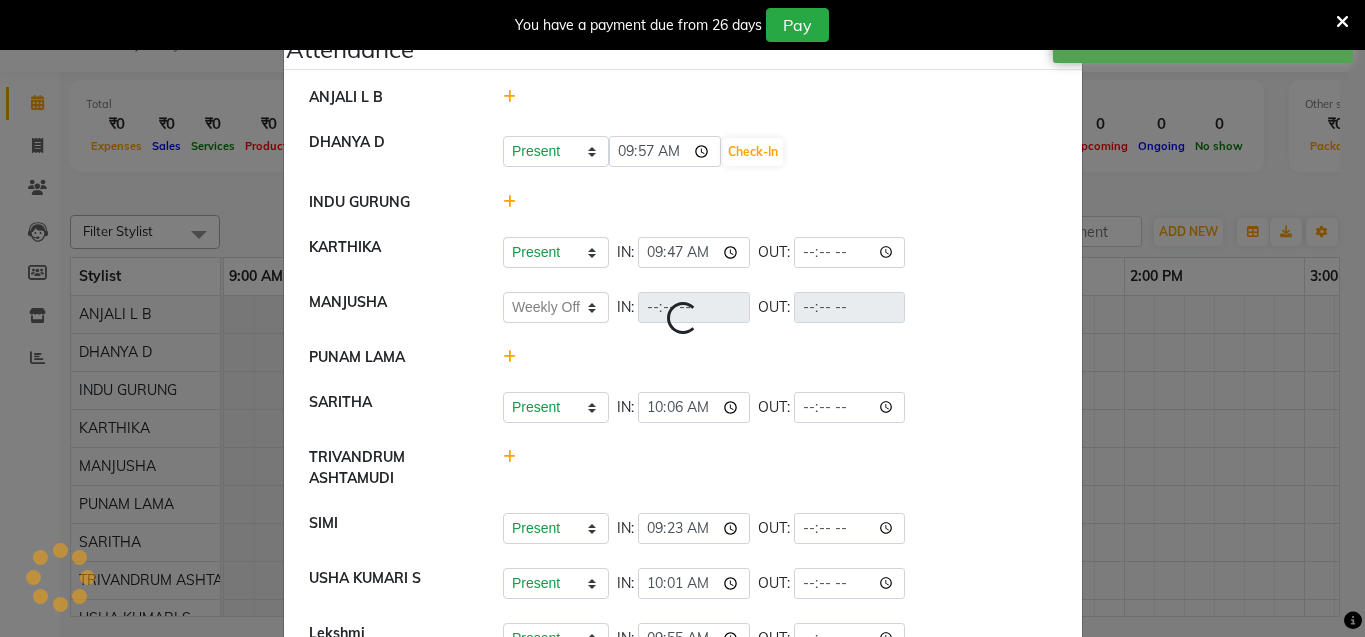 select on "W" 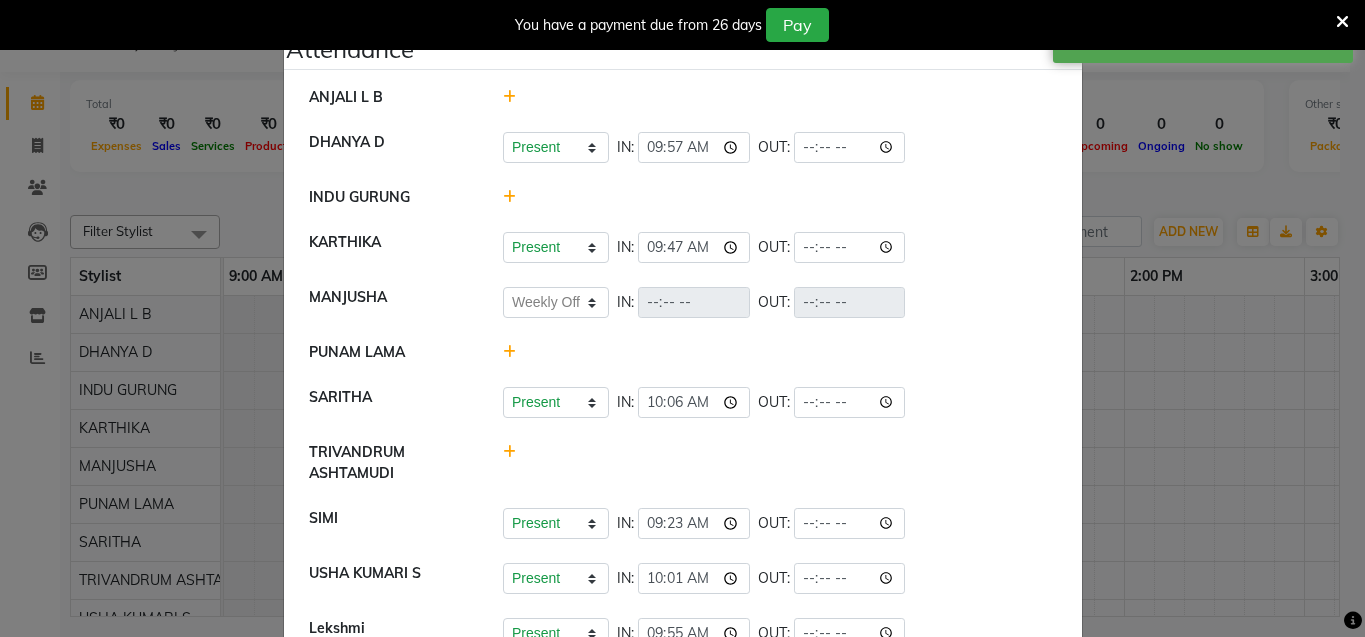 click 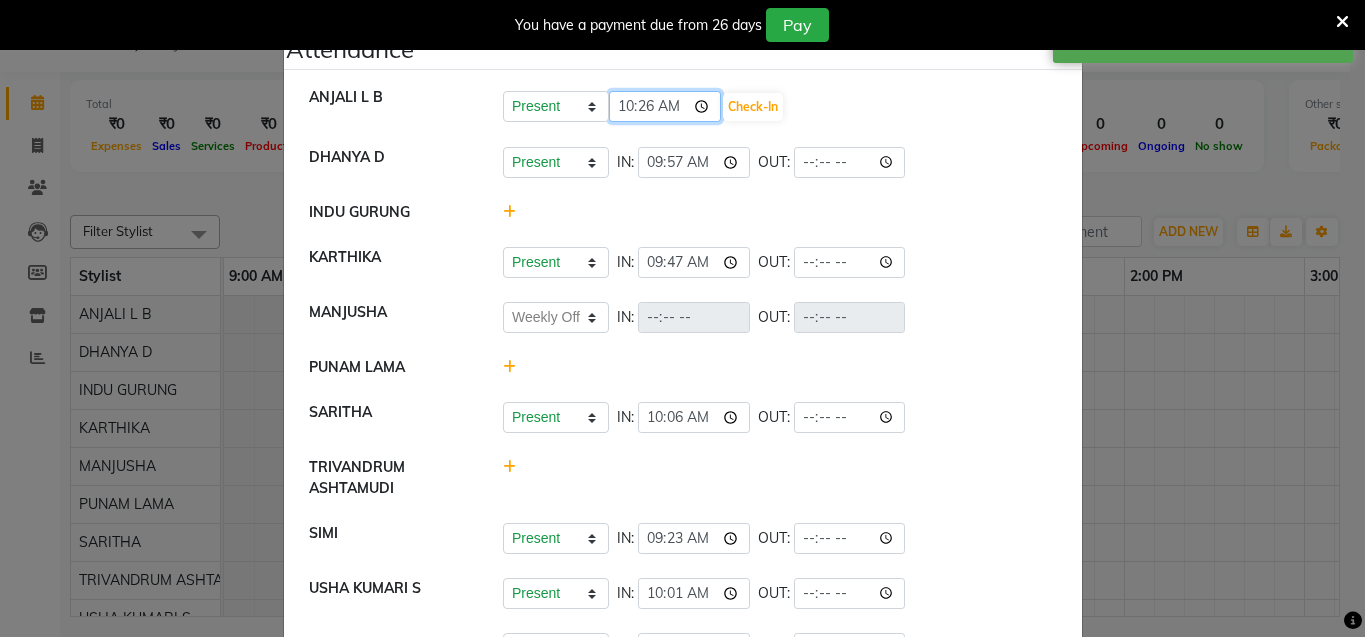 click on "10:26" 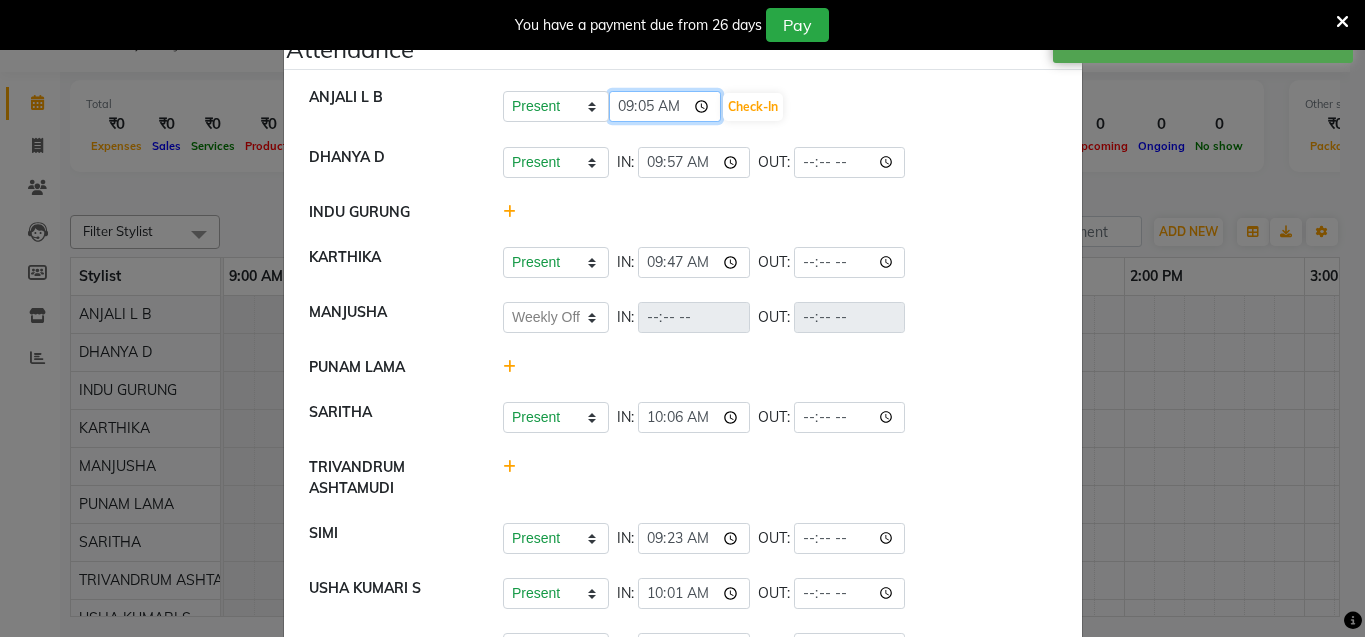 type on "09:50" 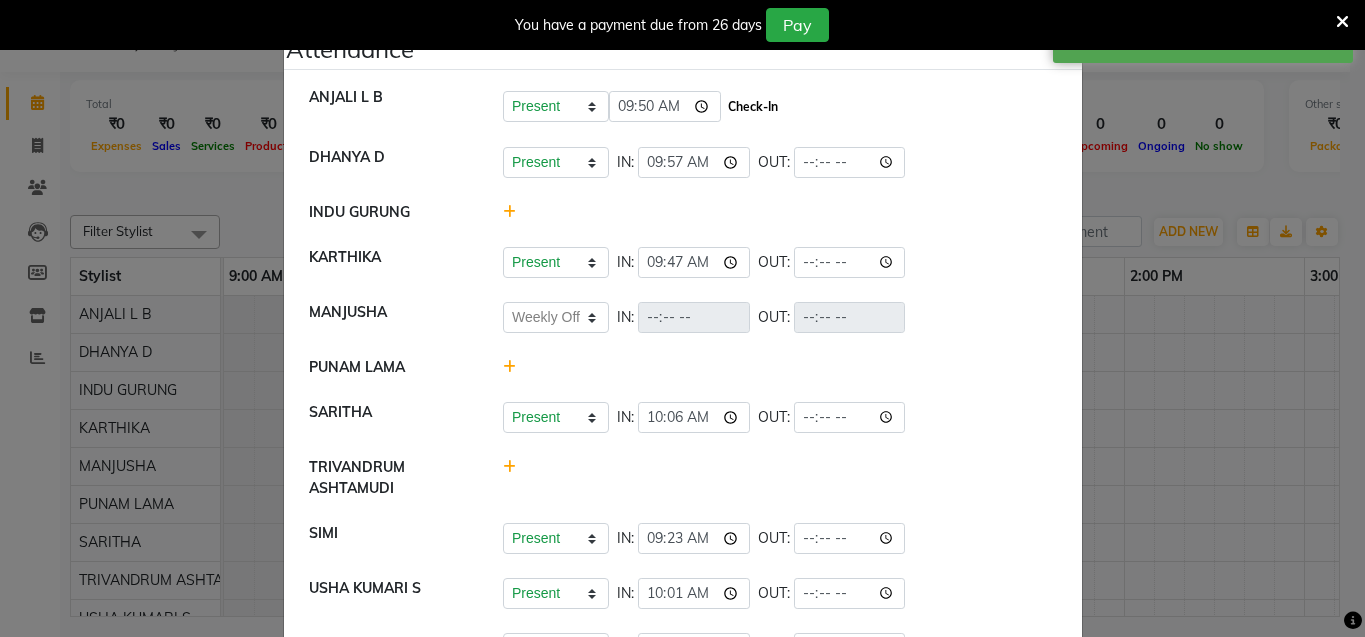 click on "Check-In" 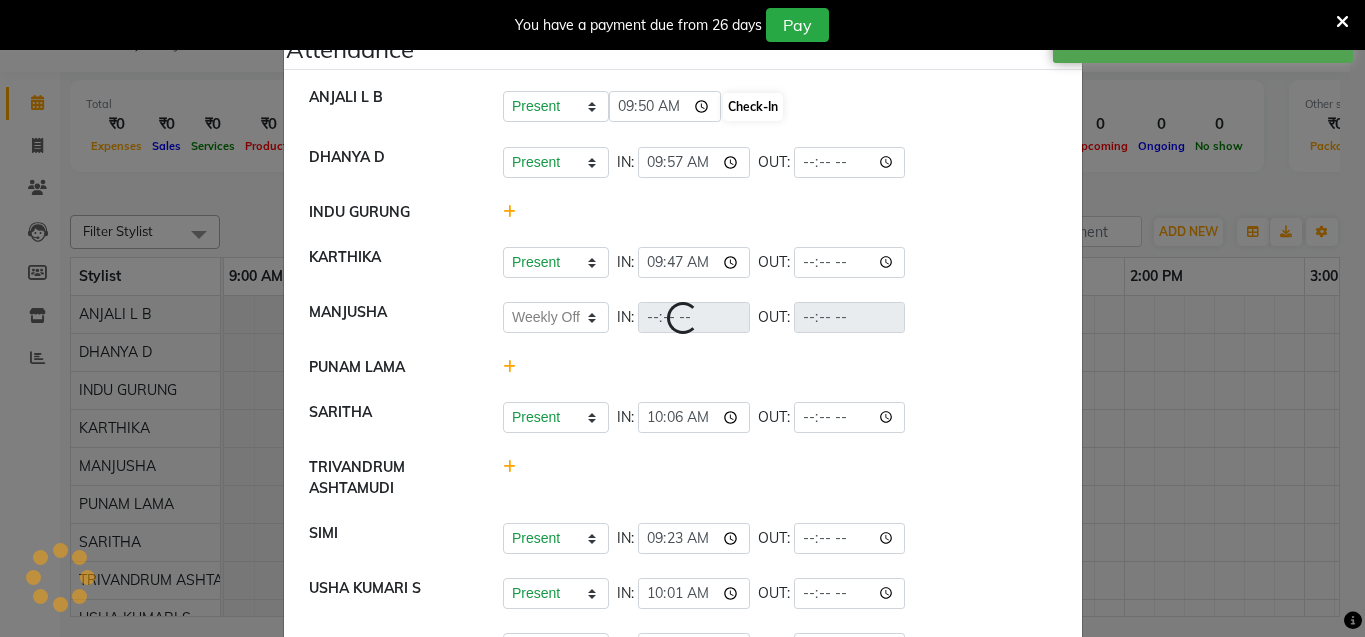 select on "W" 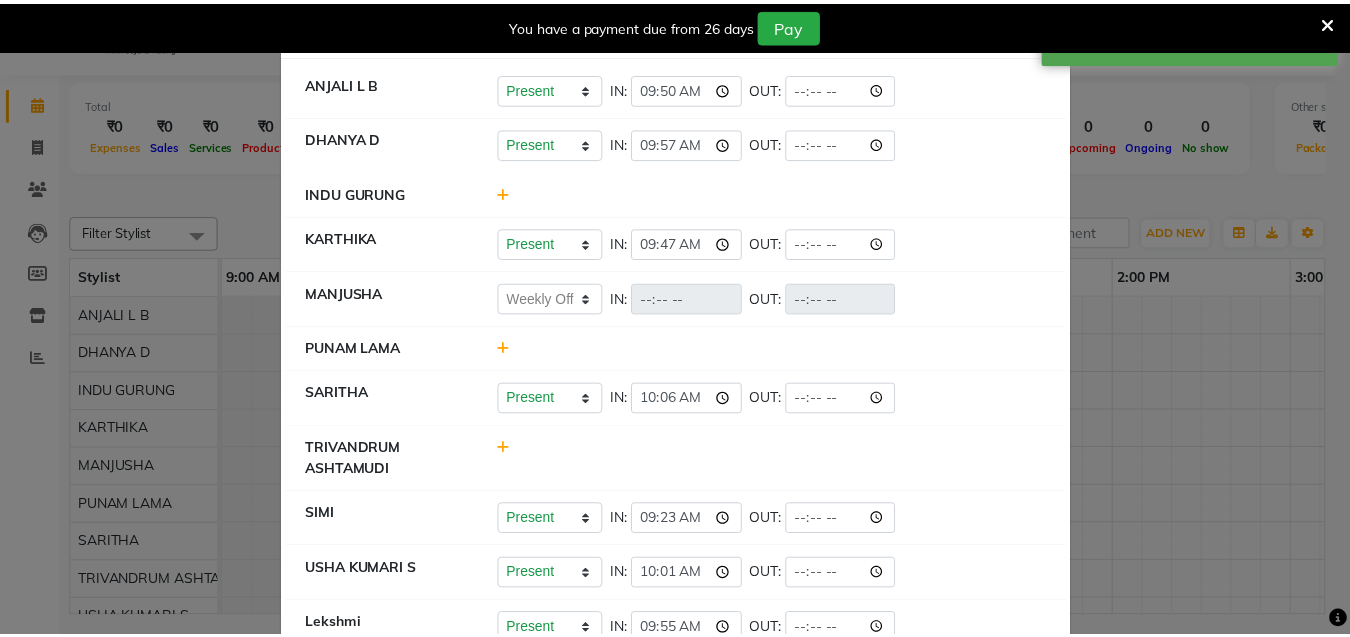 scroll, scrollTop: 0, scrollLeft: 0, axis: both 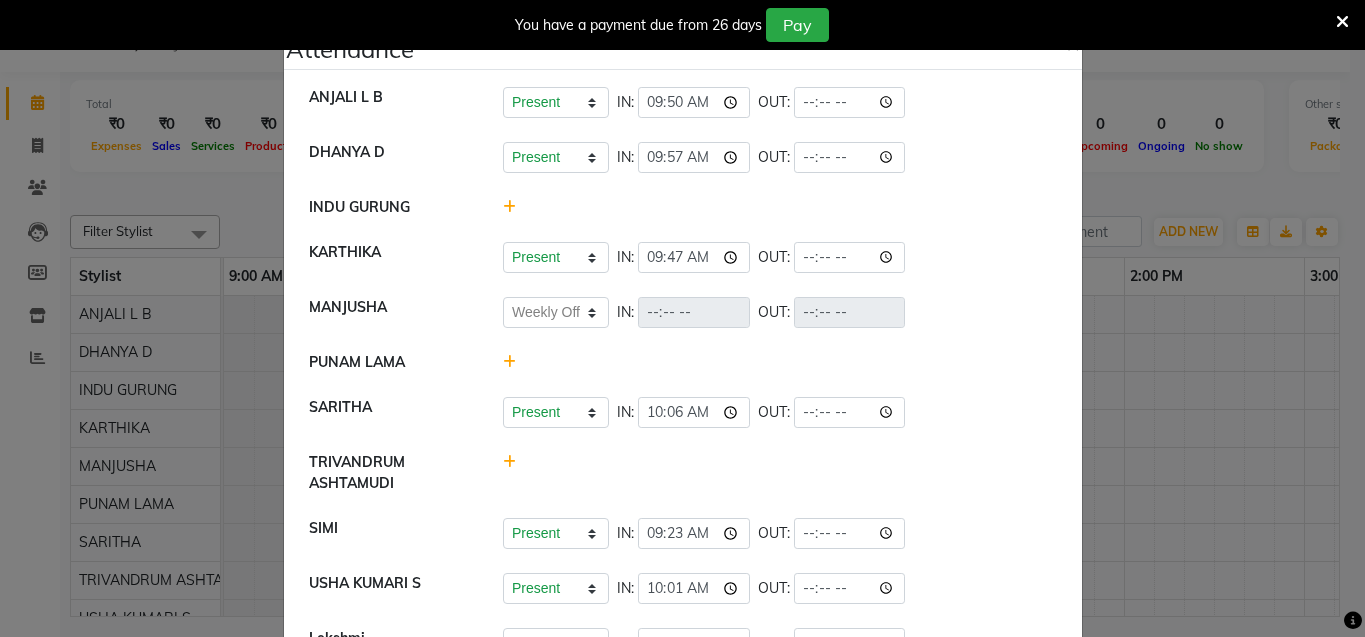 click on "Attendance ×  [FIRST] [LAST]	   Present   Absent   Late   Half Day   Weekly Off  IN:  09:50 OUT:   [FIRST] [LAST]   Present   Absent   Late   Half Day   Weekly Off  IN:  09:57 OUT:   [FIRST] [LAST]	   Present   Absent   Late   Half Day   Weekly Off  IN:  09:47 OUT:   [FIRST]	   Present   Absent   Late   Half Day   Weekly Off  IN:  OUT:   [FIRST] [LAST]	   Present   Absent   Late   Half Day   Weekly Off  IN:  10:06 OUT:   [CITY]   [FIRST]   Present   Absent   Late   Half Day   Weekly Off  IN:  09:23 OUT:   [FIRST] [LAST]   Present   Absent   Late   Half Day   Weekly Off  IN:  10:01 OUT:   [FIRST]   Present   Absent   Late   Half Day   Weekly Off  IN:  09:55 OUT:   [FIRST]   Present   Absent   Late   Half Day   Weekly Off  IN:  09:55 OUT:   [FIRST]   Present   Absent   Late   Half Day   Weekly Off  IN:  07:47 OUT:" 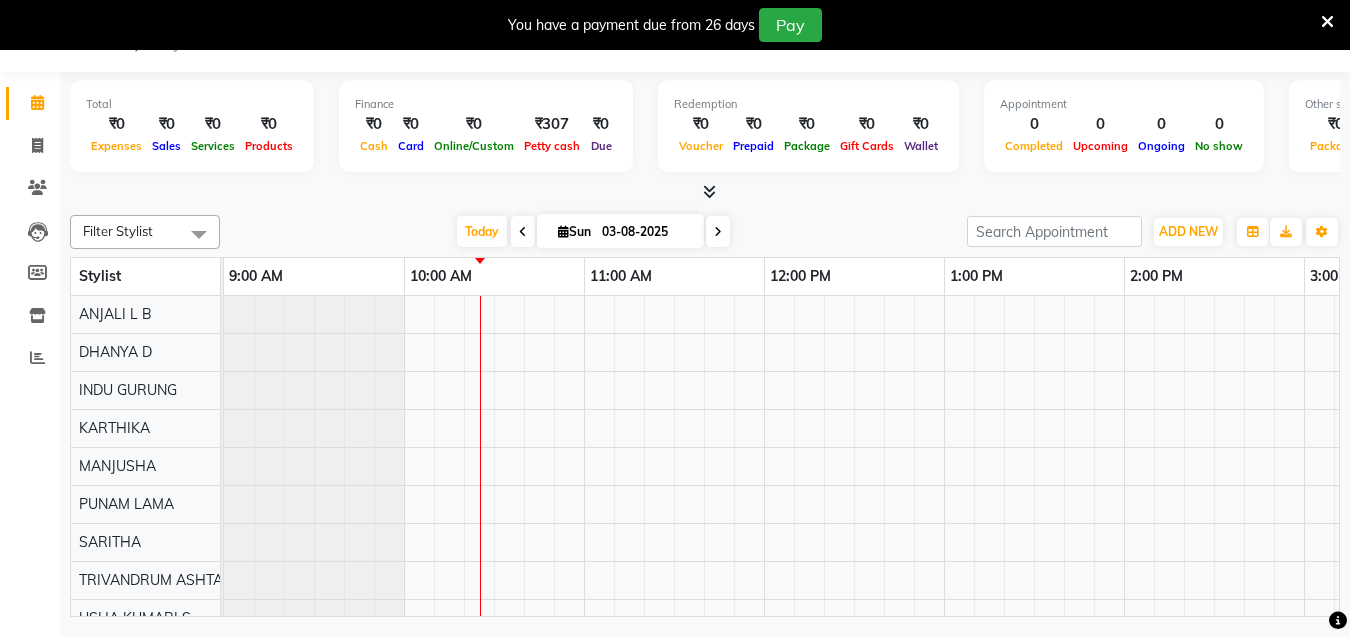 click at bounding box center (1327, 22) 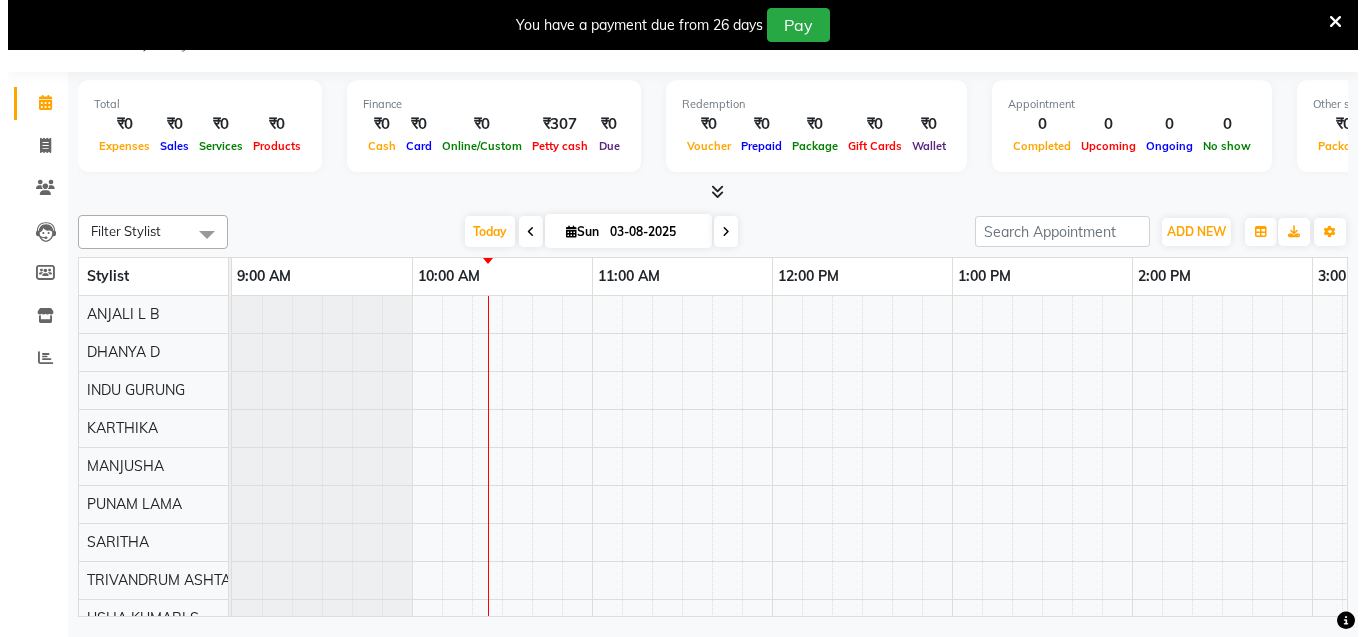 scroll, scrollTop: 0, scrollLeft: 0, axis: both 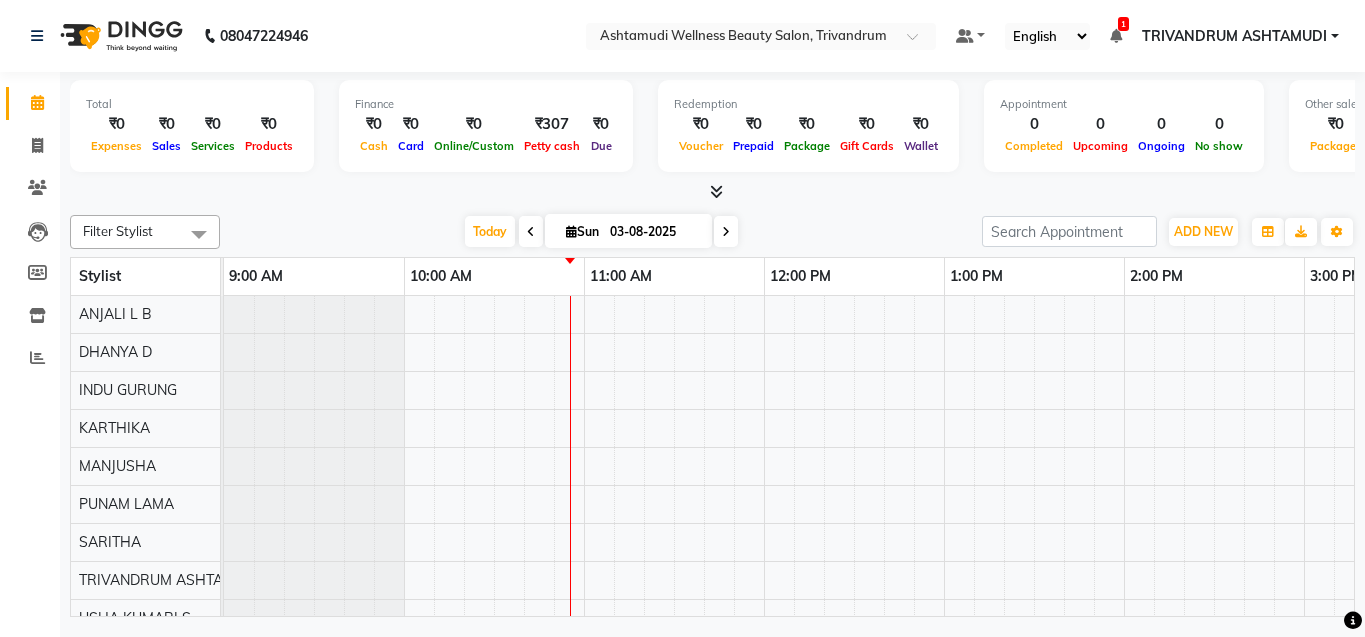 click at bounding box center [1484, 523] 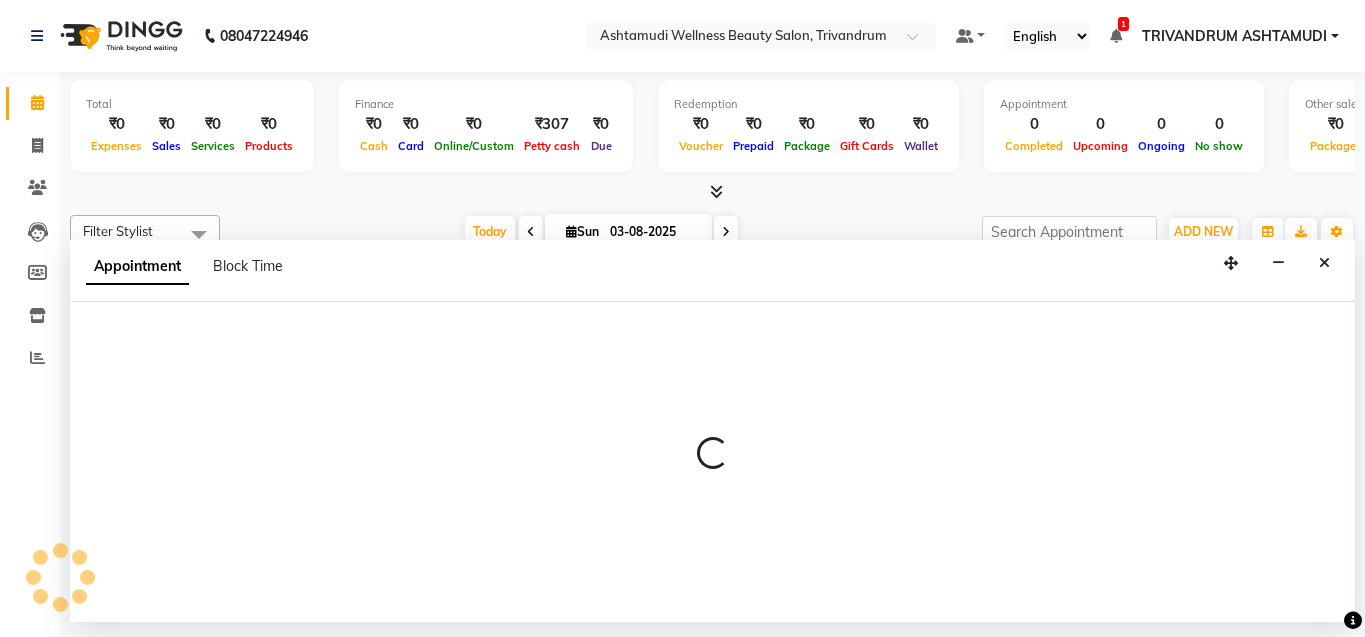select on "27022" 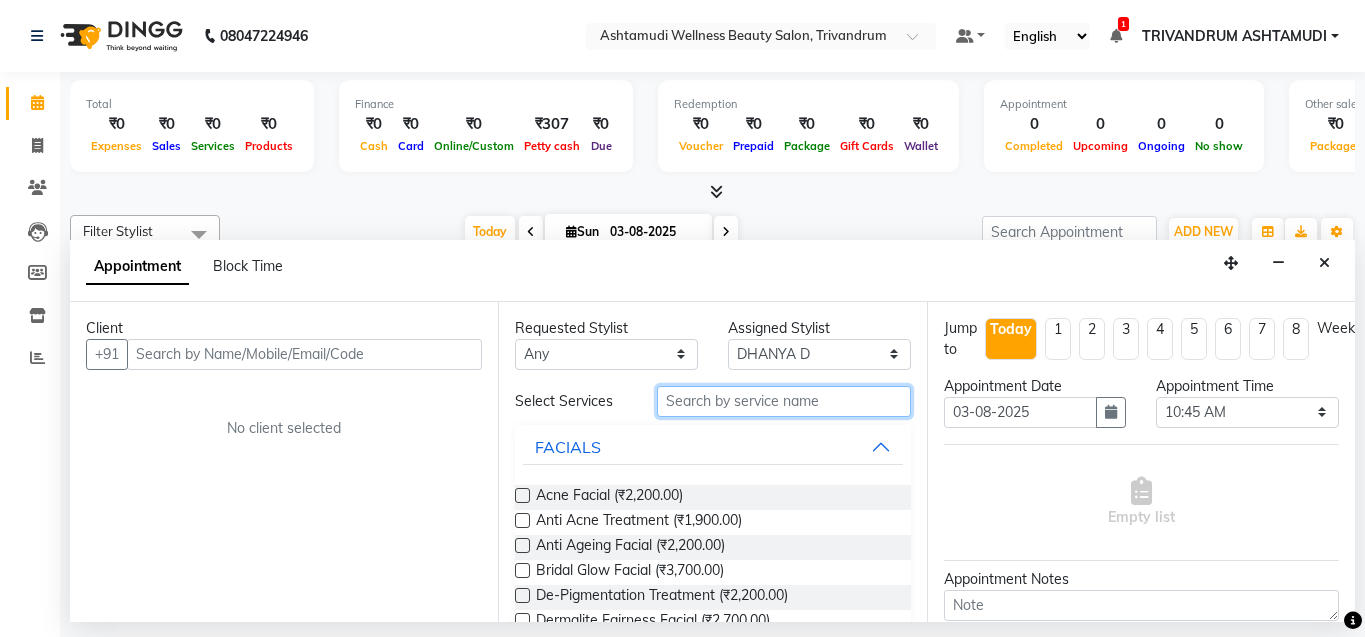 click at bounding box center [784, 401] 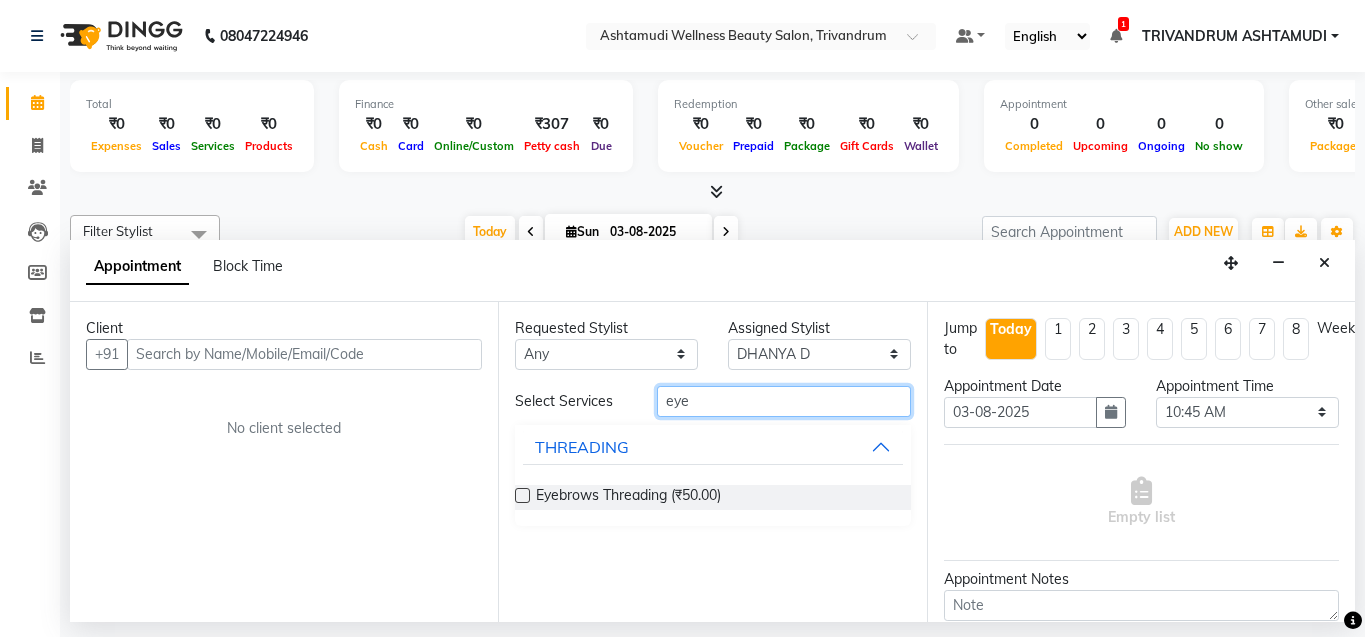 type on "eye" 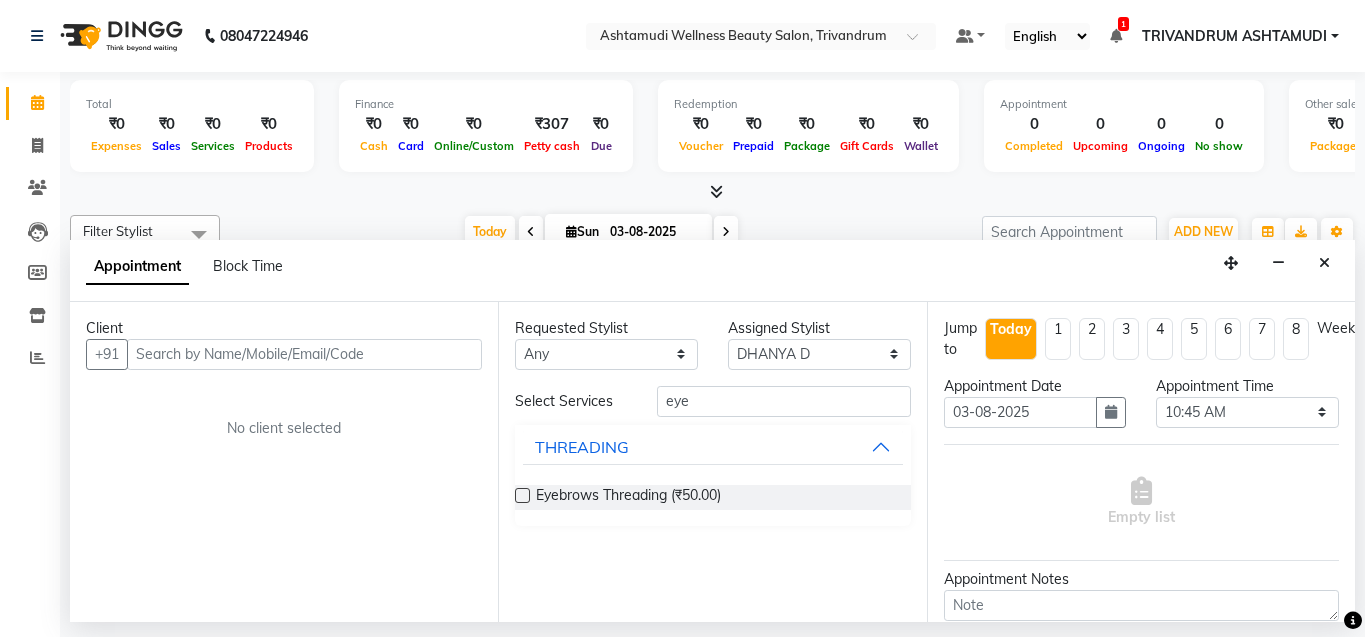 click at bounding box center [522, 495] 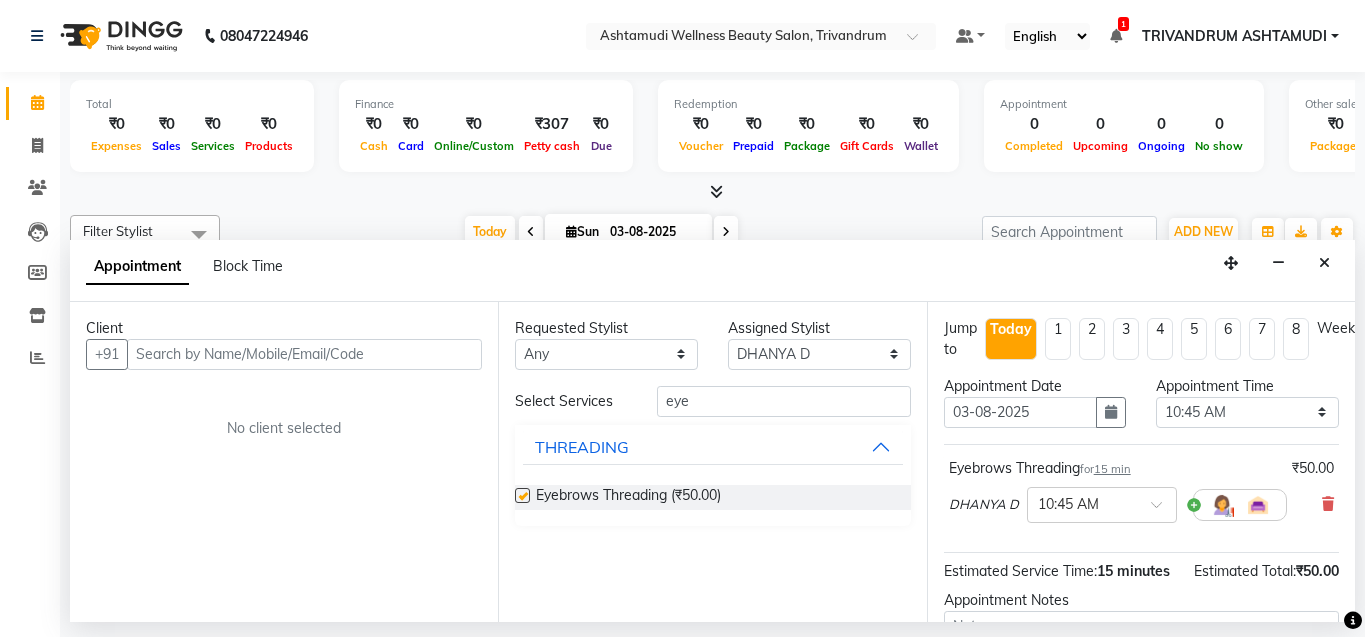 checkbox on "false" 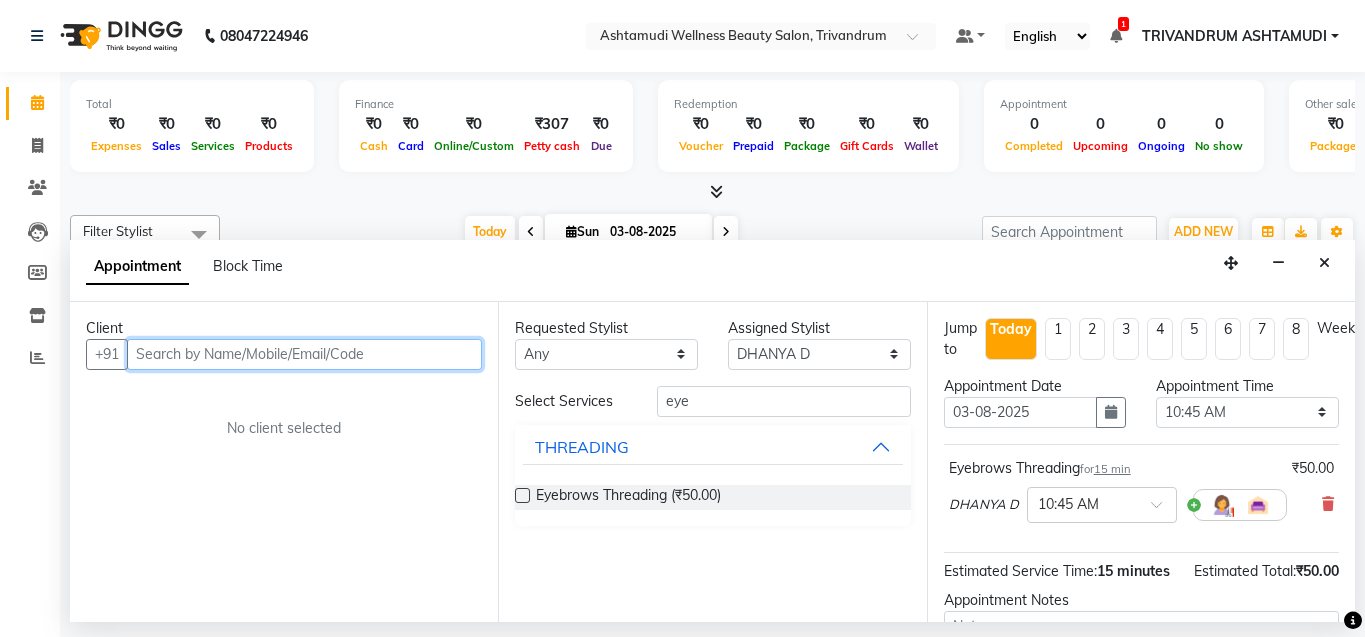 click at bounding box center (304, 354) 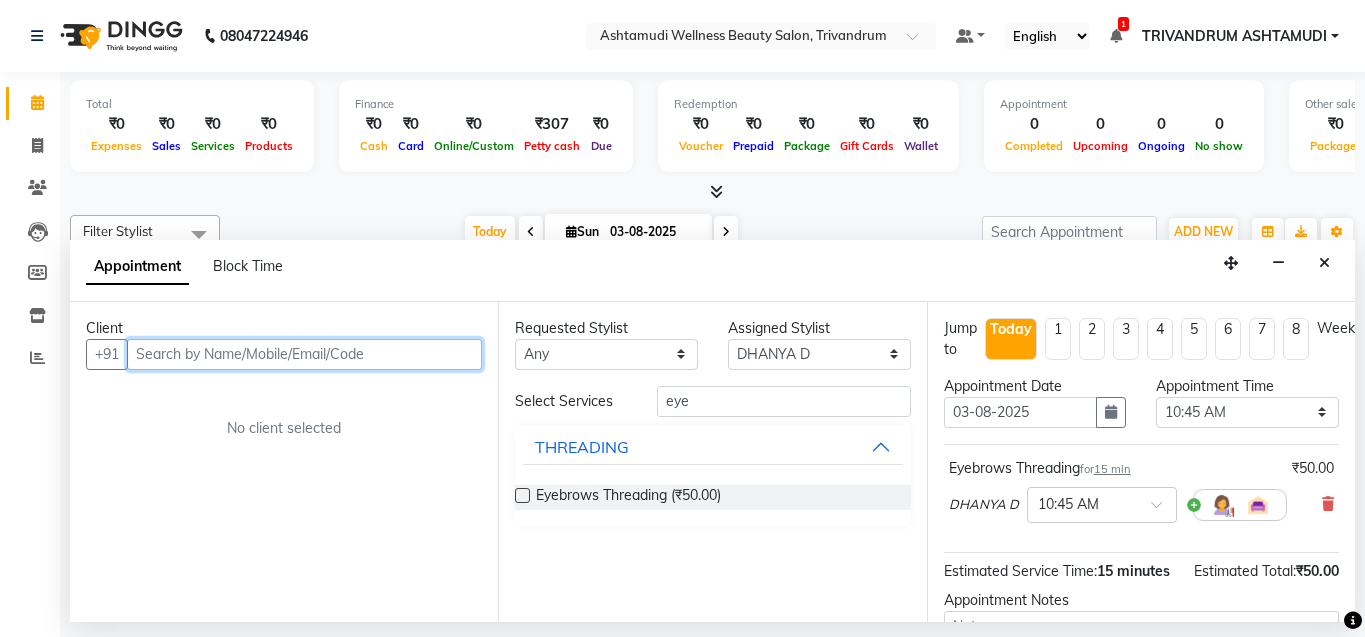type on "9" 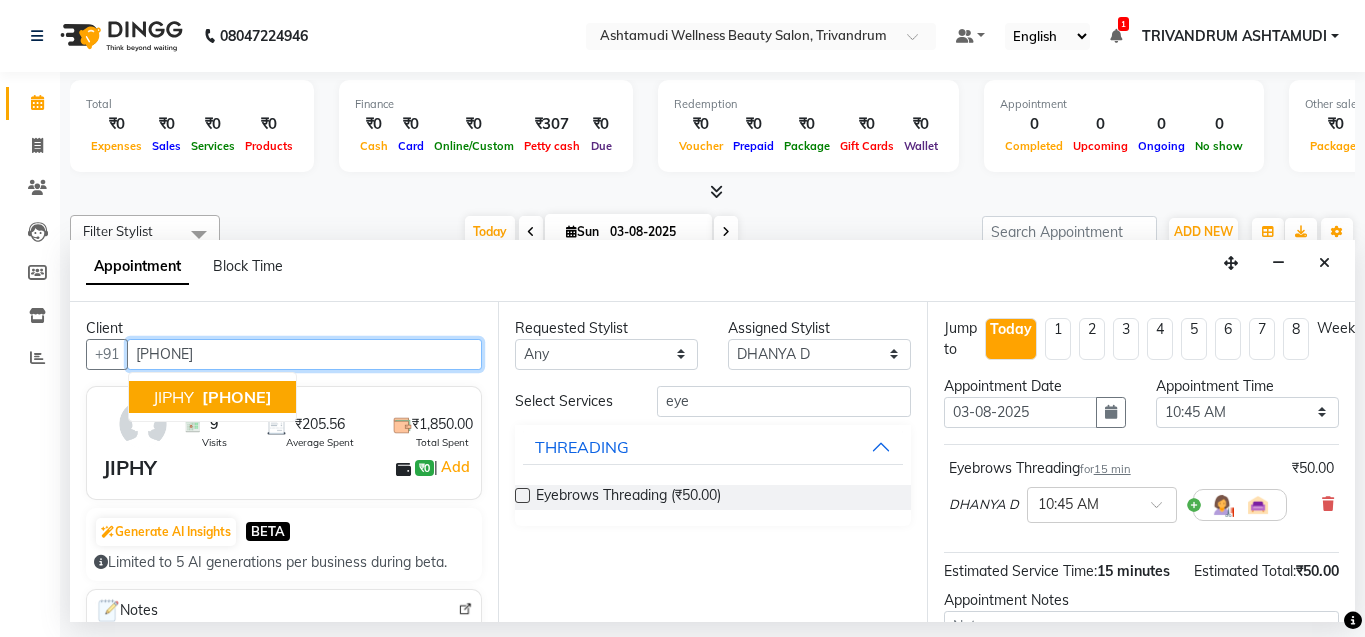 type on "[PHONE]" 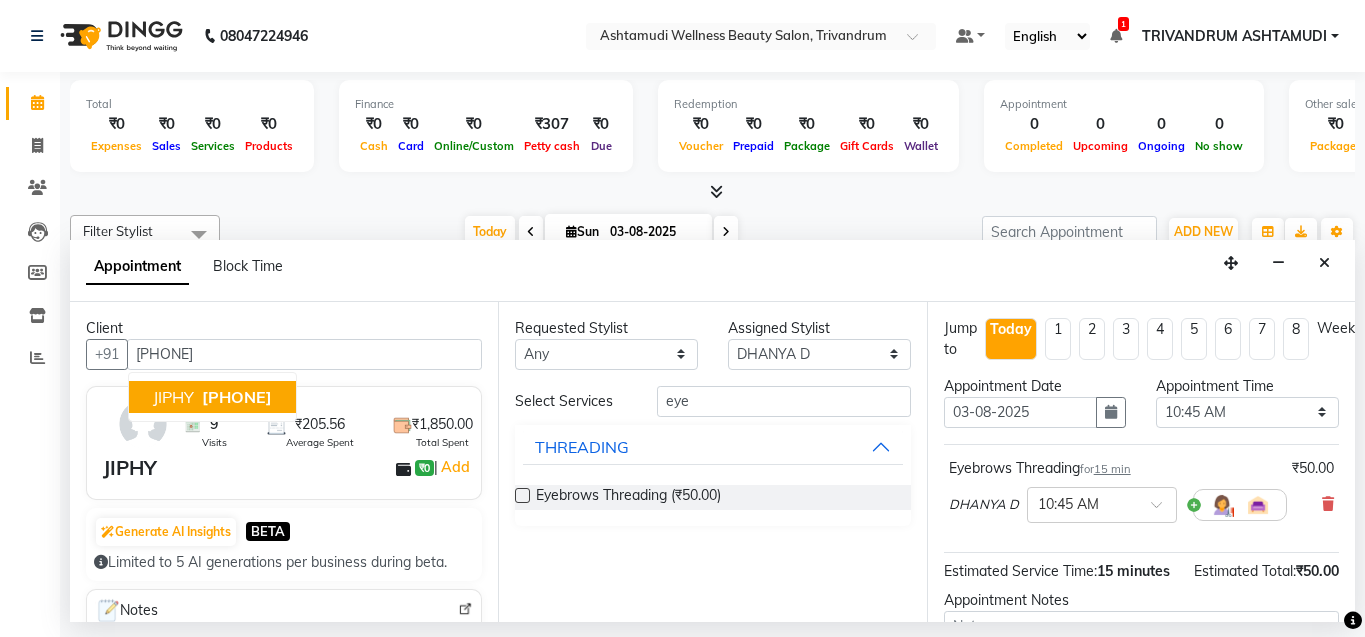 click on "[FIRST]    ₹0  |   Add" at bounding box center (288, 468) 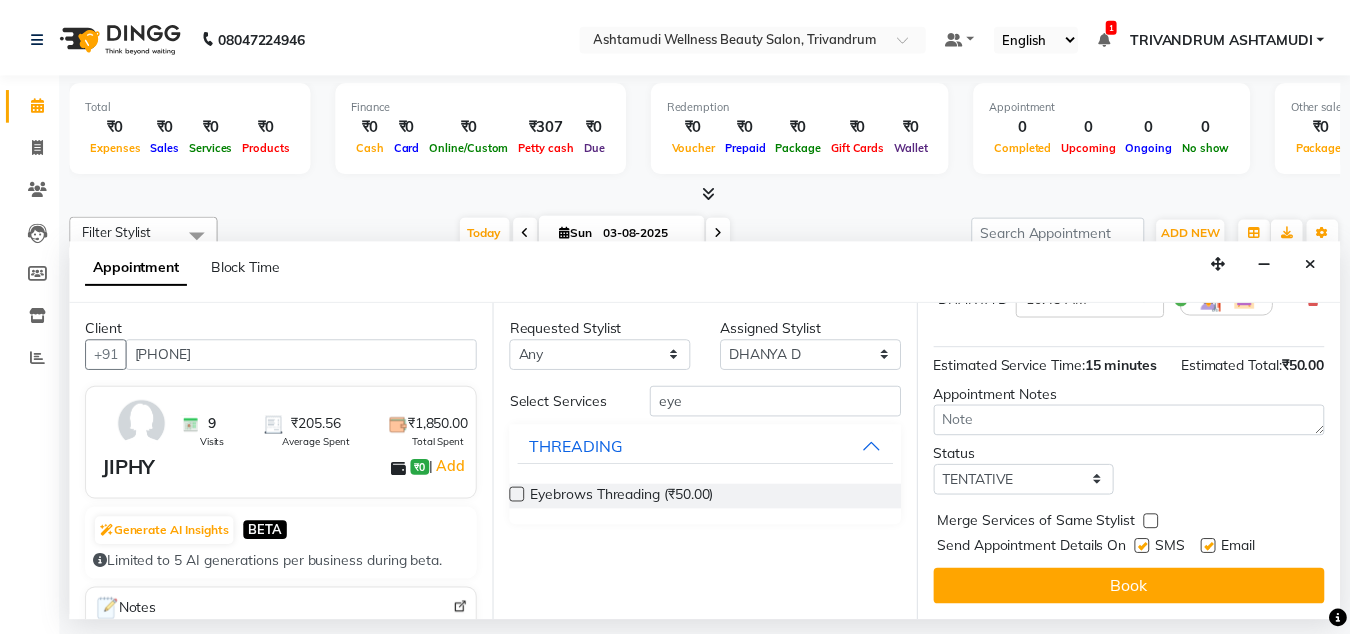 scroll, scrollTop: 242, scrollLeft: 0, axis: vertical 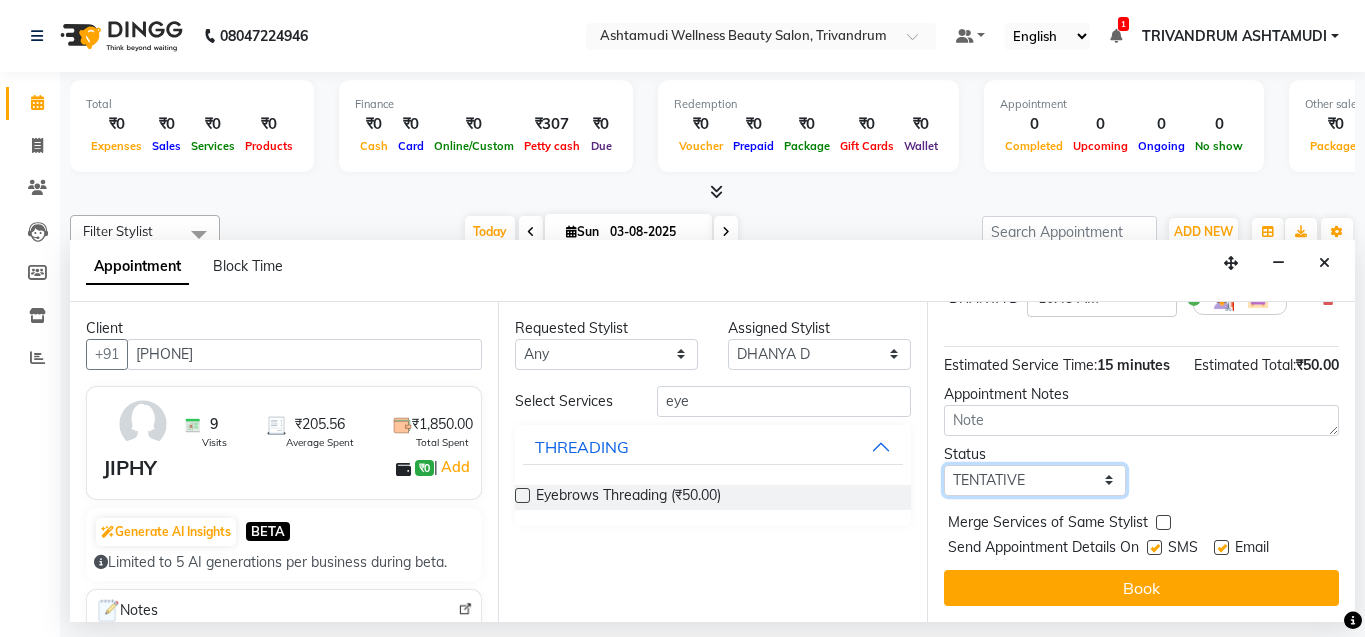 click on "Select TENTATIVE CONFIRM CHECK-IN UPCOMING" at bounding box center [1035, 480] 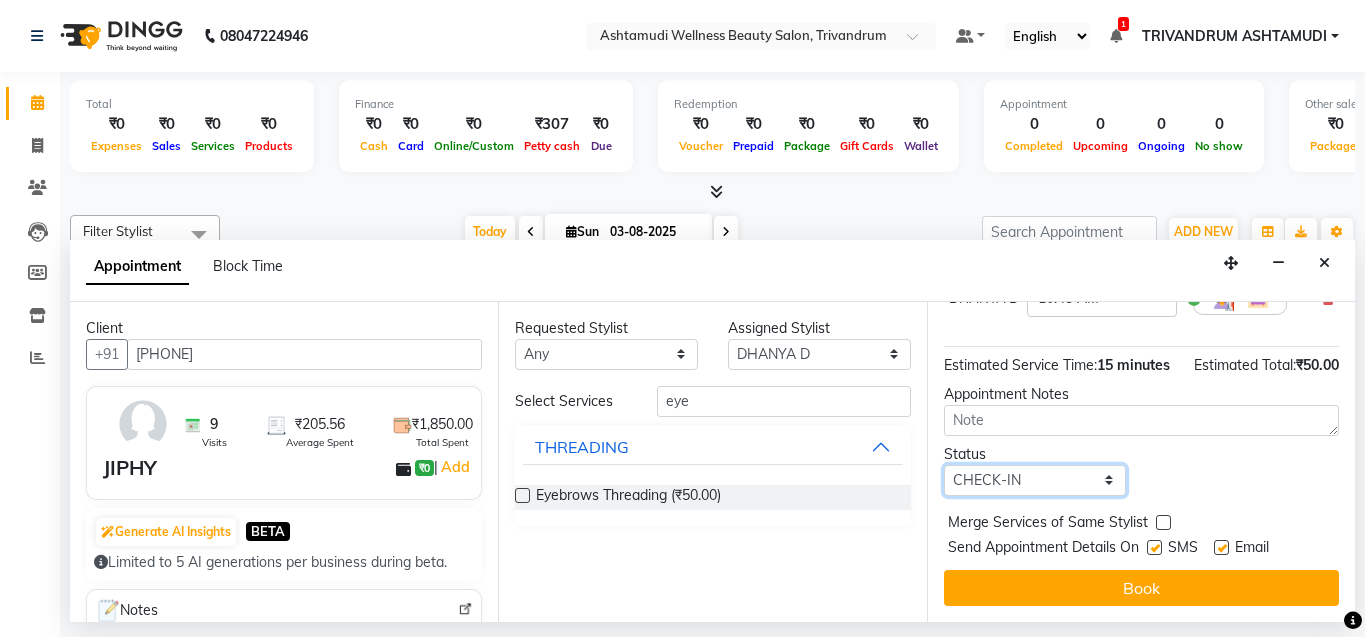 click on "Select TENTATIVE CONFIRM CHECK-IN UPCOMING" at bounding box center [1035, 480] 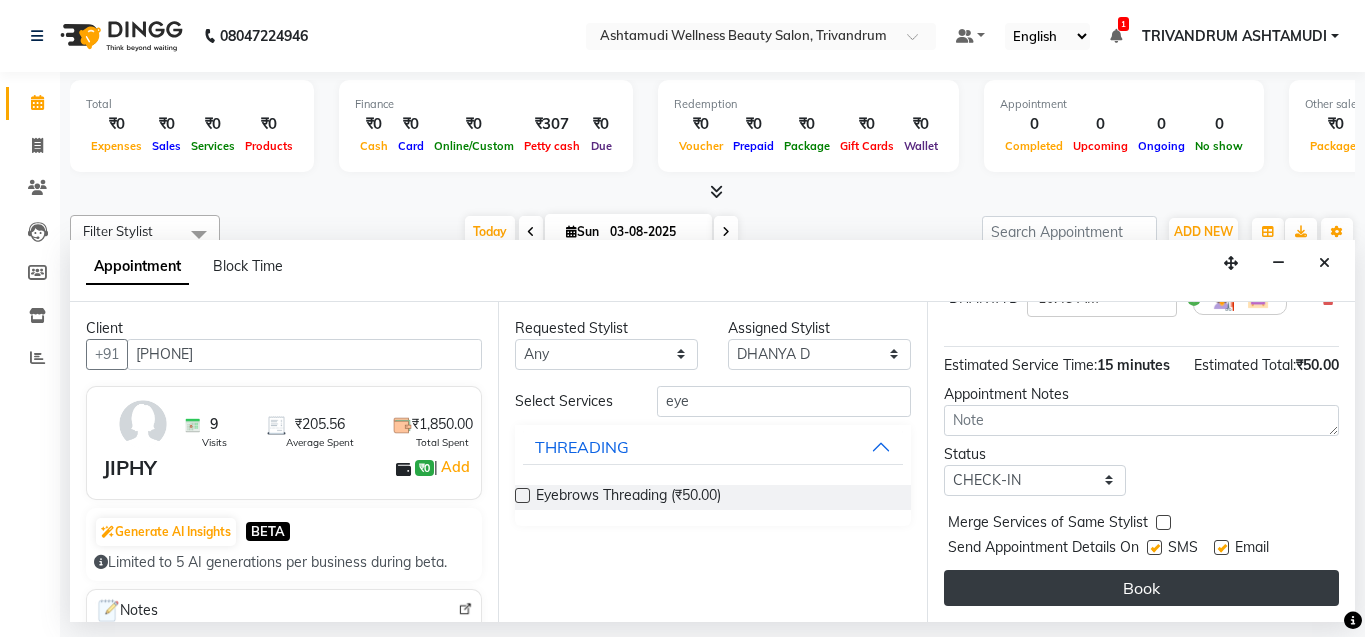 click on "Book" at bounding box center (1141, 588) 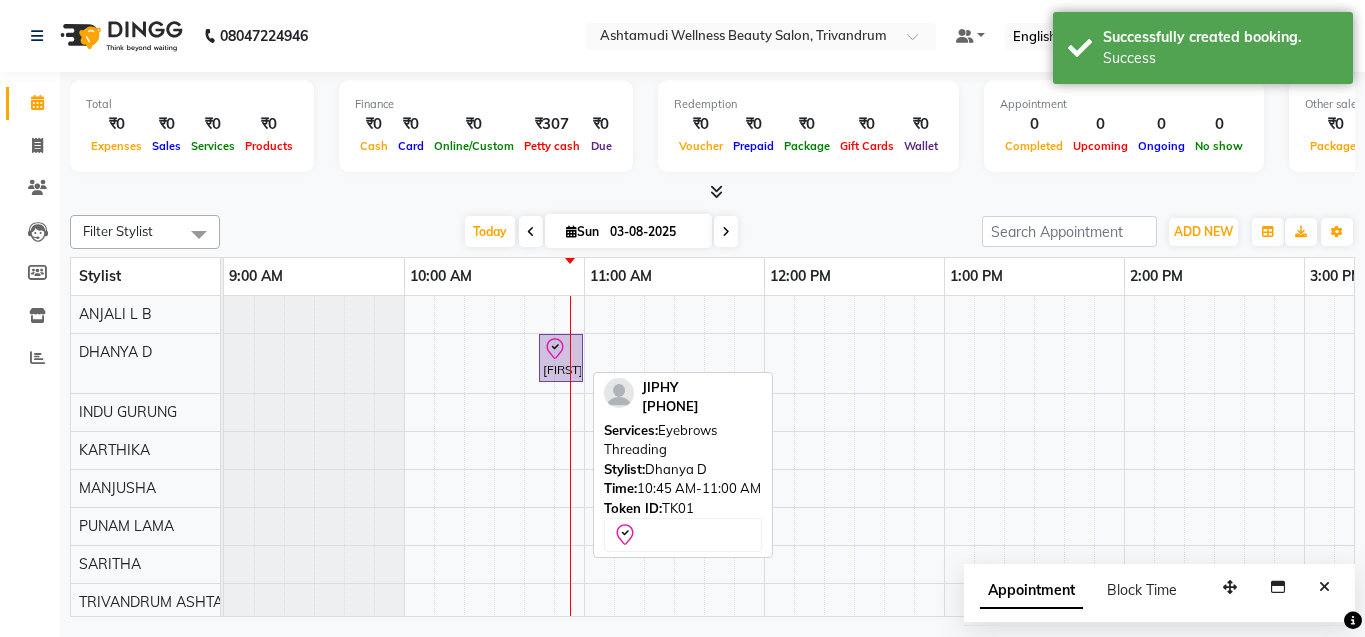 click on "[FIRST], TK01, 10:45 AM-11:00 AM, Eyebrows Threading" at bounding box center [561, 358] 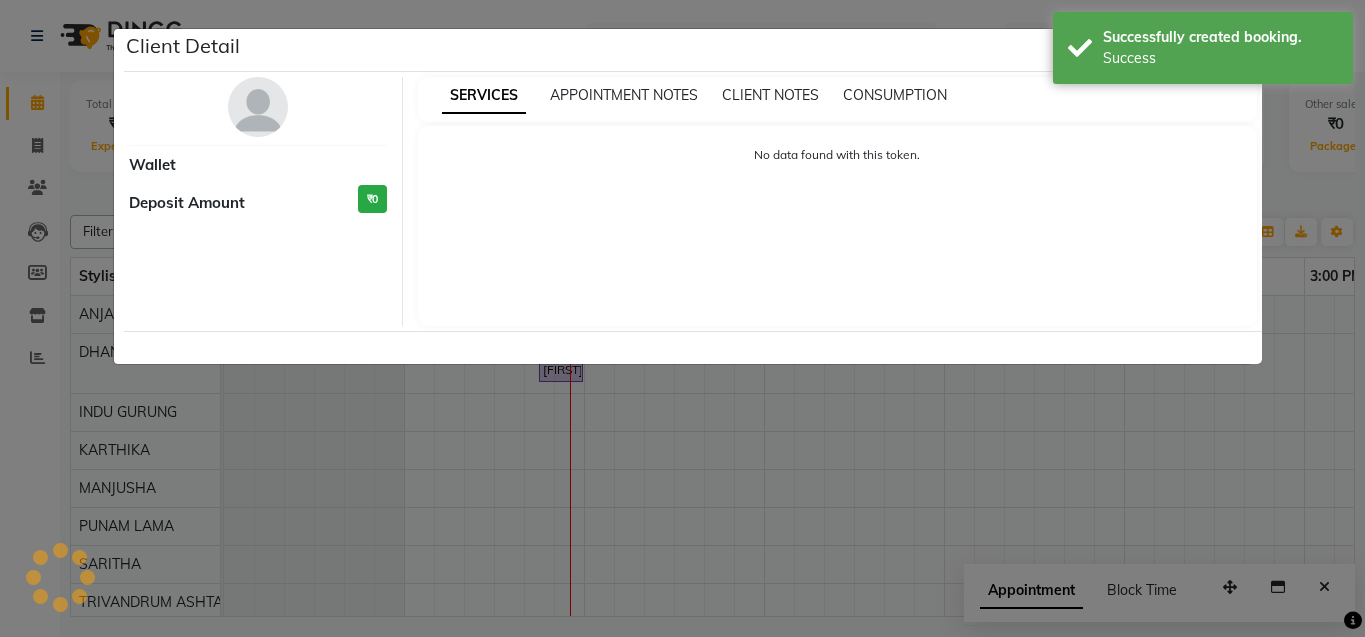 select on "8" 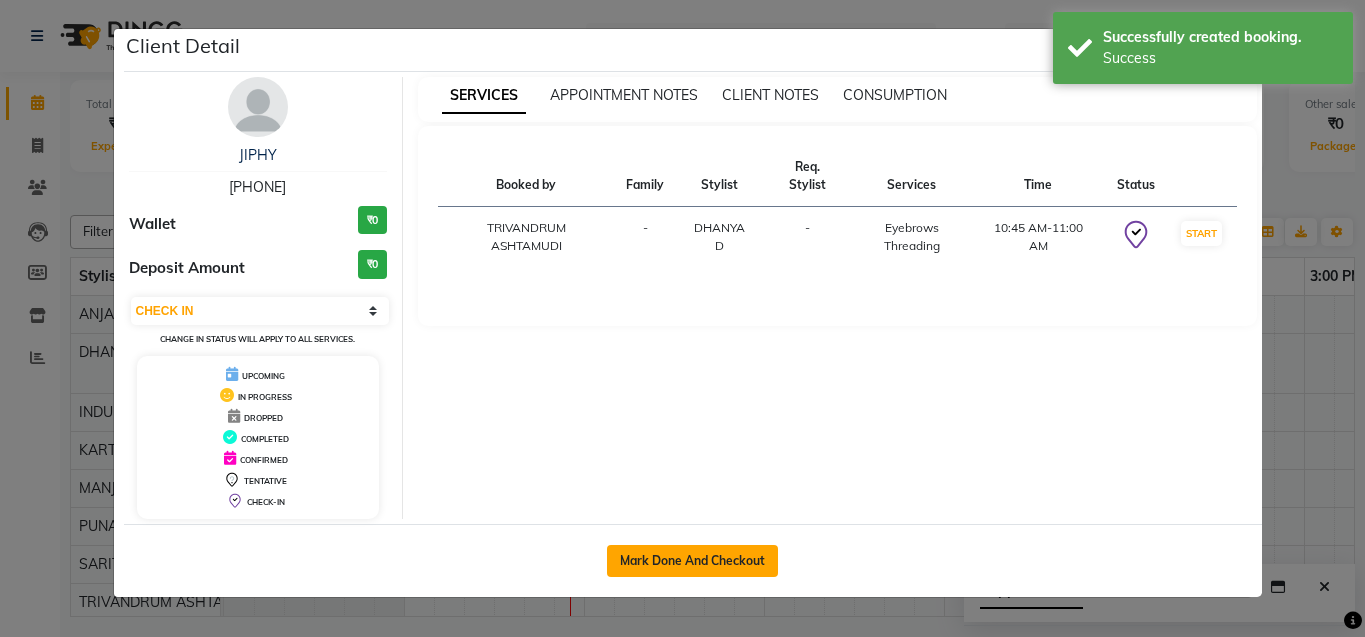 click on "Mark Done And Checkout" 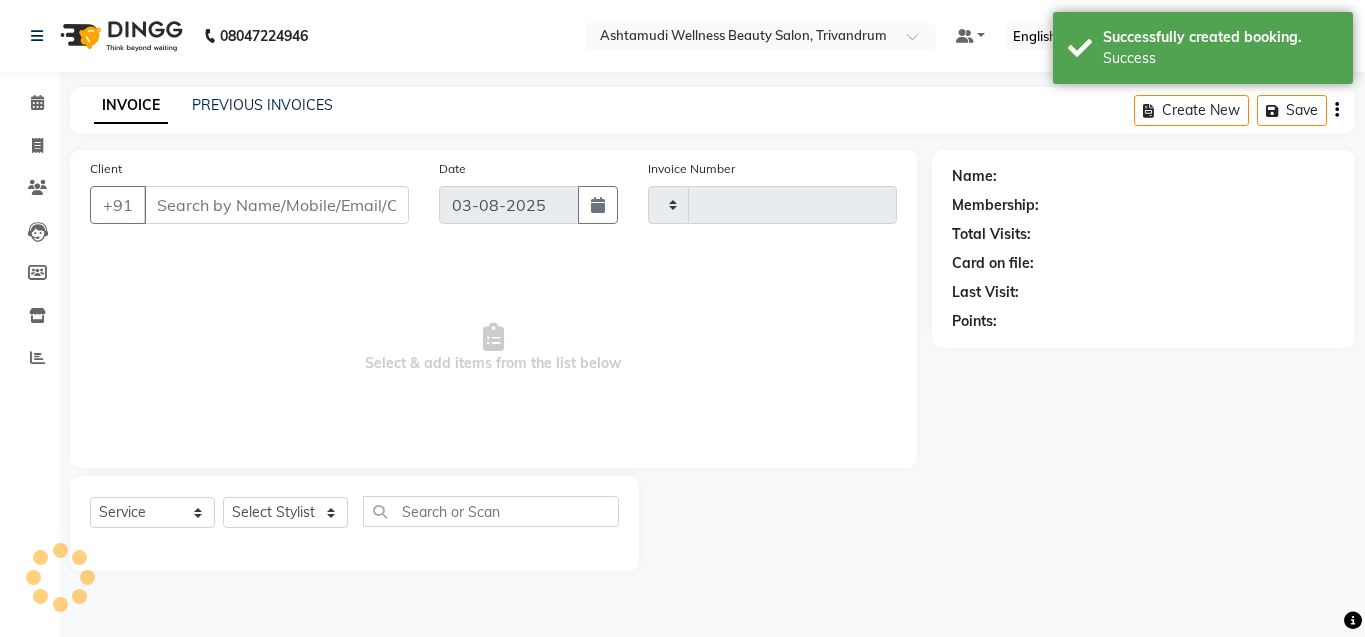 type on "2420" 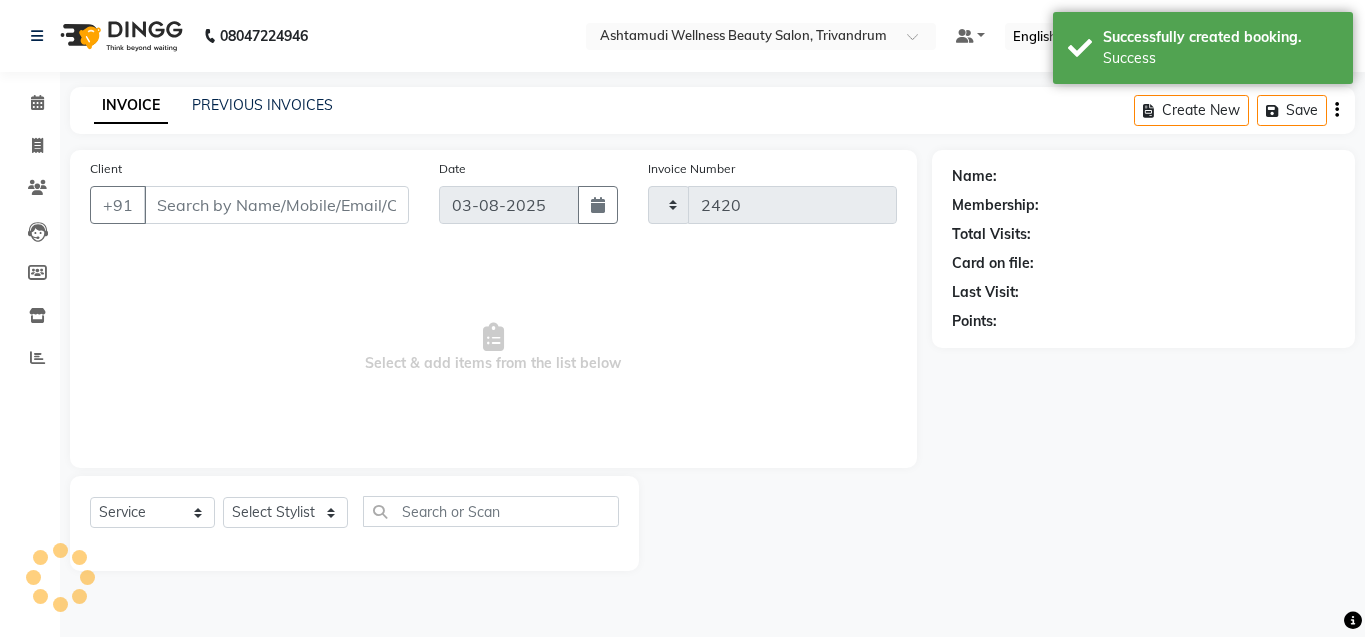 select on "4636" 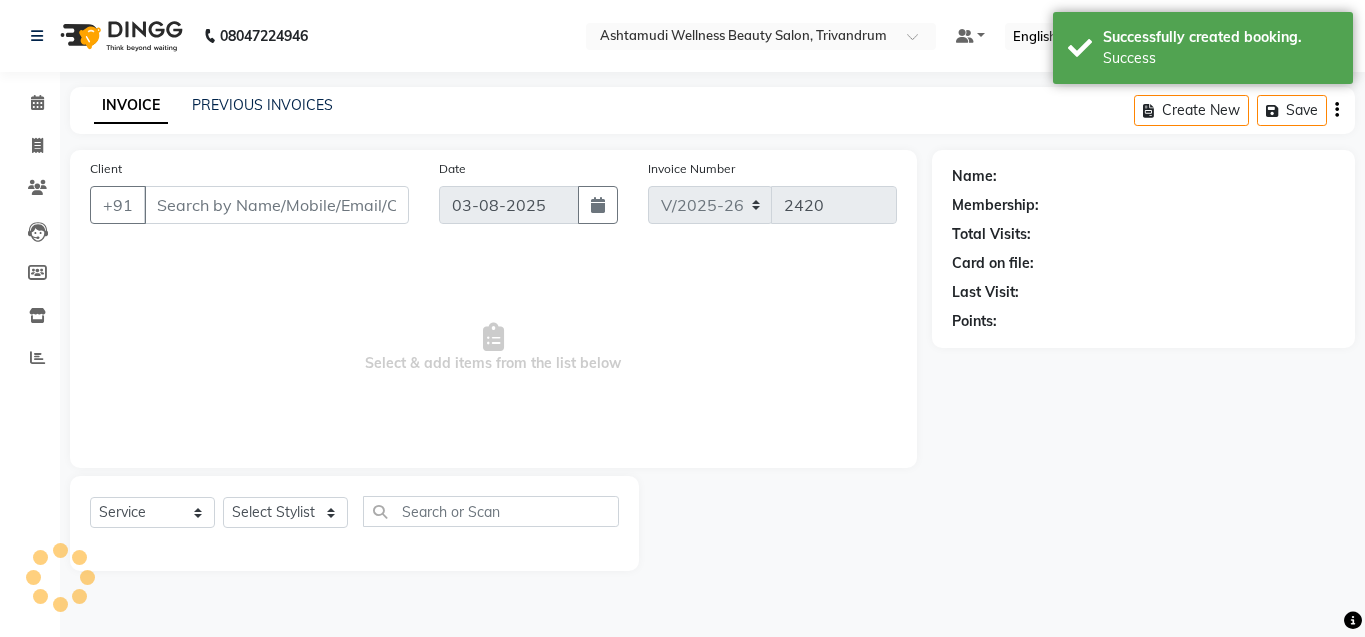 type on "[PHONE]" 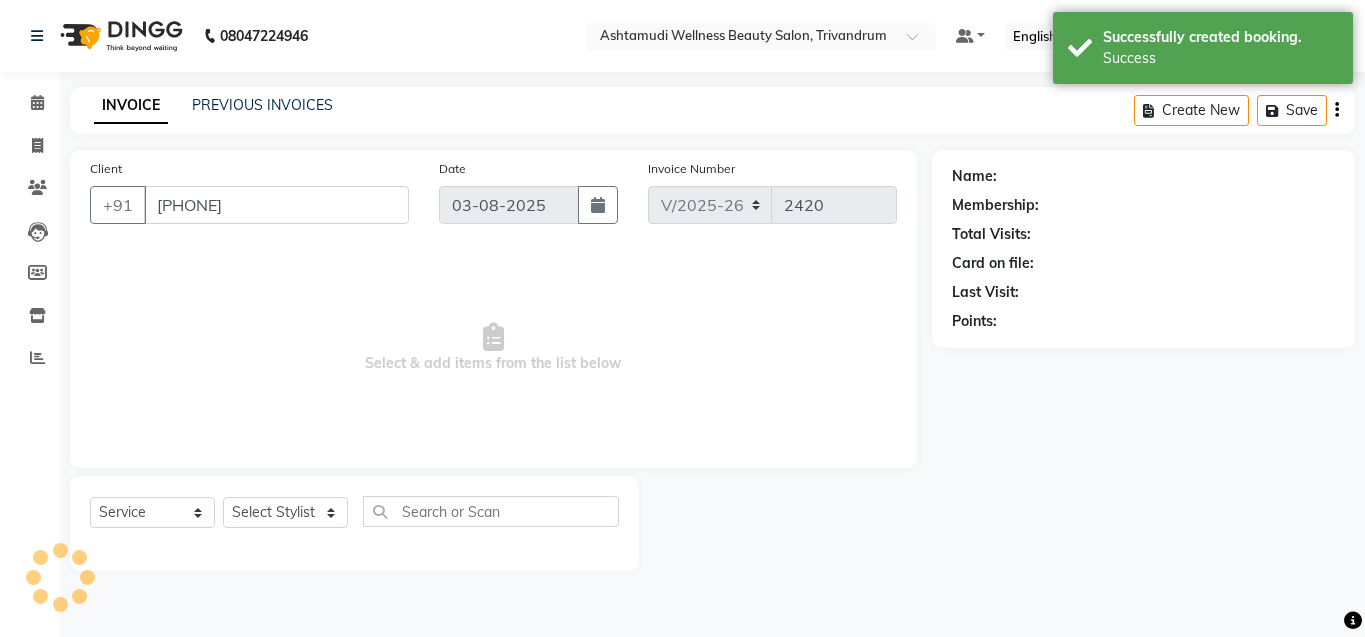 select on "27022" 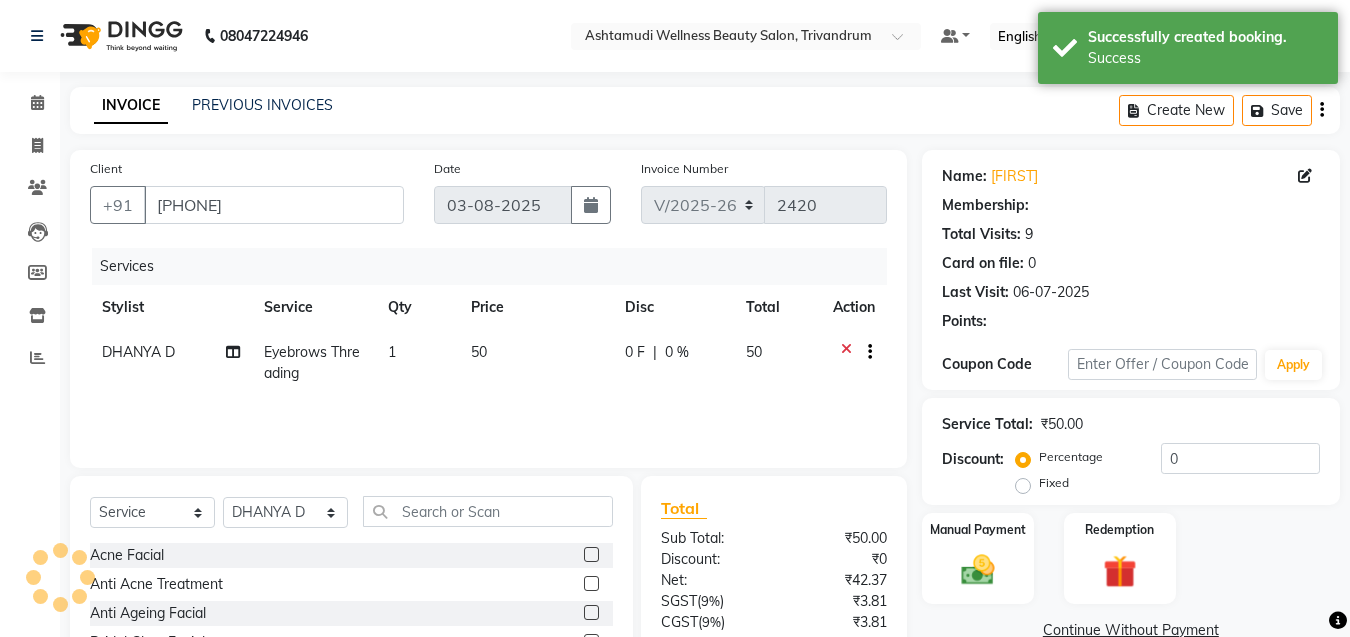 select on "1: Object" 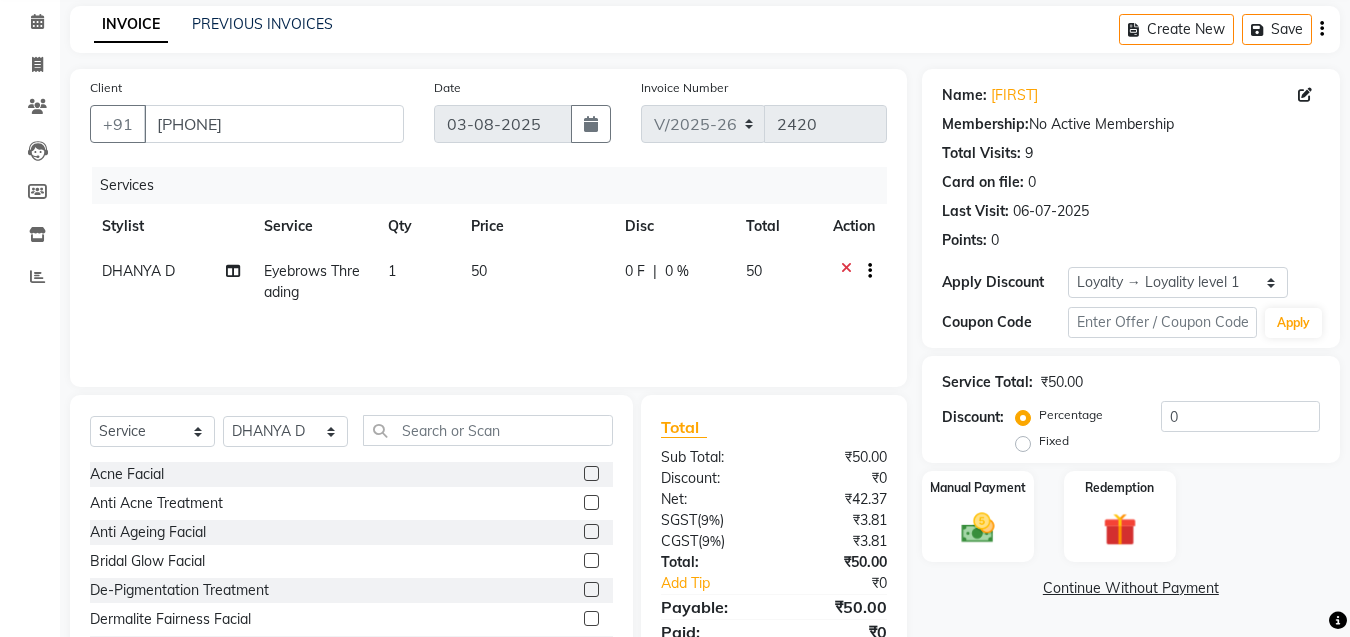 scroll, scrollTop: 164, scrollLeft: 0, axis: vertical 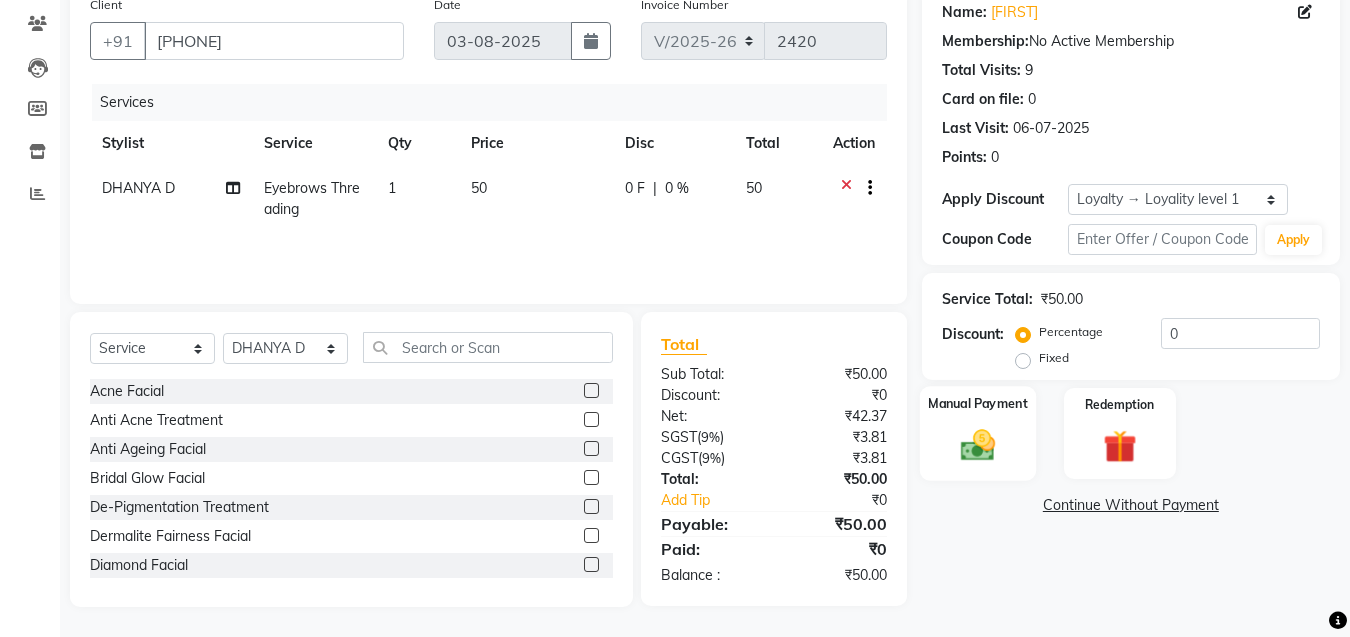 click 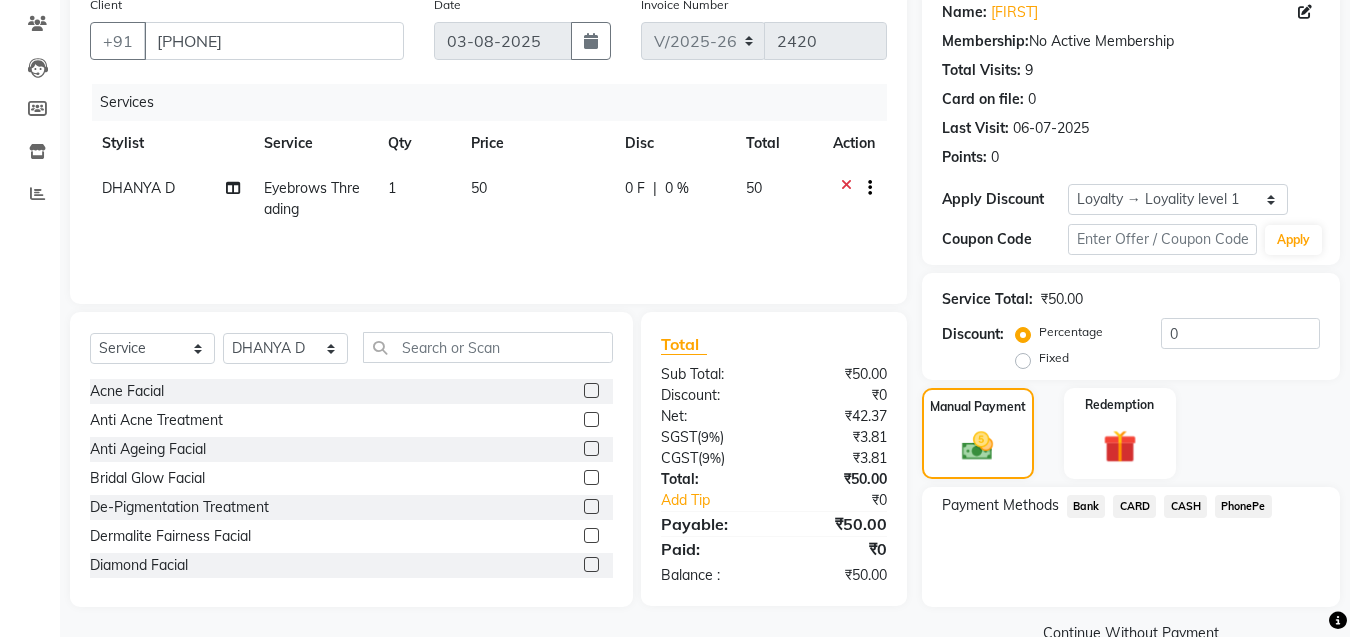 click on "PhonePe" 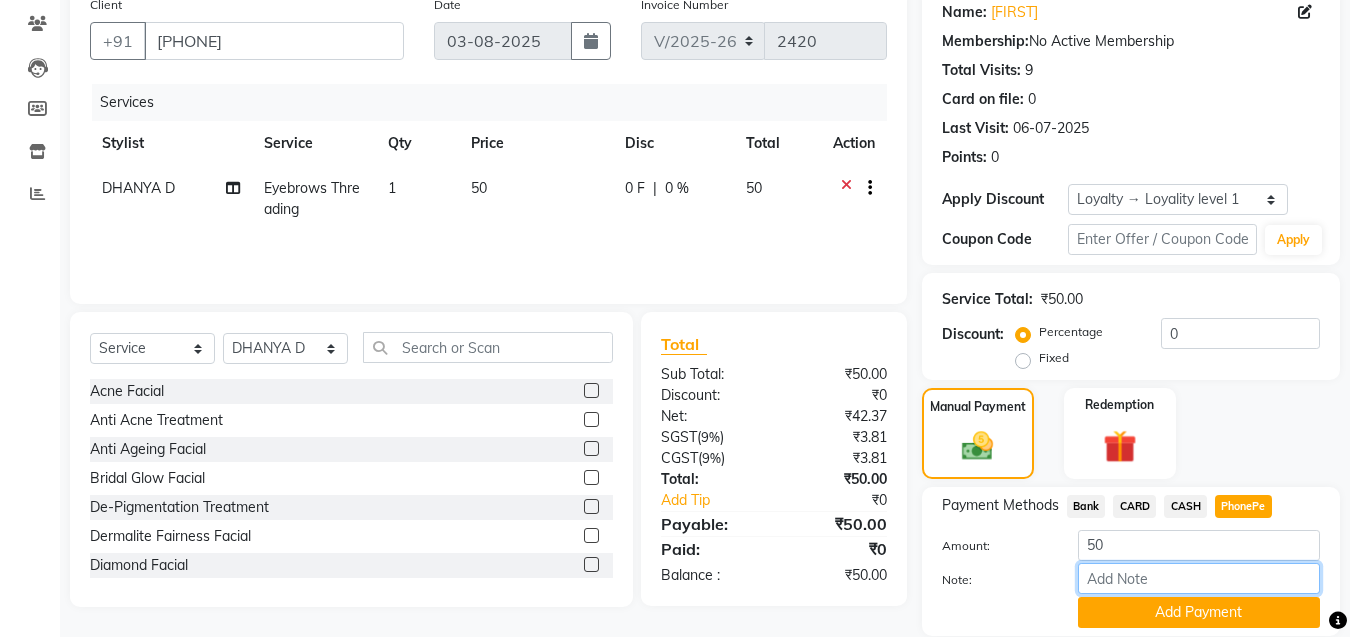 click on "Note:" at bounding box center (1199, 578) 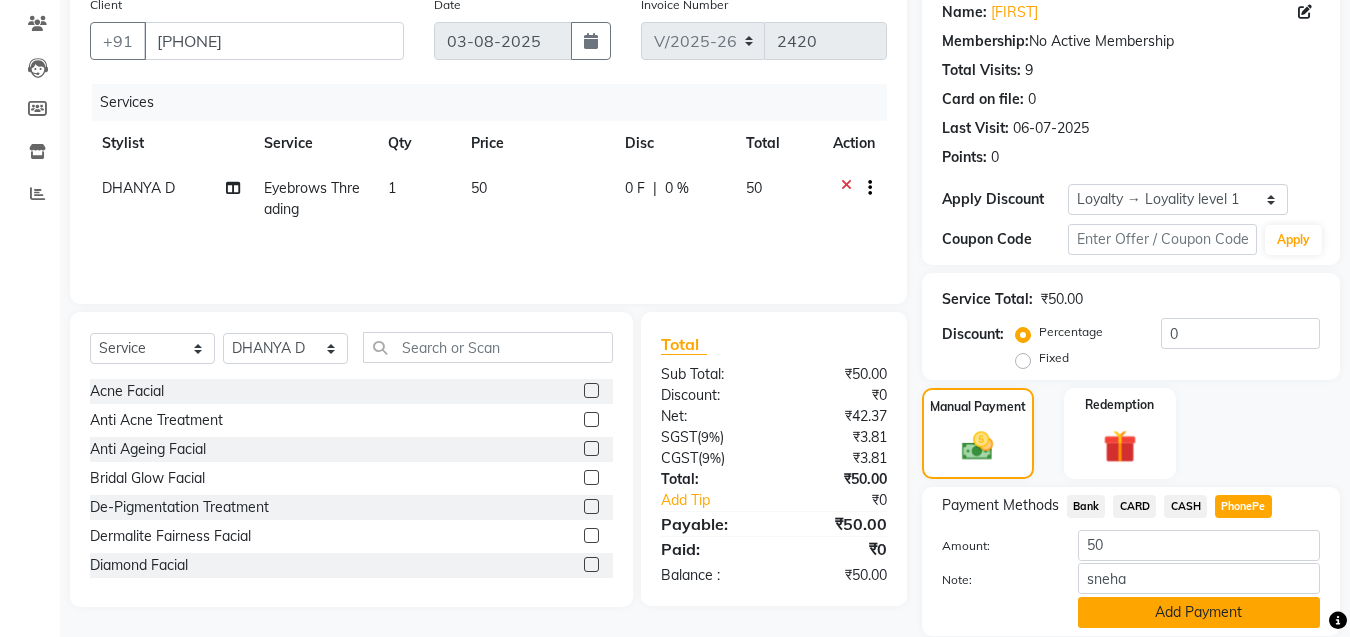 click on "Add Payment" 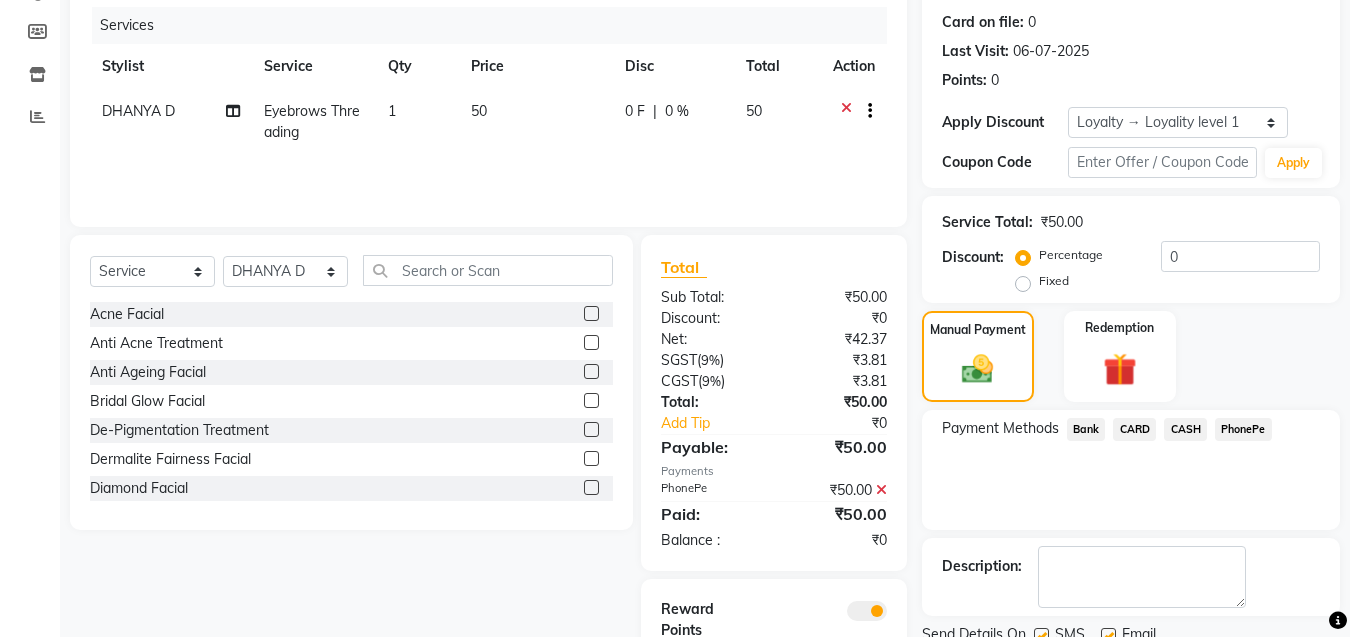 scroll, scrollTop: 318, scrollLeft: 0, axis: vertical 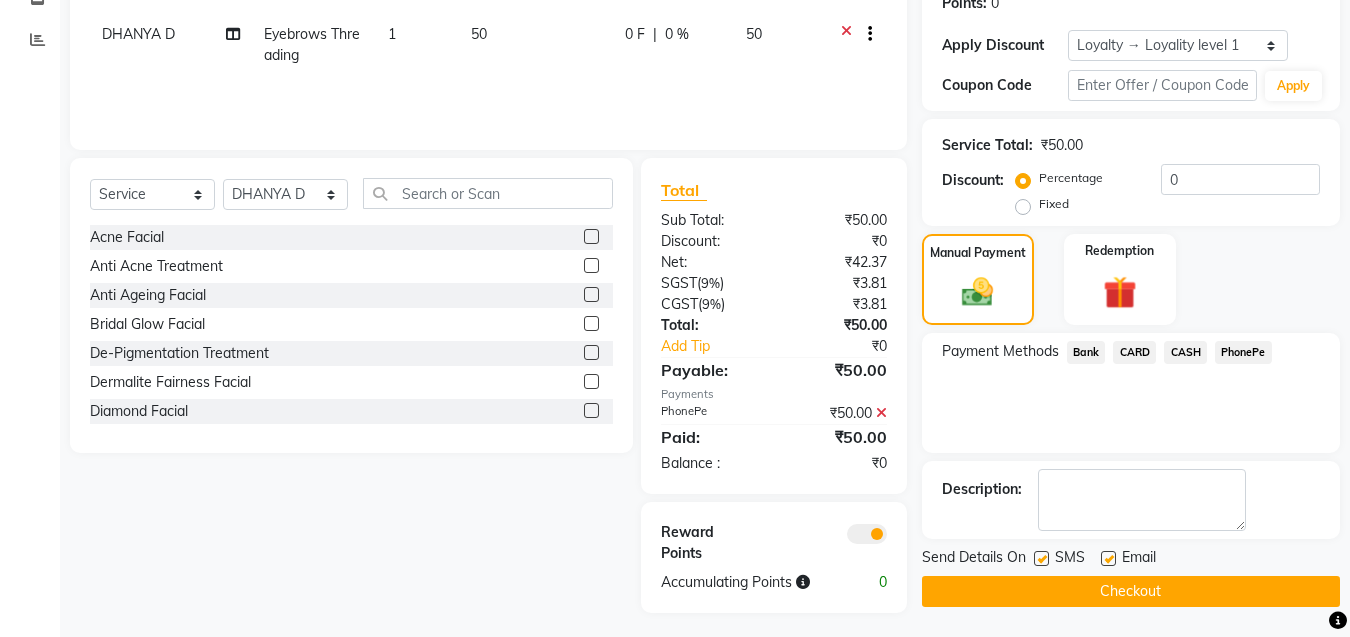 click on "Checkout" 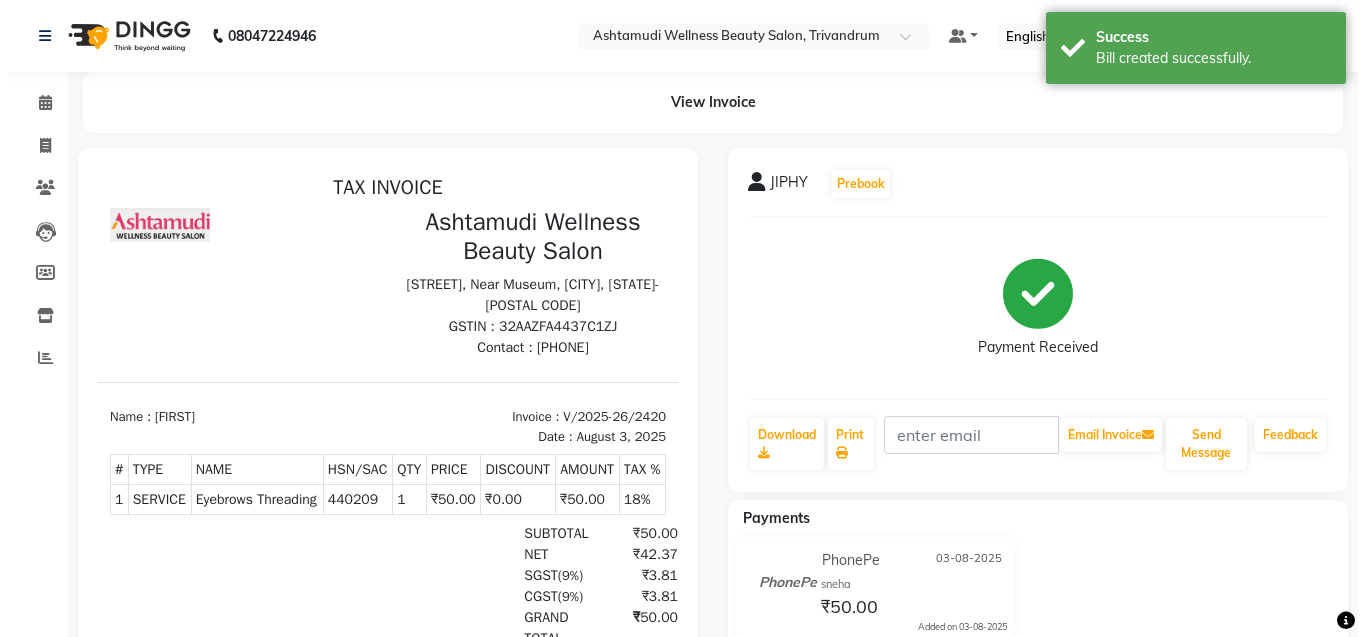 scroll, scrollTop: 0, scrollLeft: 0, axis: both 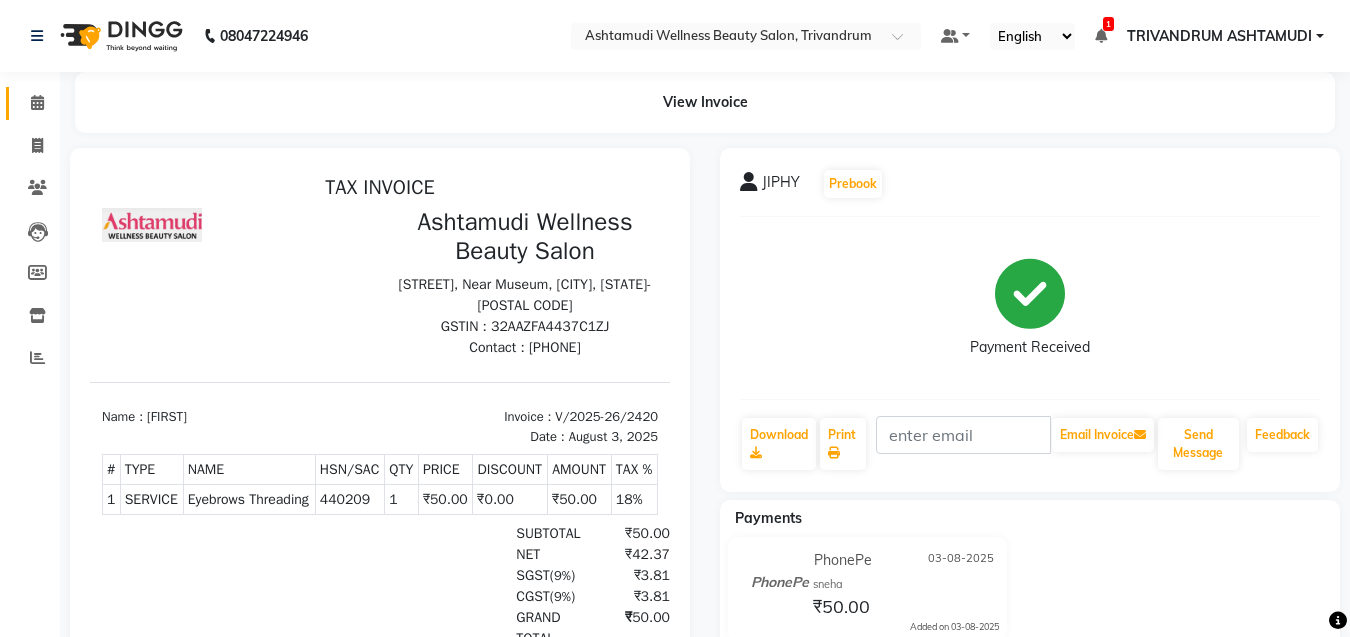 click 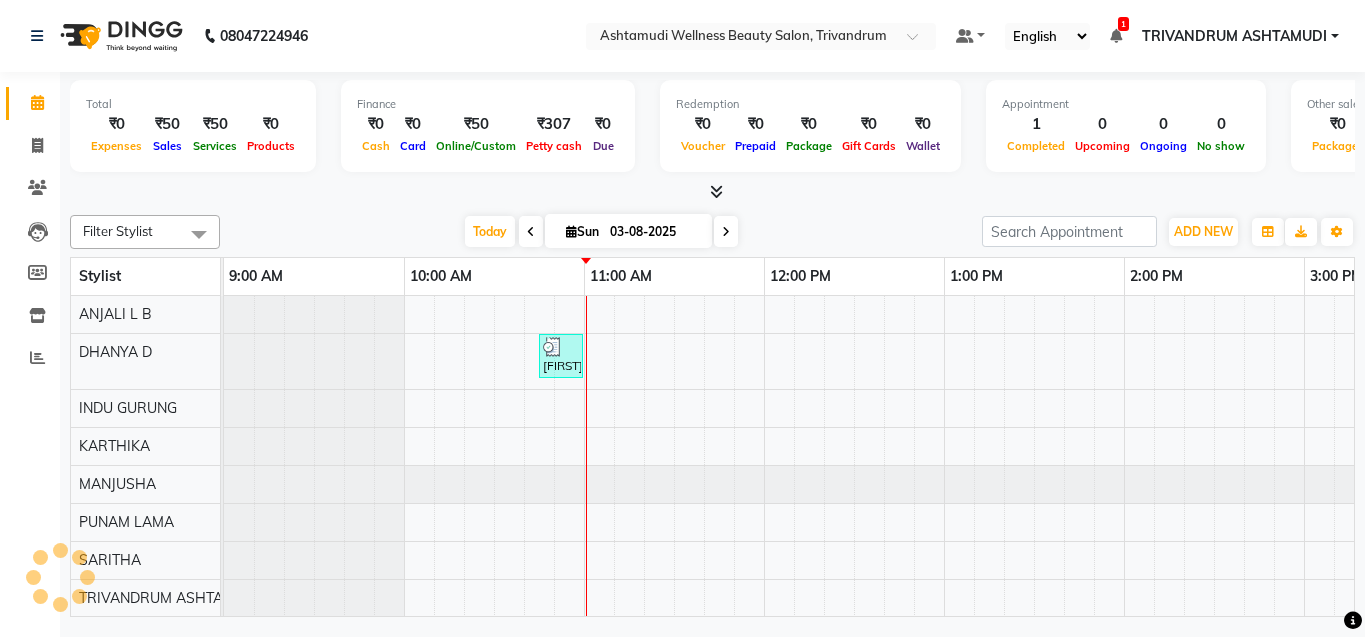 scroll, scrollTop: 0, scrollLeft: 0, axis: both 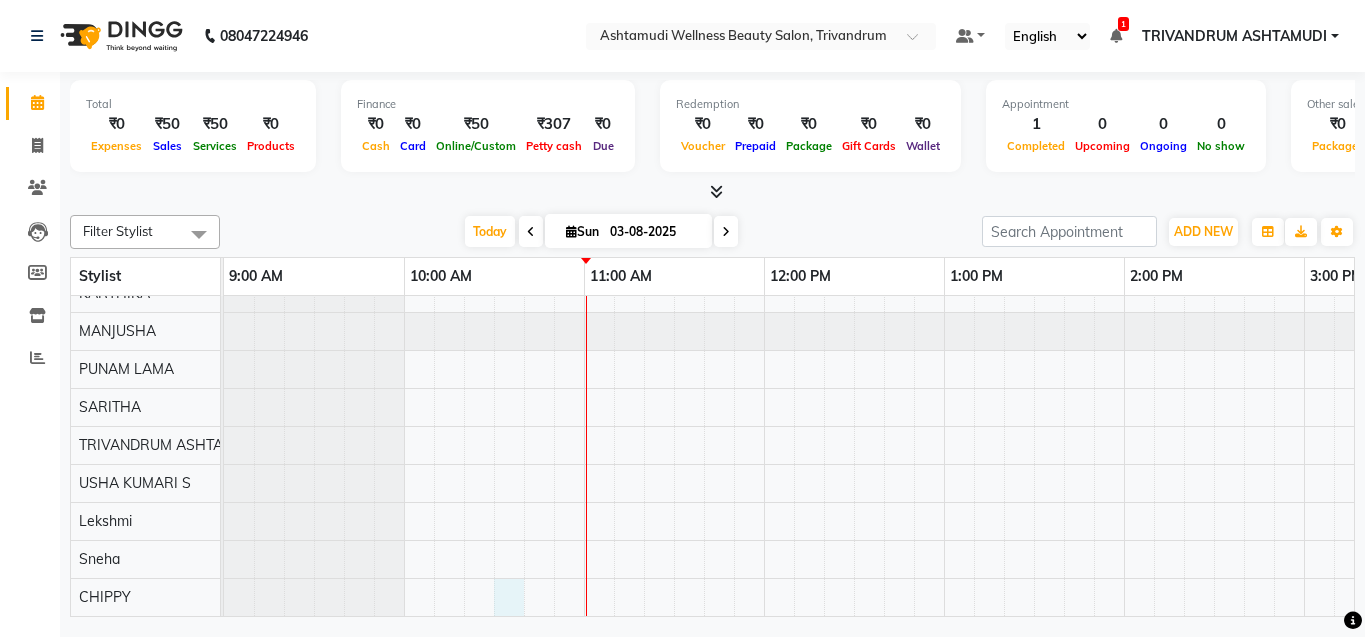 click on "[FIRST], TK01, 10:45 AM-11:00 AM, Eyebrows Threading" at bounding box center (1484, 379) 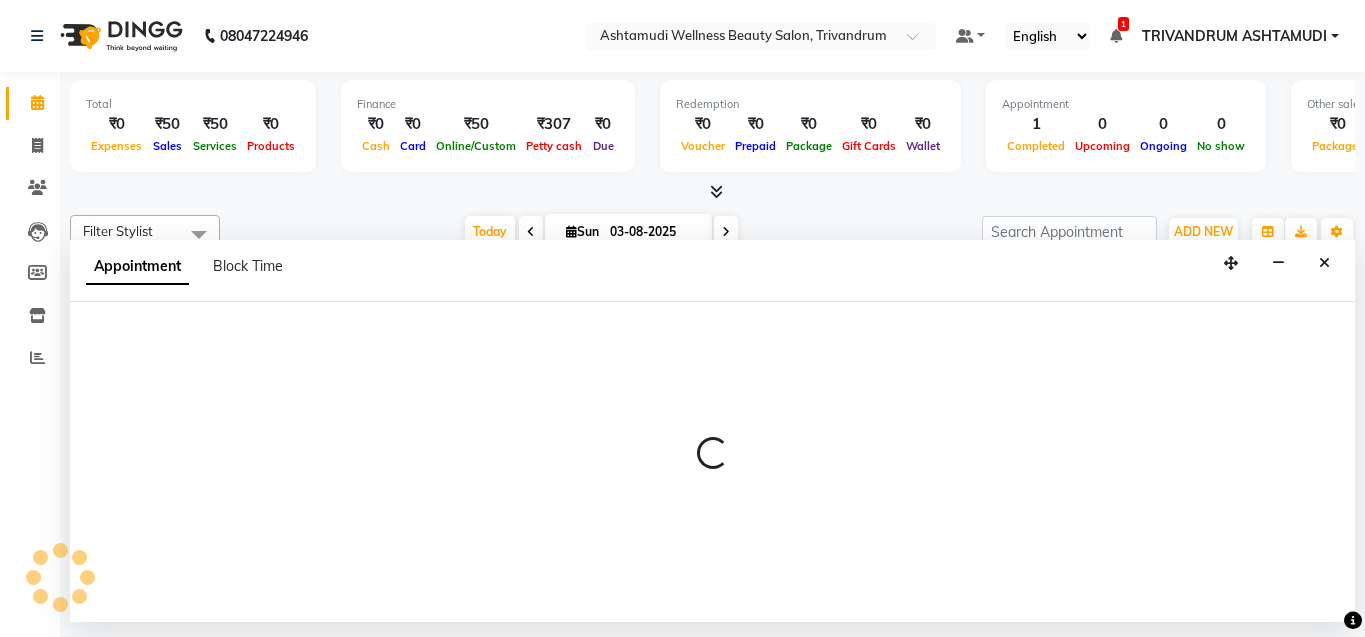 select on "82502" 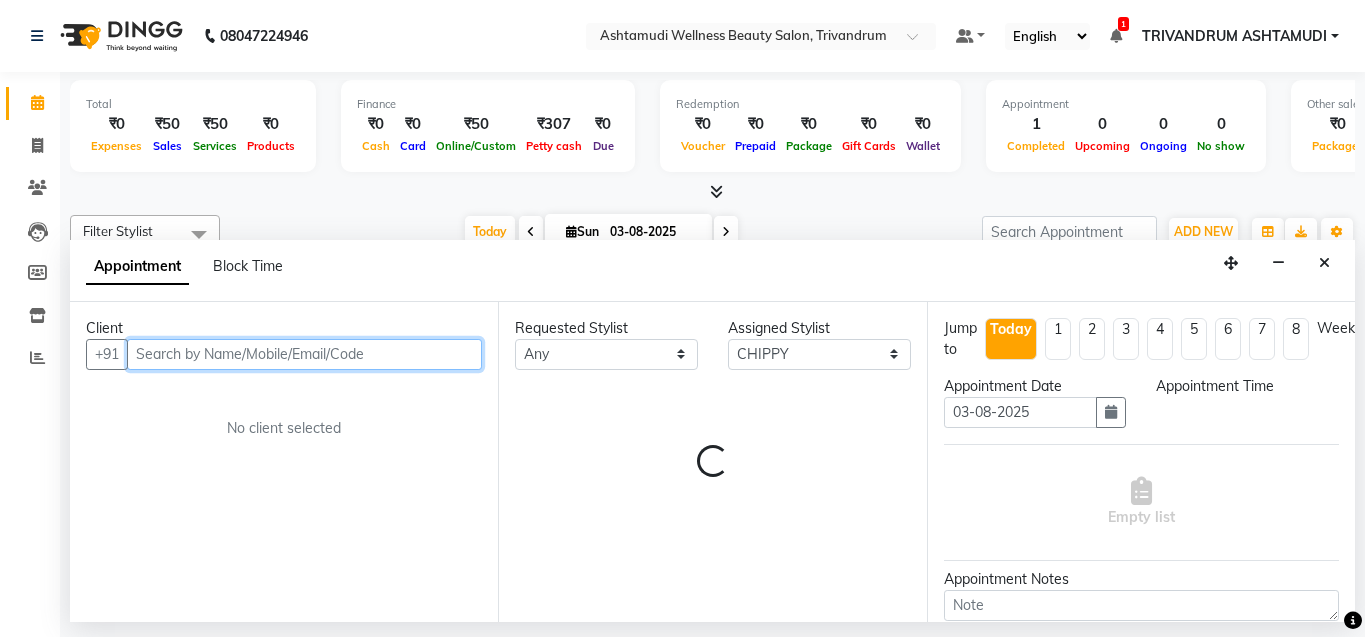 select on "630" 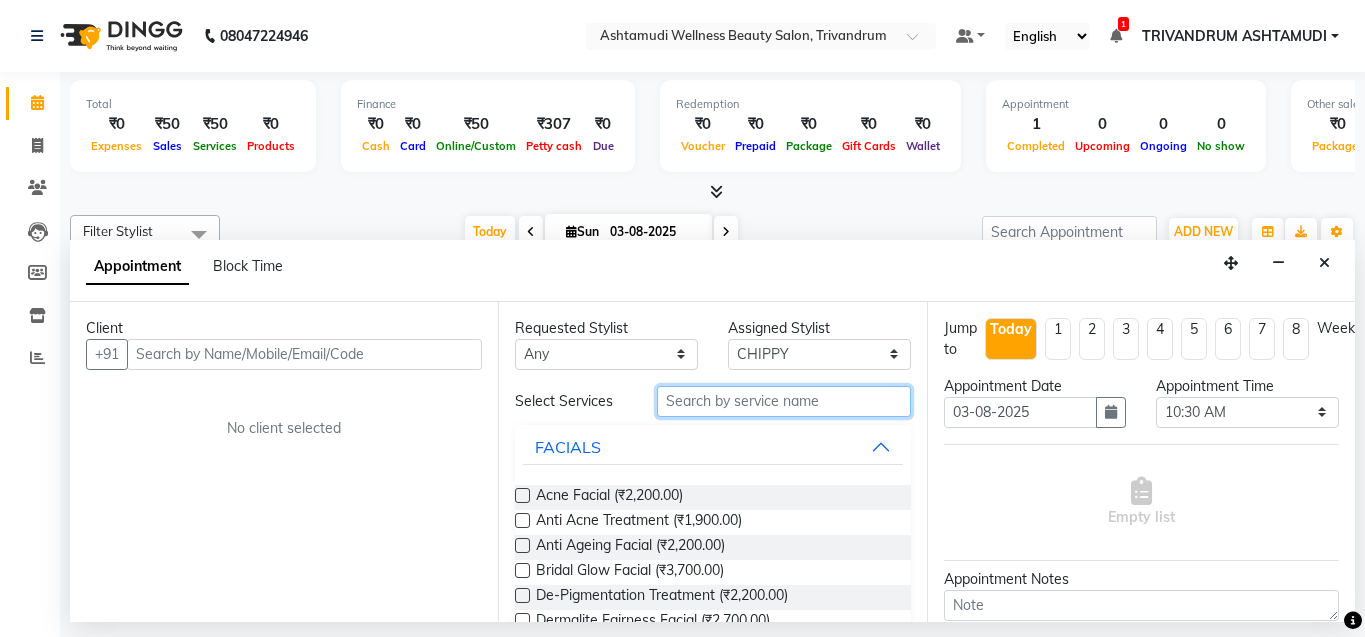 click at bounding box center (784, 401) 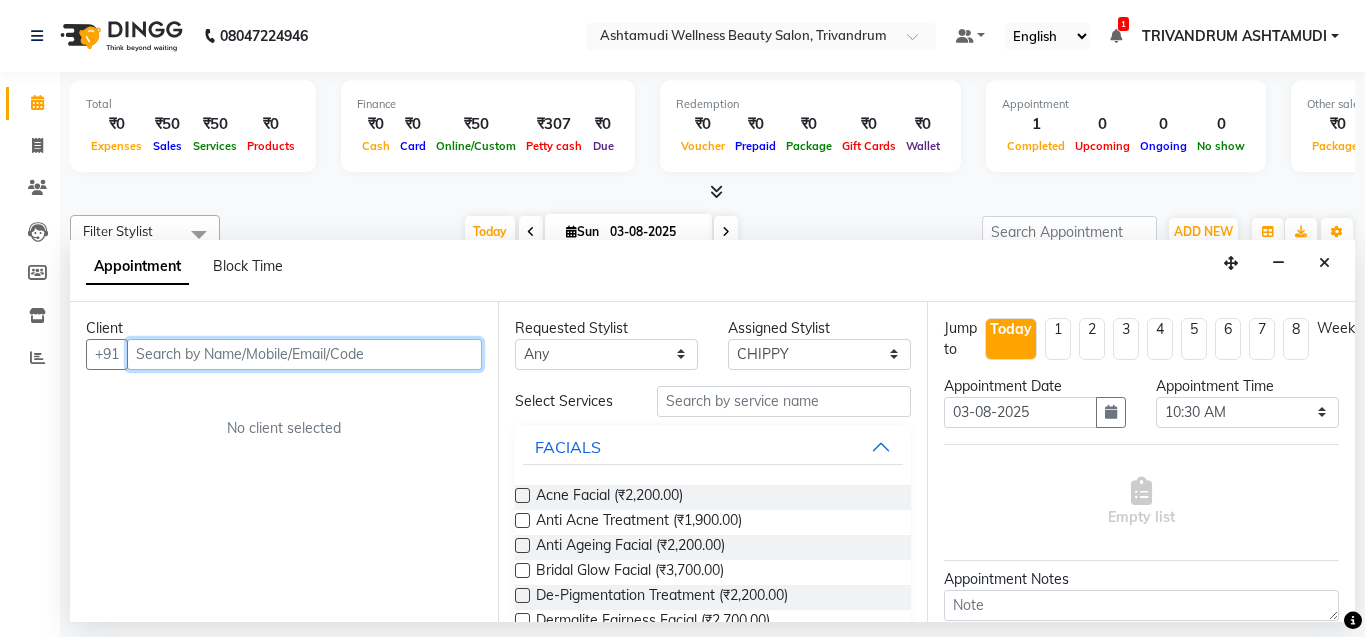 drag, startPoint x: 231, startPoint y: 350, endPoint x: 226, endPoint y: 359, distance: 10.29563 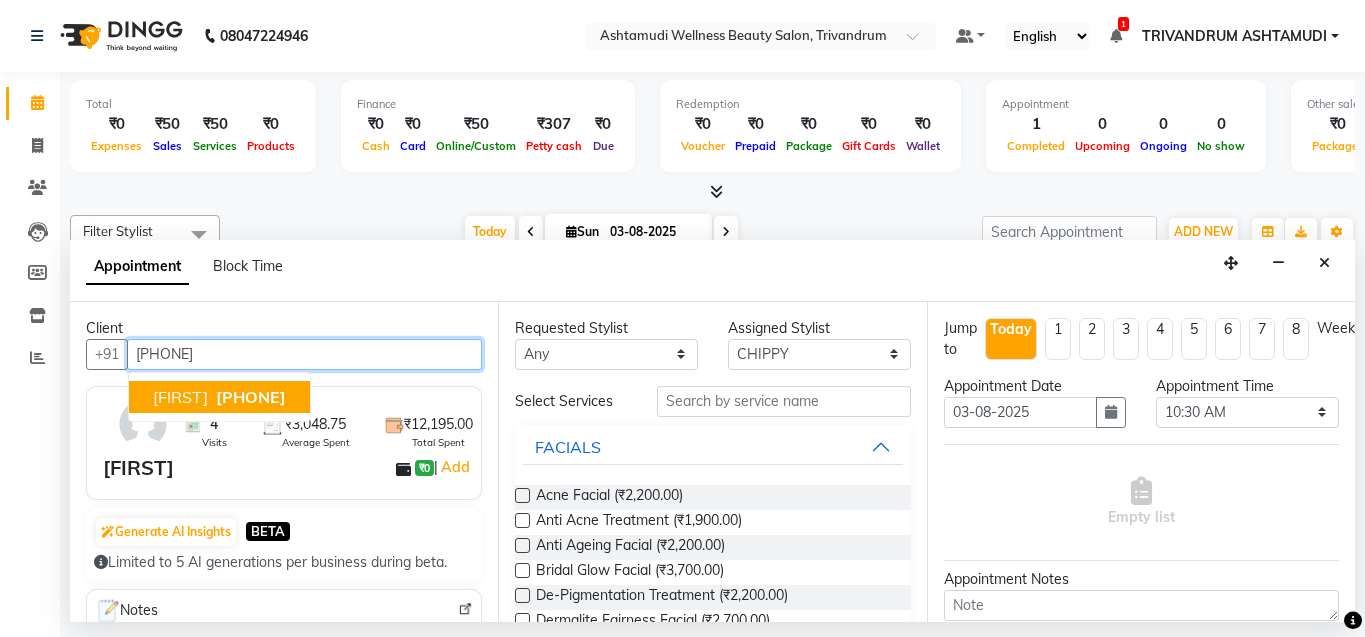 type on "[PHONE]" 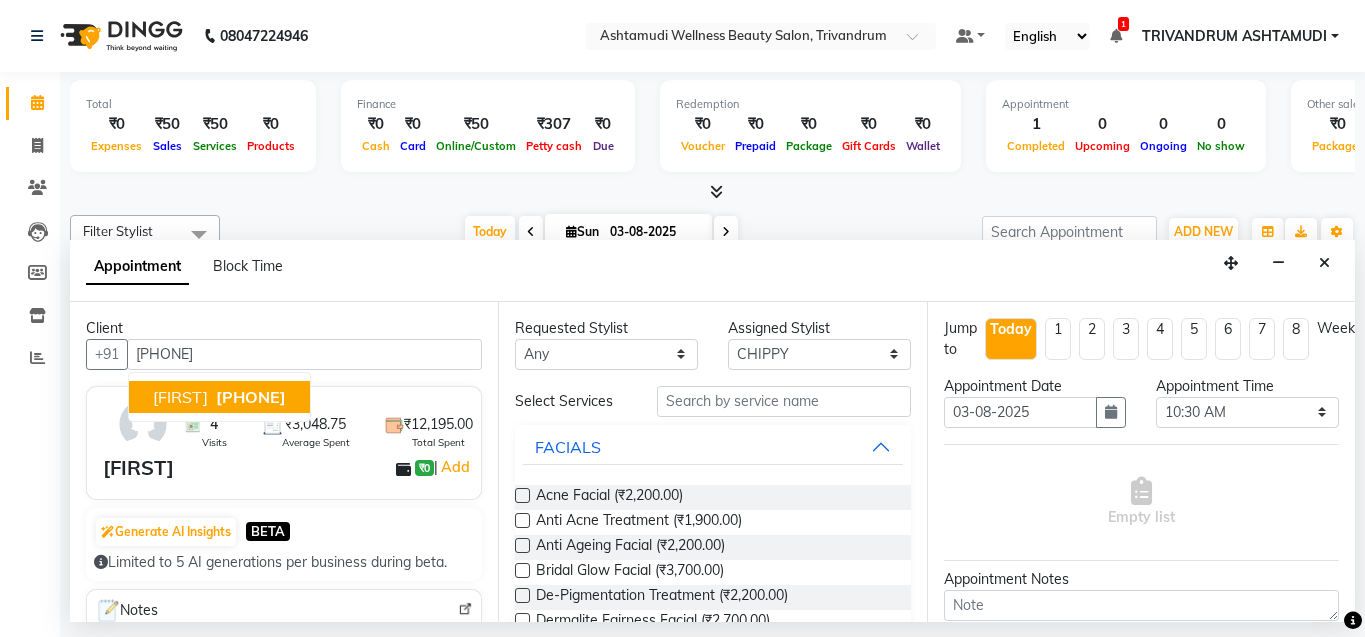 click on "[FIRST]    ₹0  |   Add" at bounding box center (288, 468) 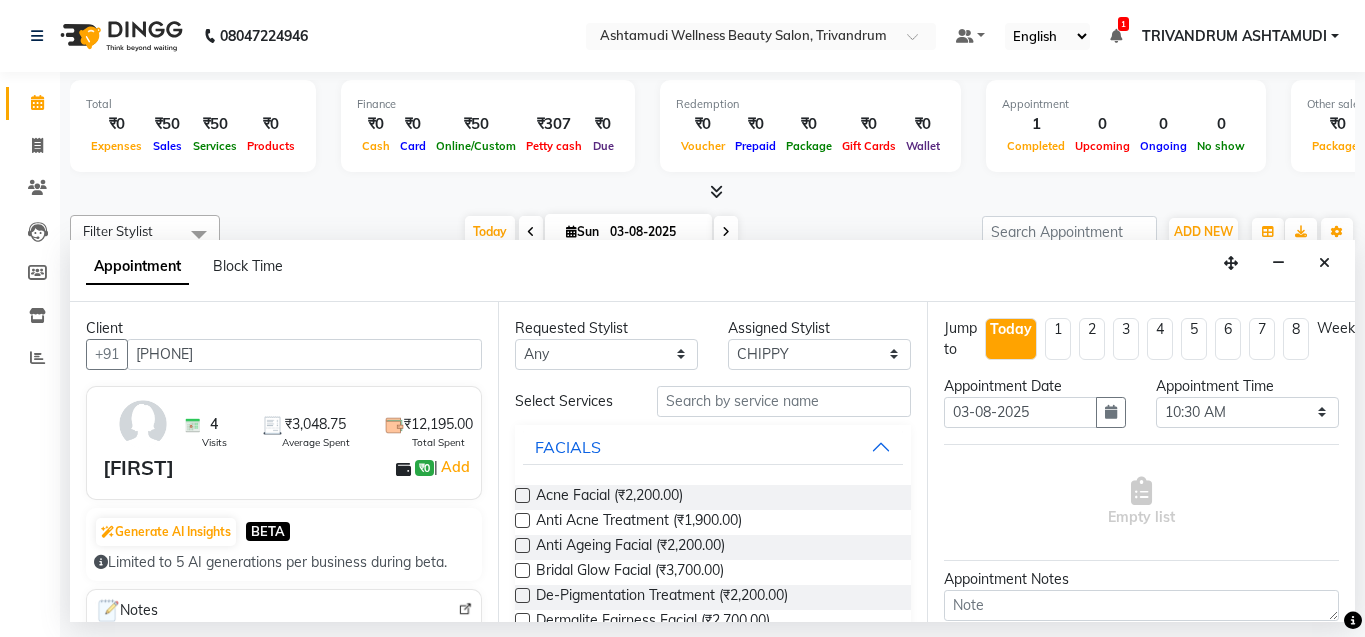 click on "[FIRST]    ₹0  |   Add" at bounding box center [288, 468] 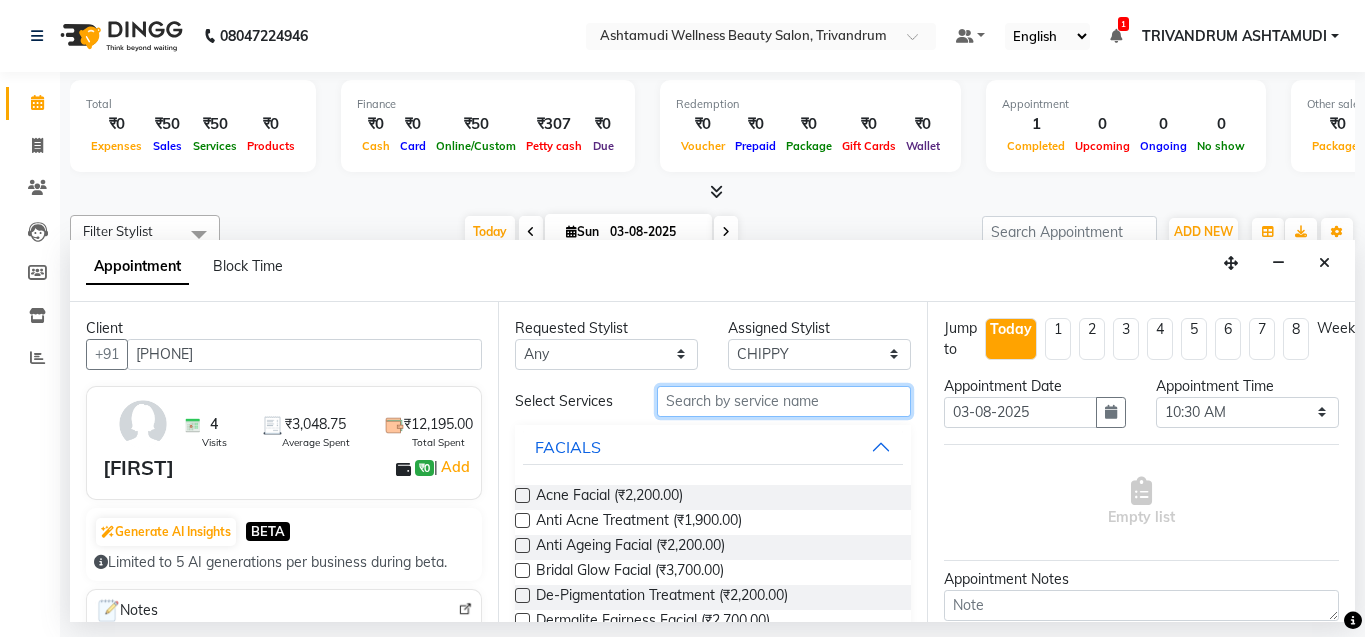 click at bounding box center [784, 401] 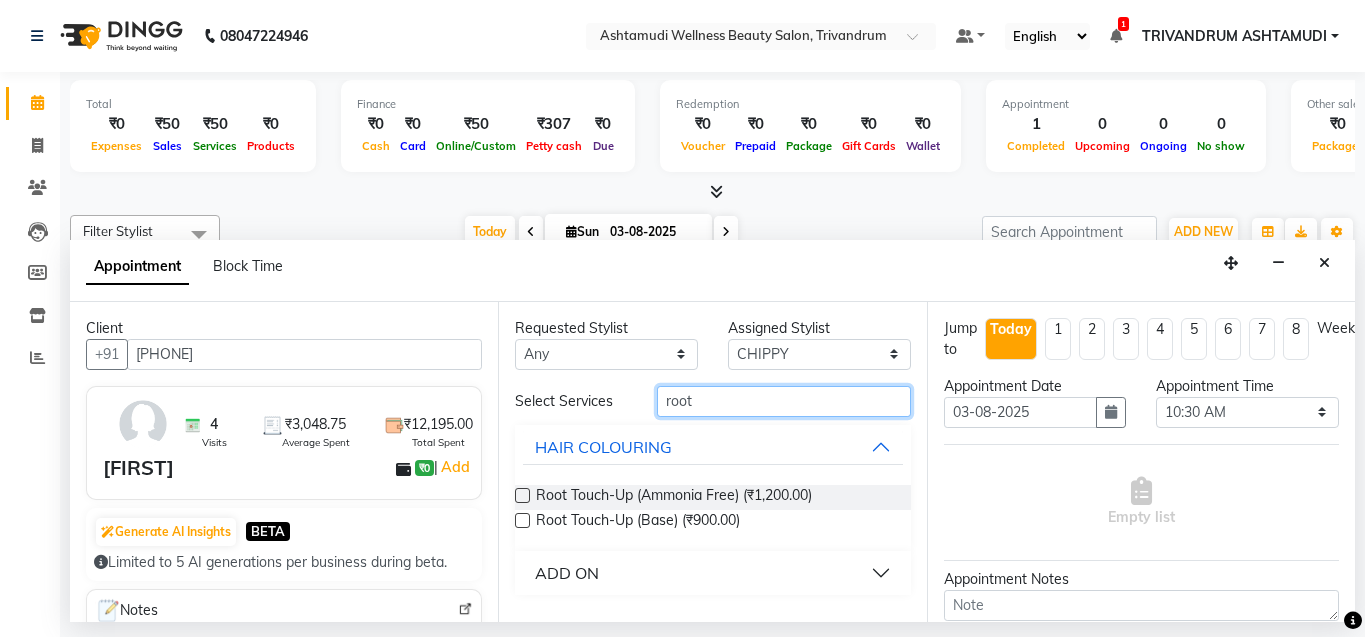 type on "root" 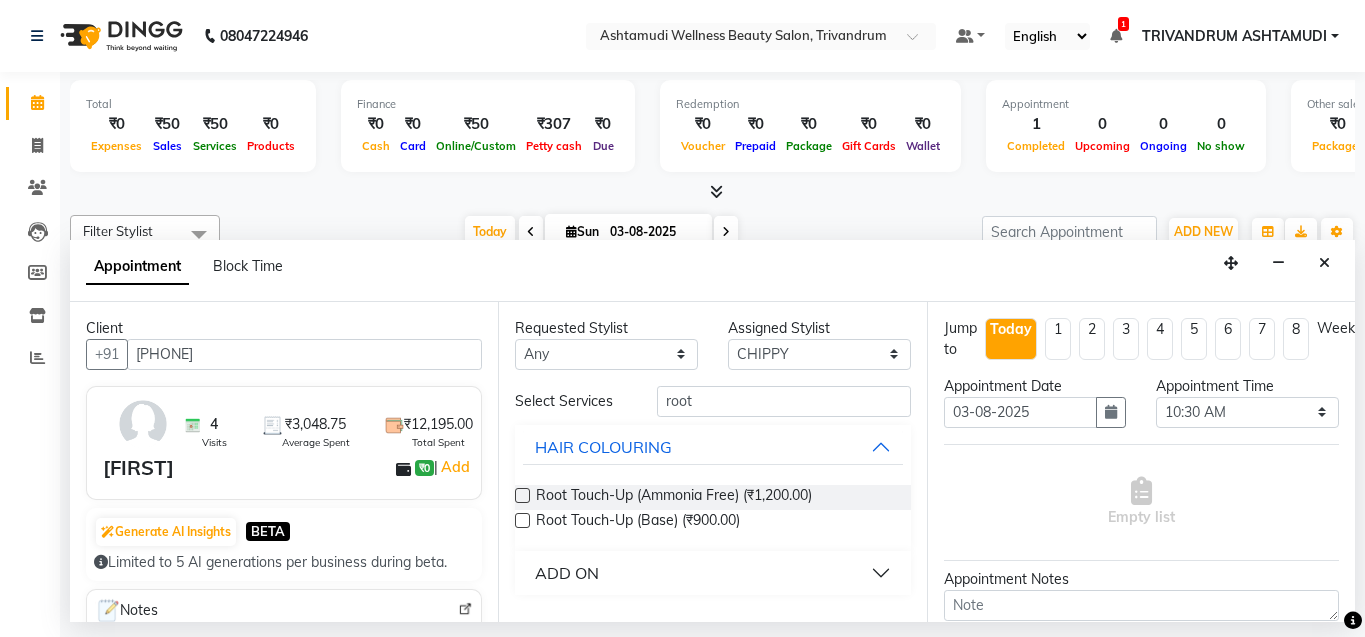 click at bounding box center (522, 495) 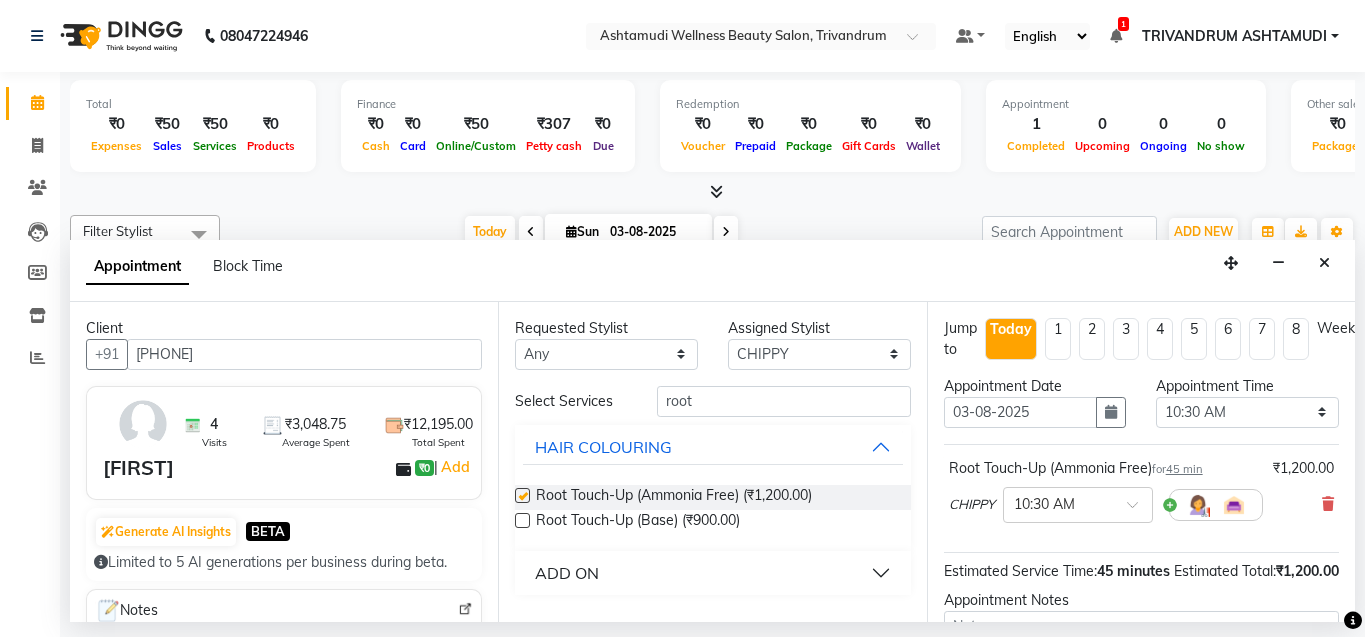 checkbox on "false" 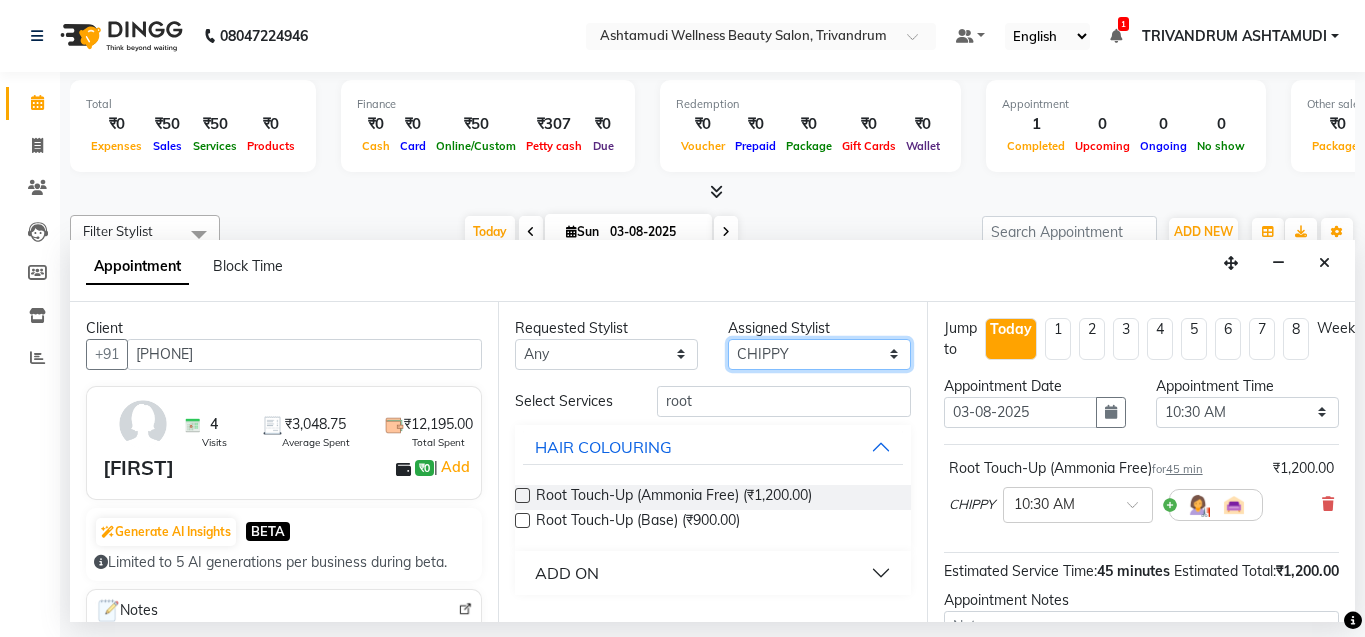 click on "Select [FIRST] [LAST]	 [FIRST] [LAST] [FIRST] [LAST] [FIRST] [LAST] [FIRST] [LAST] [FIRST] [LAST] [FIRST] [LAST] [FIRST] [LAST]" at bounding box center [819, 354] 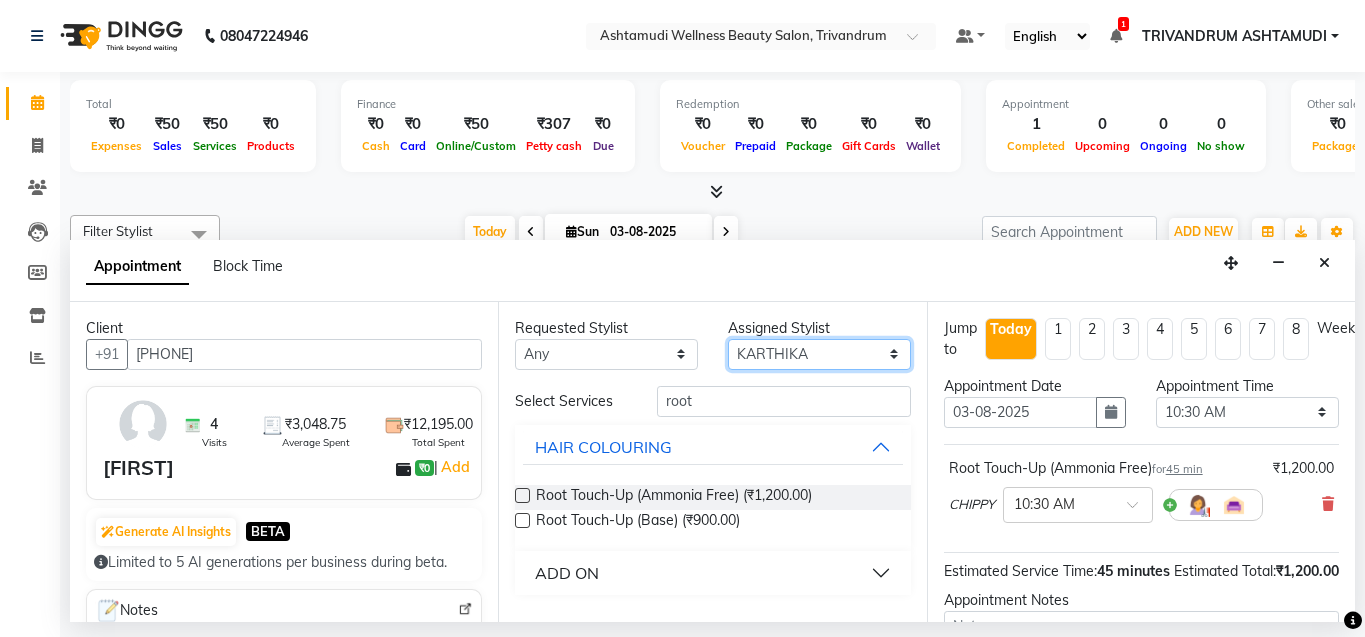 click on "Select [FIRST] [LAST]	 [FIRST] [LAST] [FIRST] [LAST] [FIRST] [LAST] [FIRST] [LAST] [FIRST] [LAST] [FIRST] [LAST] [FIRST] [LAST]" at bounding box center (819, 354) 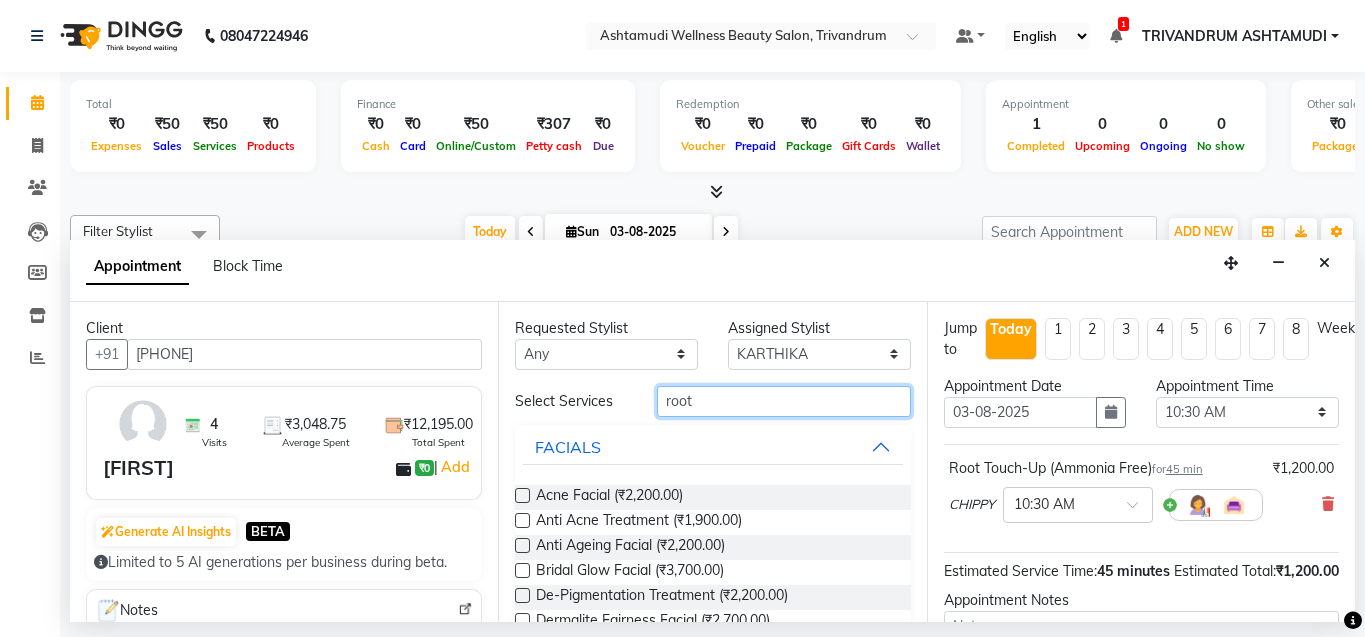 click on "root" at bounding box center [784, 401] 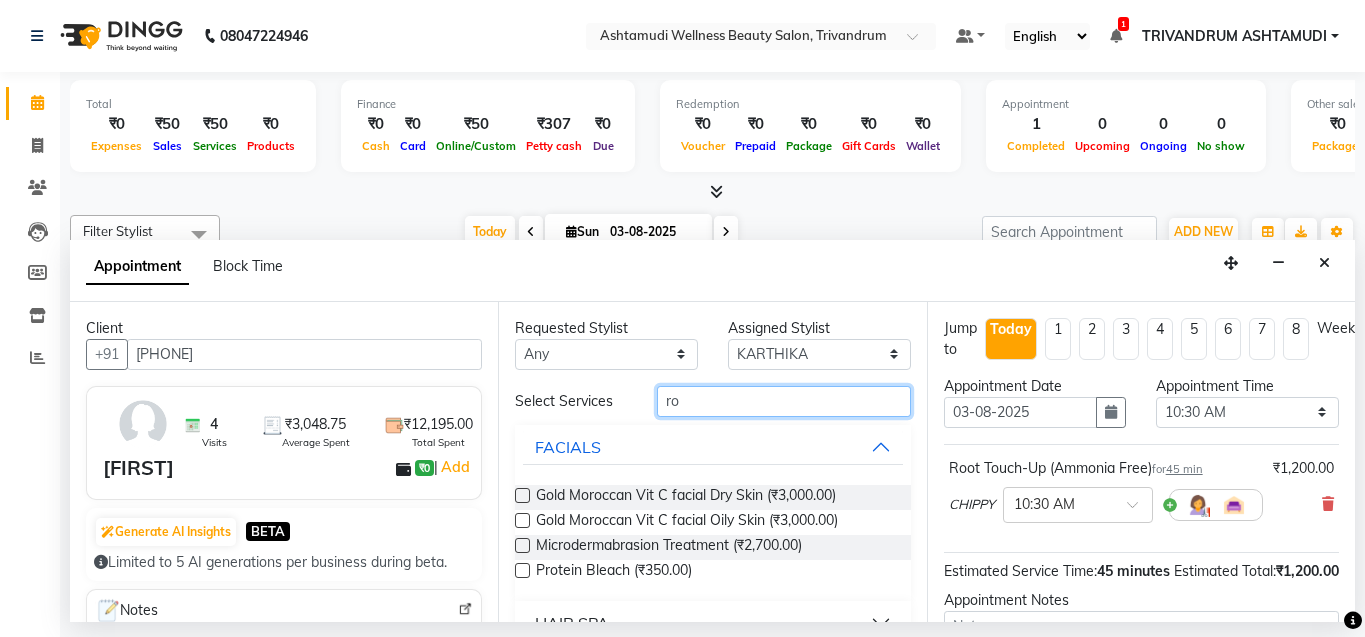 type on "r" 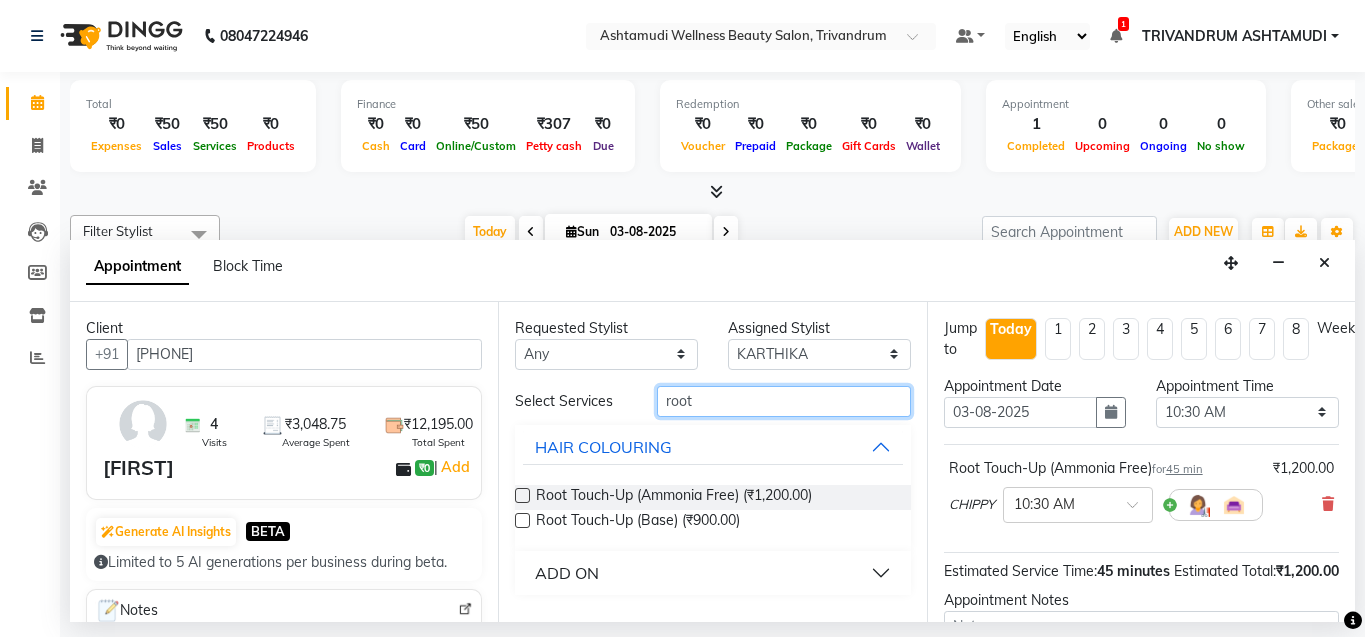 click on "root" at bounding box center (784, 401) 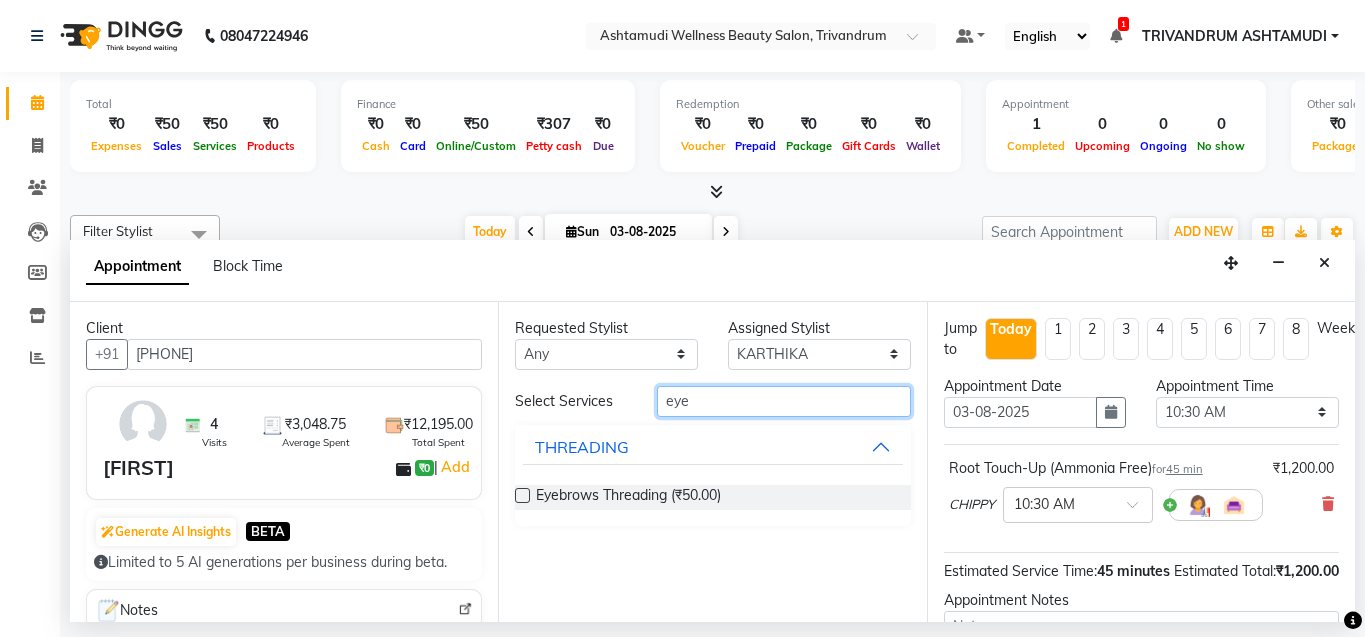 type on "eye" 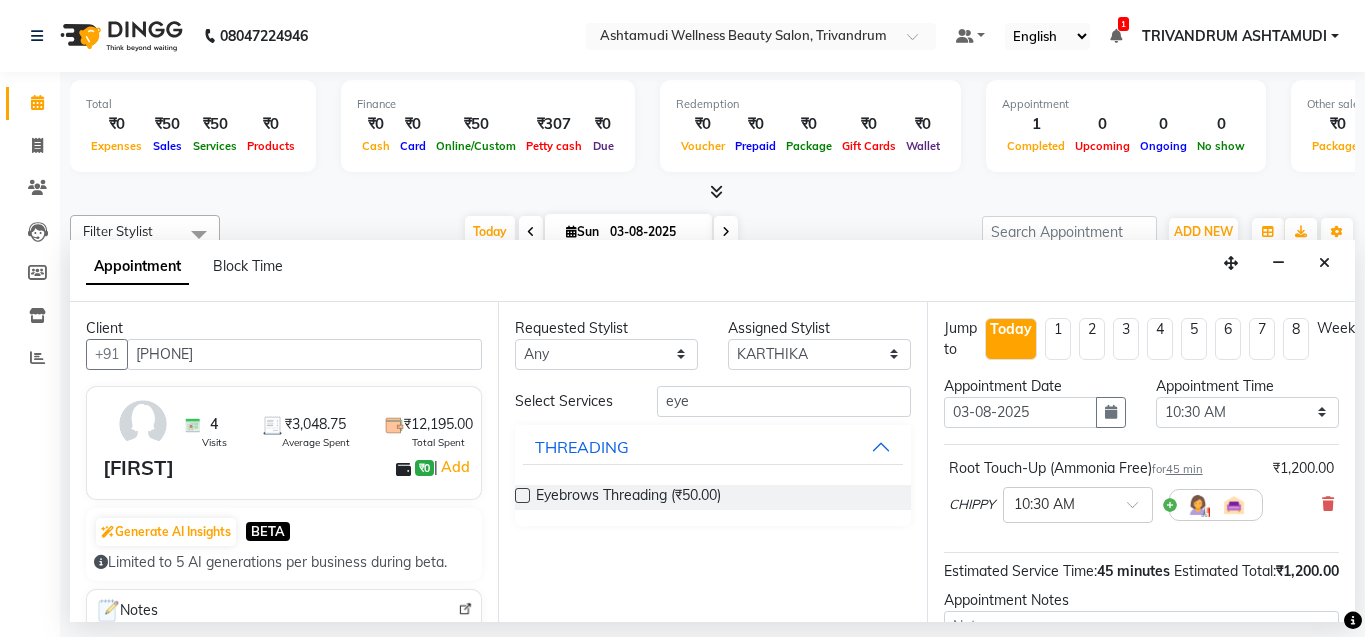 click at bounding box center [522, 495] 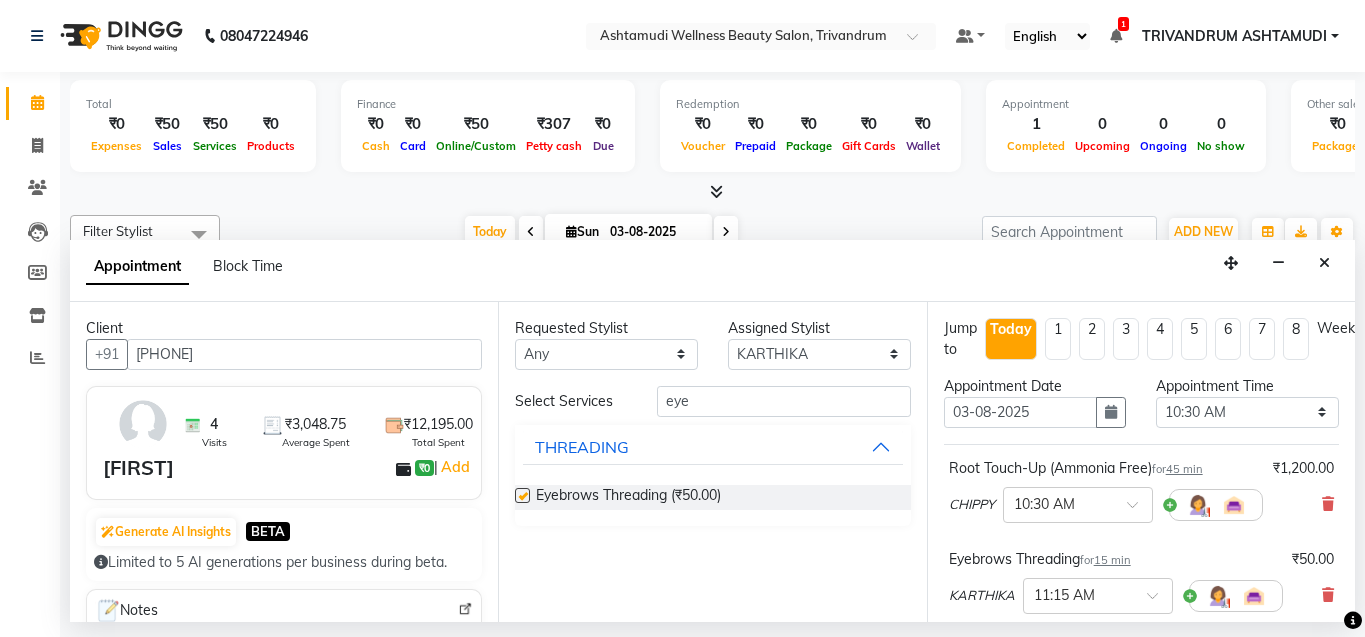 checkbox on "false" 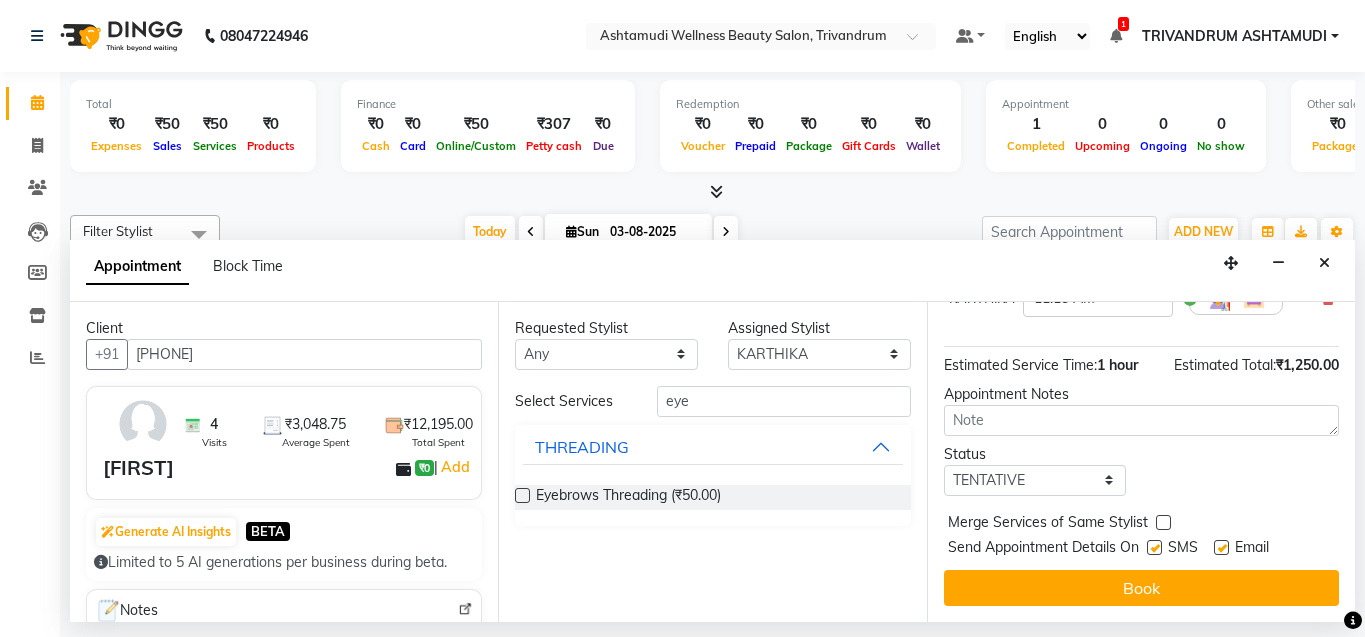 scroll, scrollTop: 312, scrollLeft: 0, axis: vertical 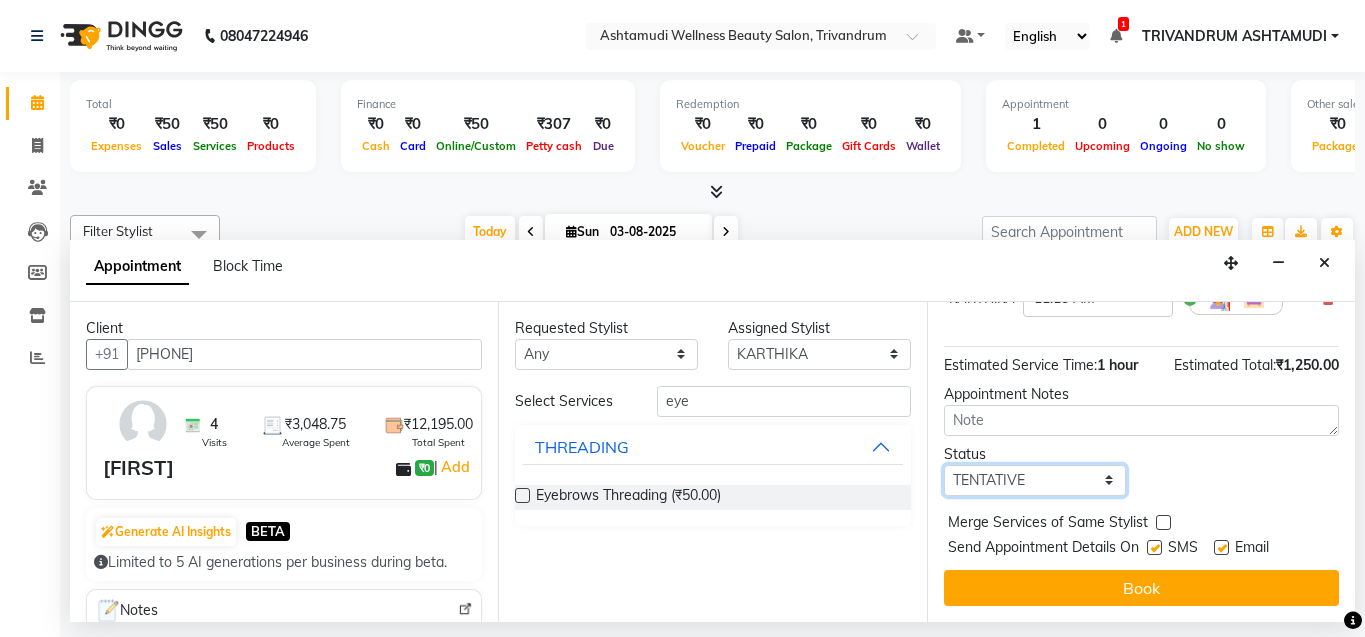 click on "Select TENTATIVE CONFIRM CHECK-IN UPCOMING" at bounding box center [1035, 480] 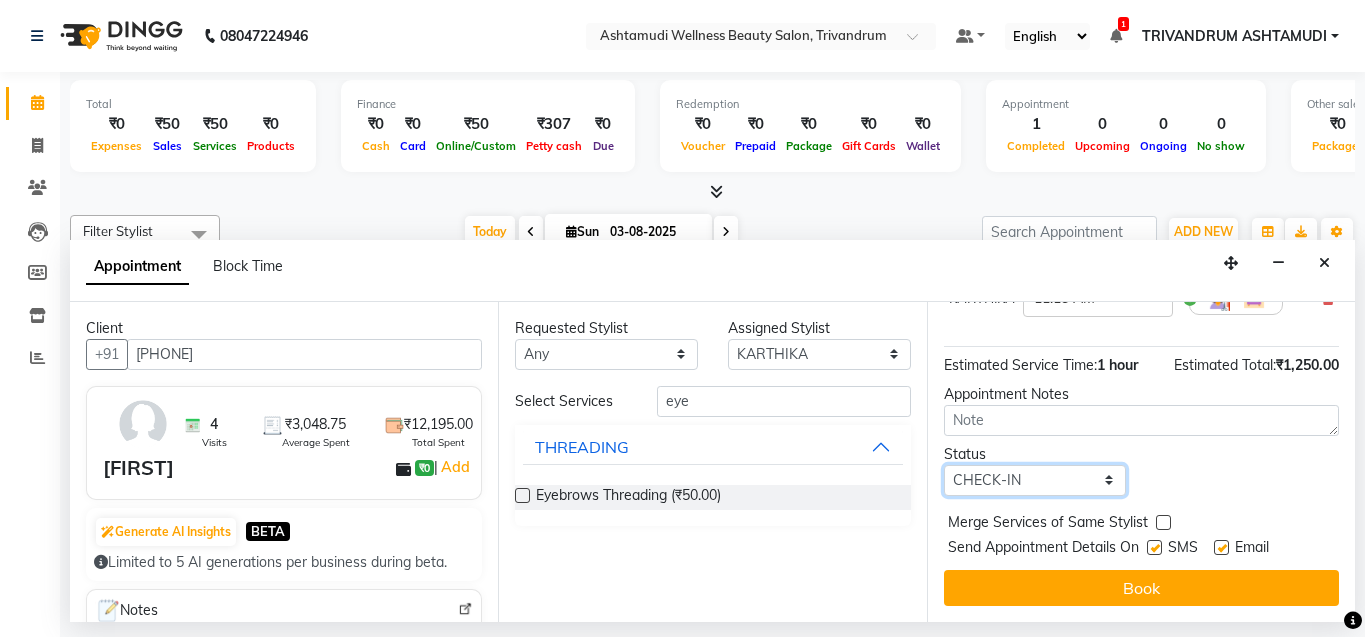 click on "Select TENTATIVE CONFIRM CHECK-IN UPCOMING" at bounding box center (1035, 480) 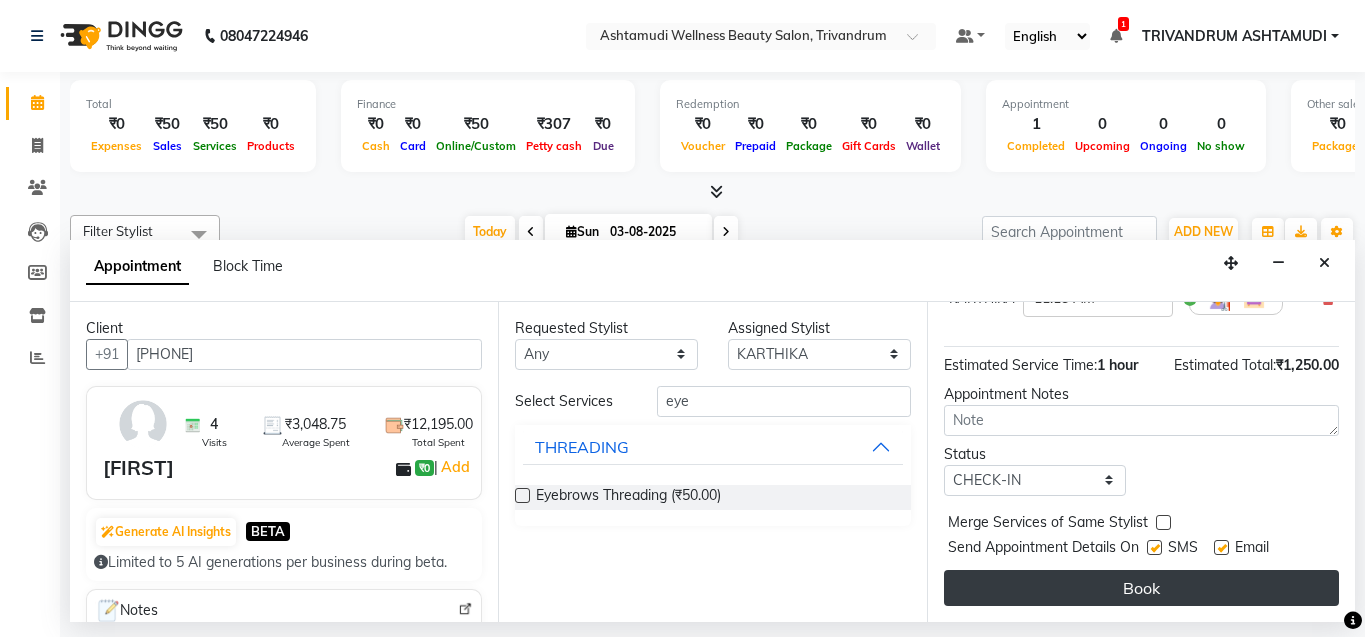 click on "Book" at bounding box center [1141, 588] 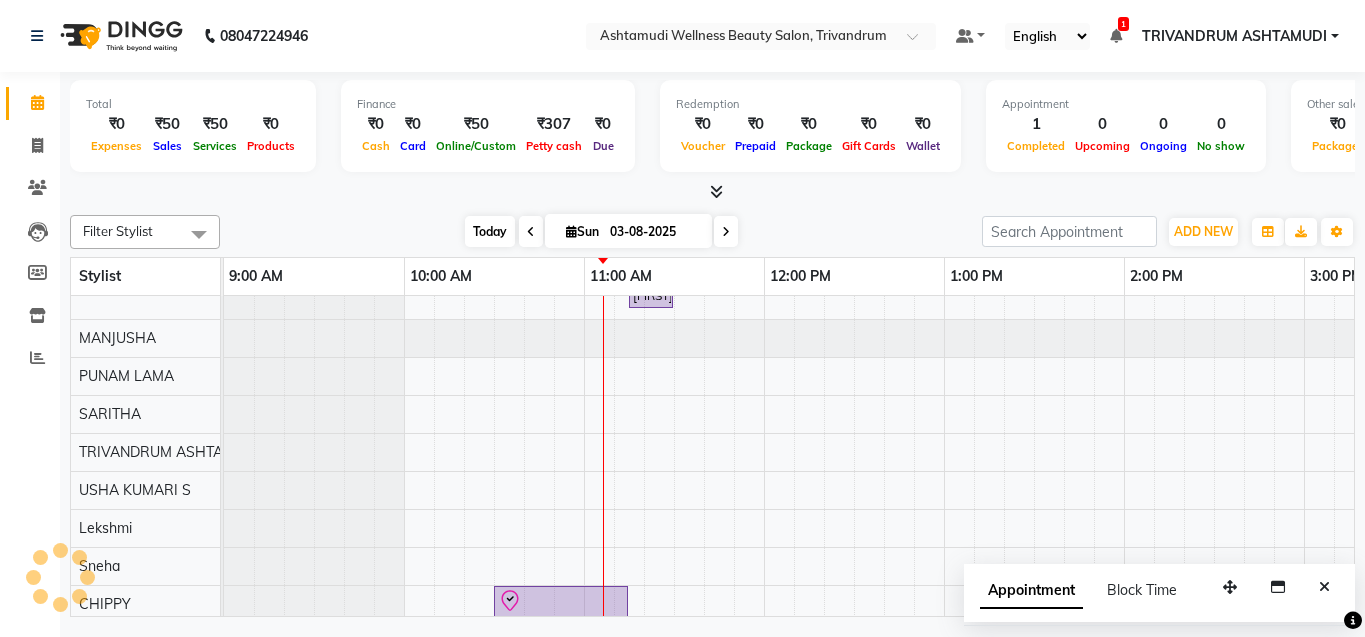 scroll, scrollTop: 0, scrollLeft: 0, axis: both 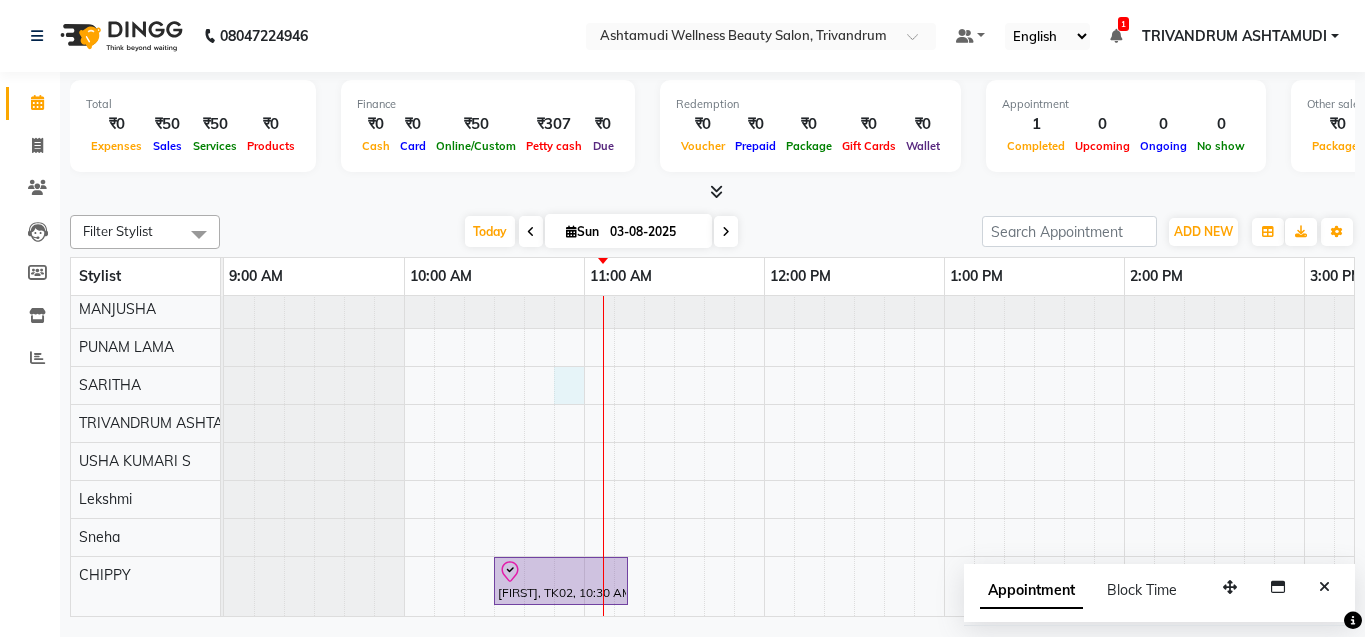click on "[FIRST], TK01, 10:45 AM-11:00 AM, Eyebrows Threading
[FIRST], TK02, 11:15 AM-11:30 AM, Eyebrows Threading
[FIRST], TK02, 10:30 AM-11:15 AM, Root Touch-Up (Ammonia Free)" at bounding box center (1484, 357) 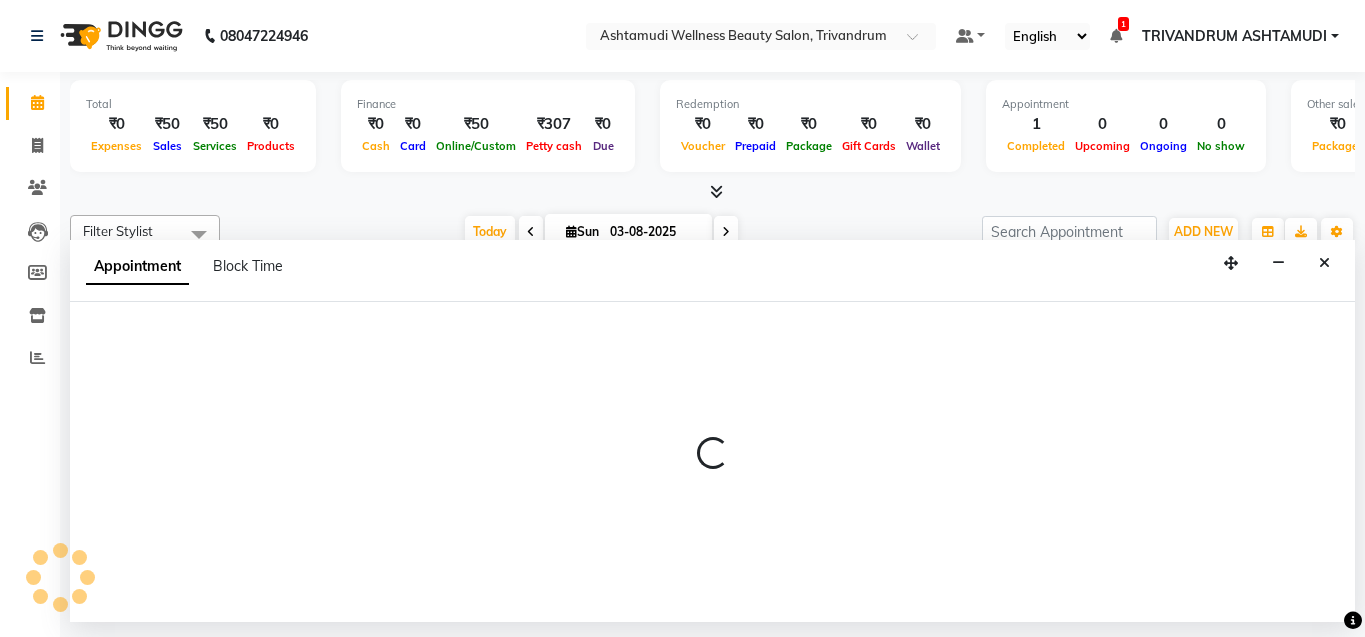 select on "27034" 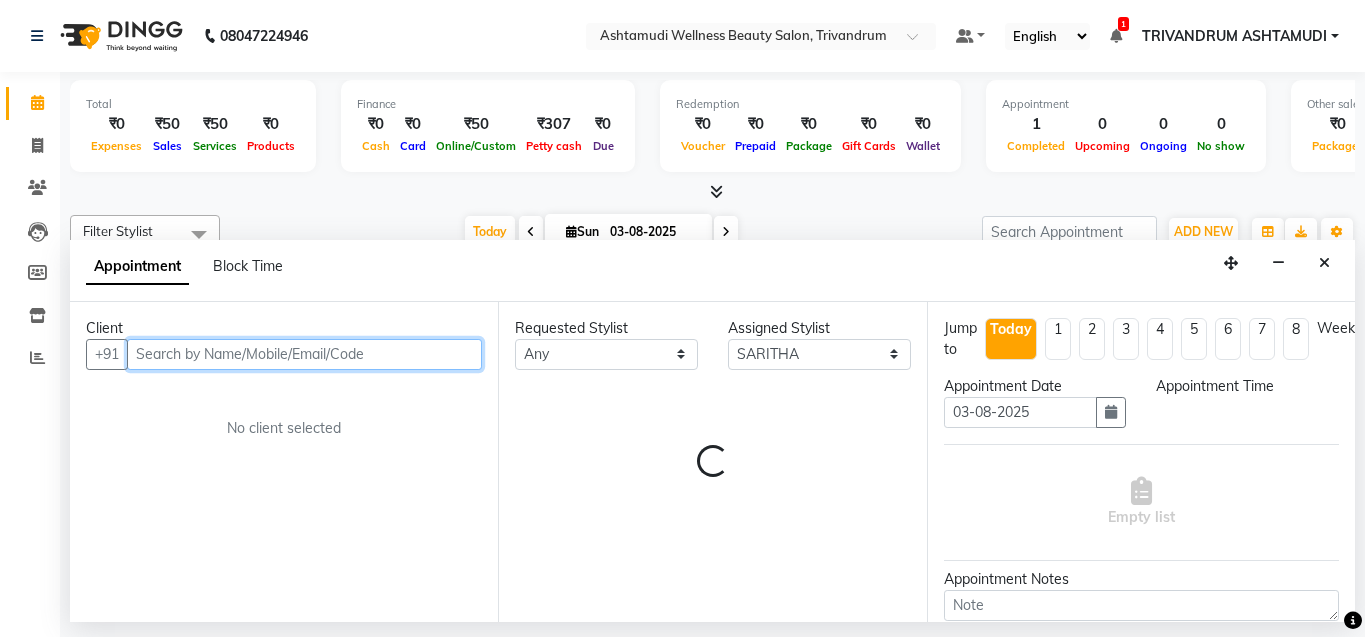 select on "645" 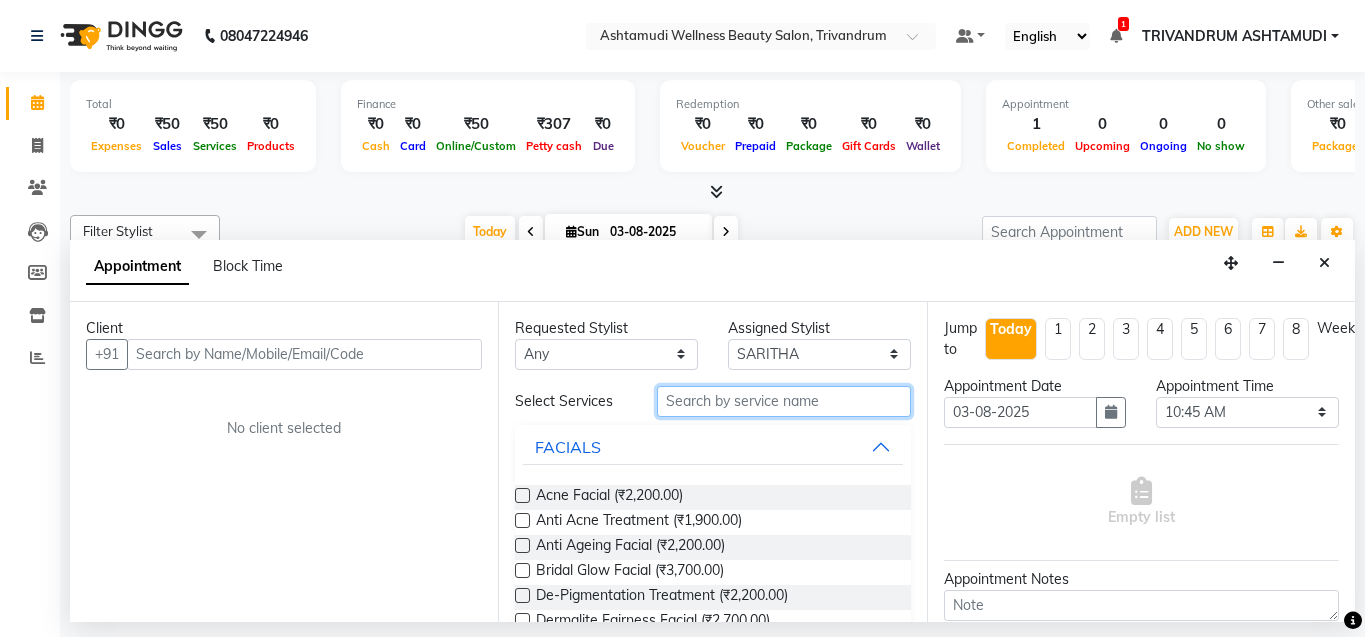 click at bounding box center [784, 401] 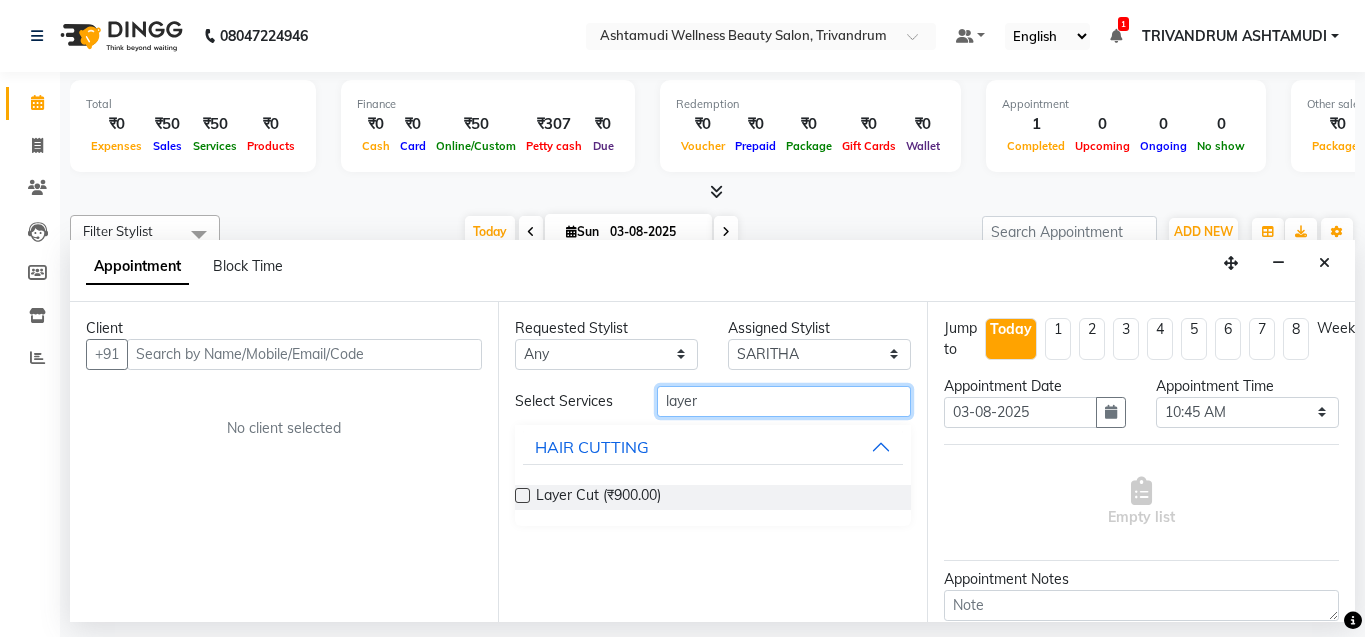type on "layer" 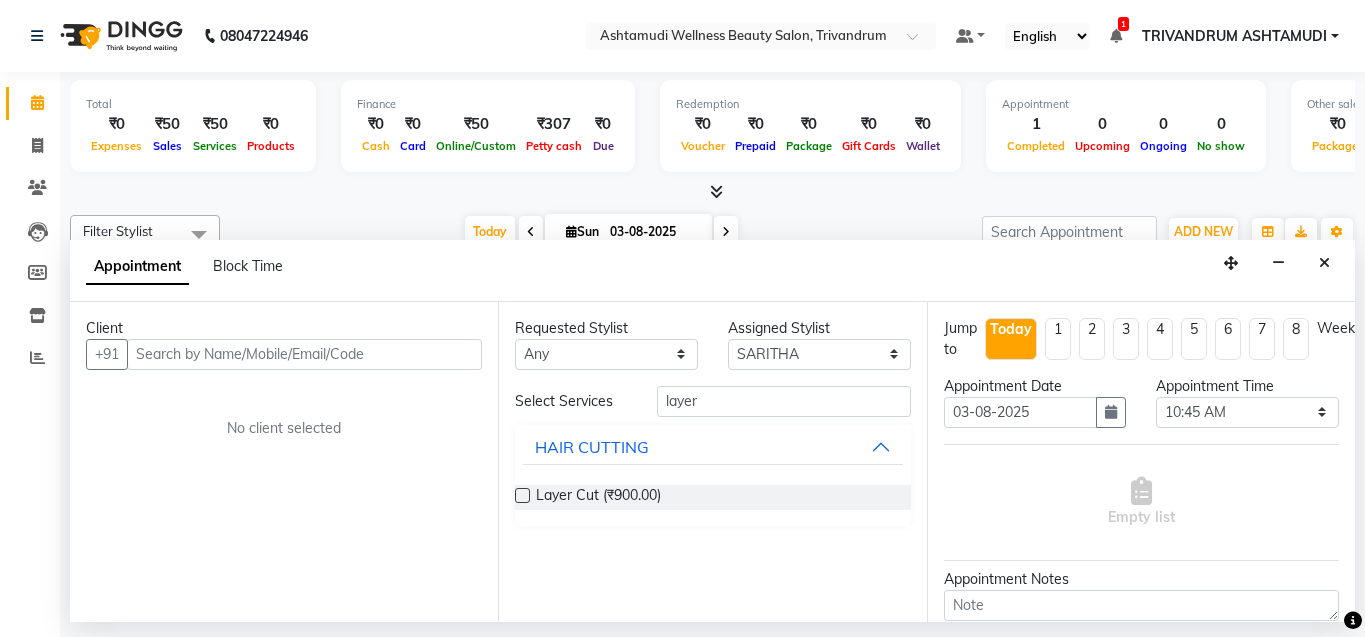 click at bounding box center (522, 495) 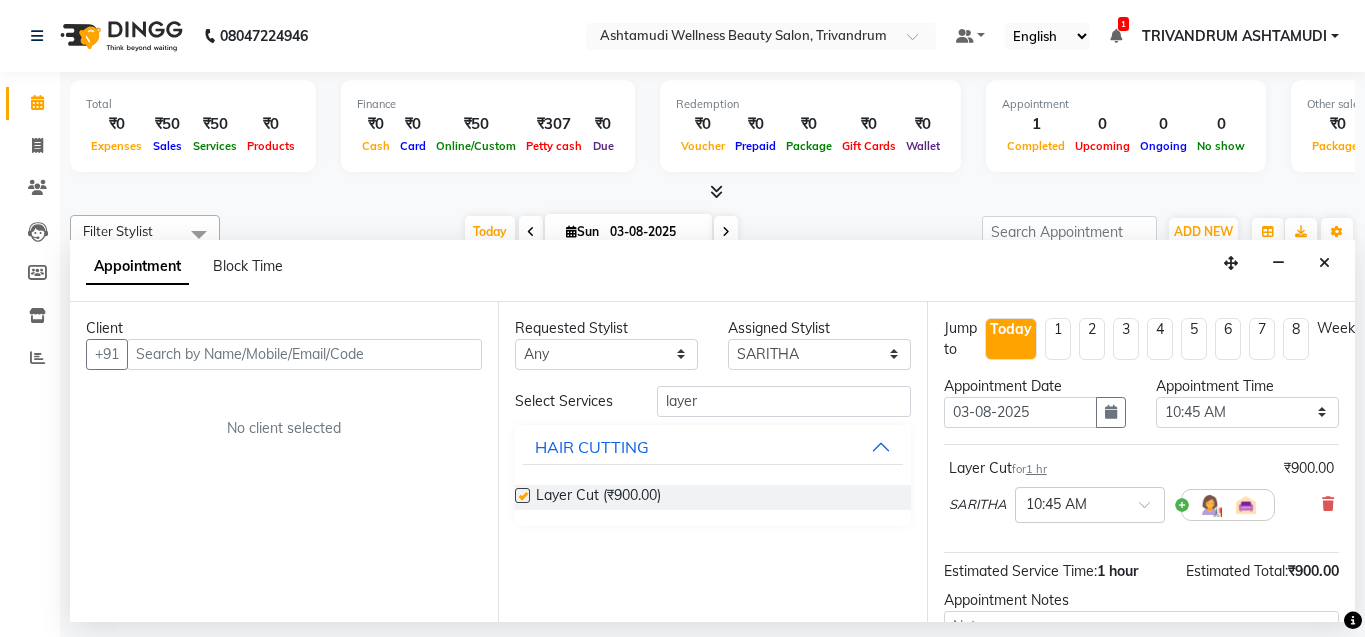 checkbox on "false" 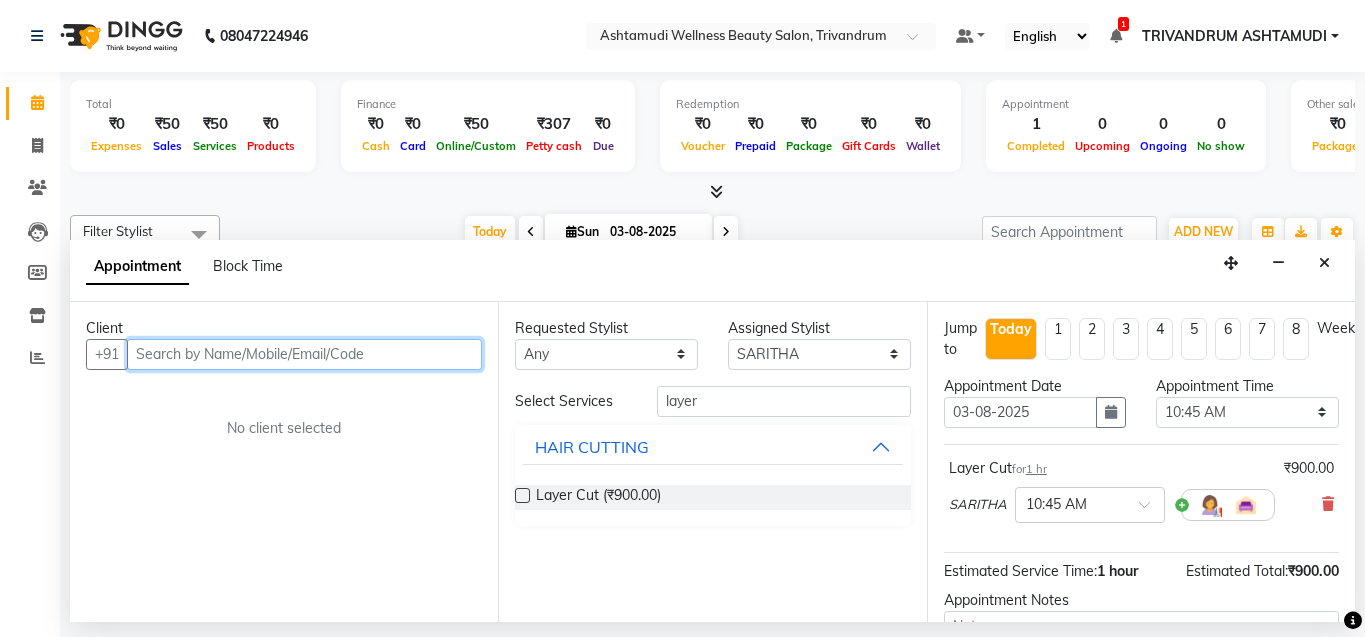 click at bounding box center [304, 354] 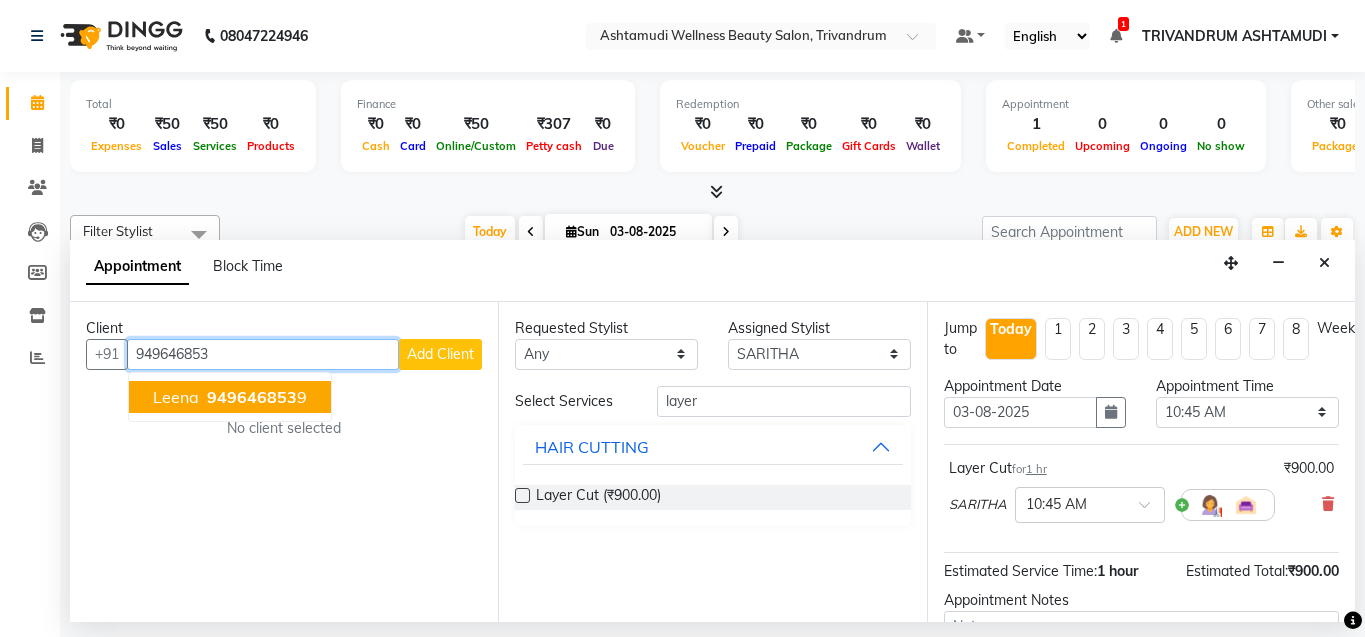 click on "949646853" at bounding box center (252, 397) 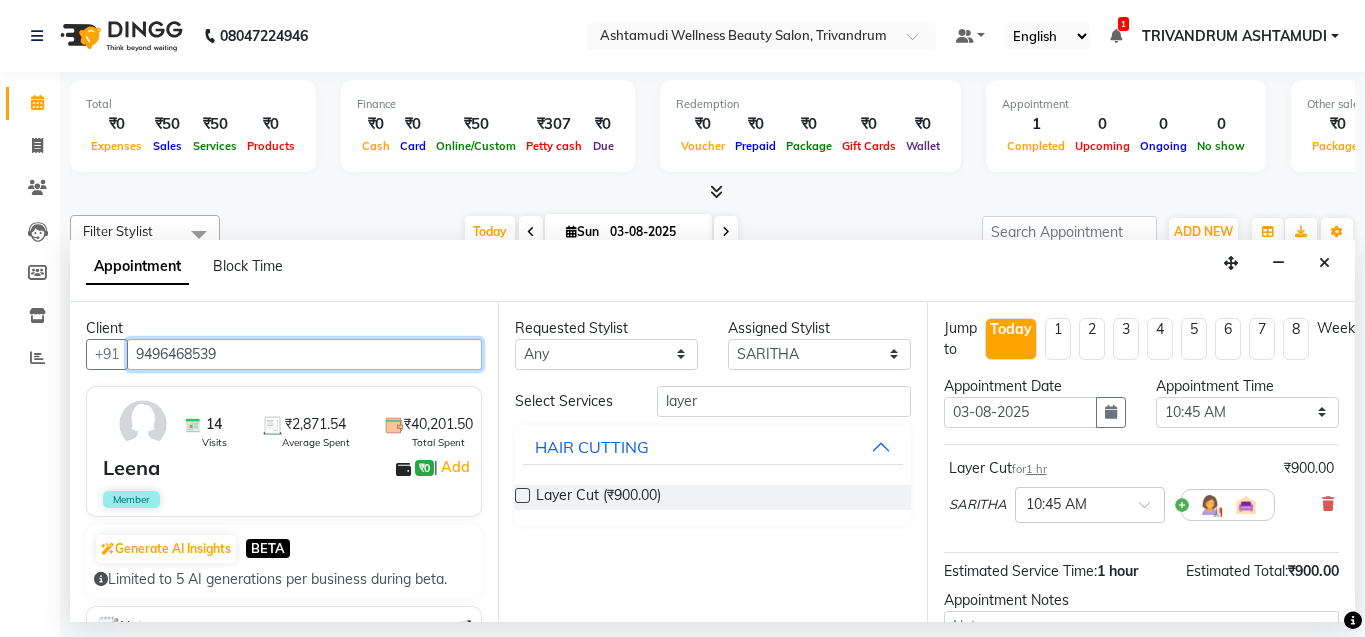 type on "9496468539" 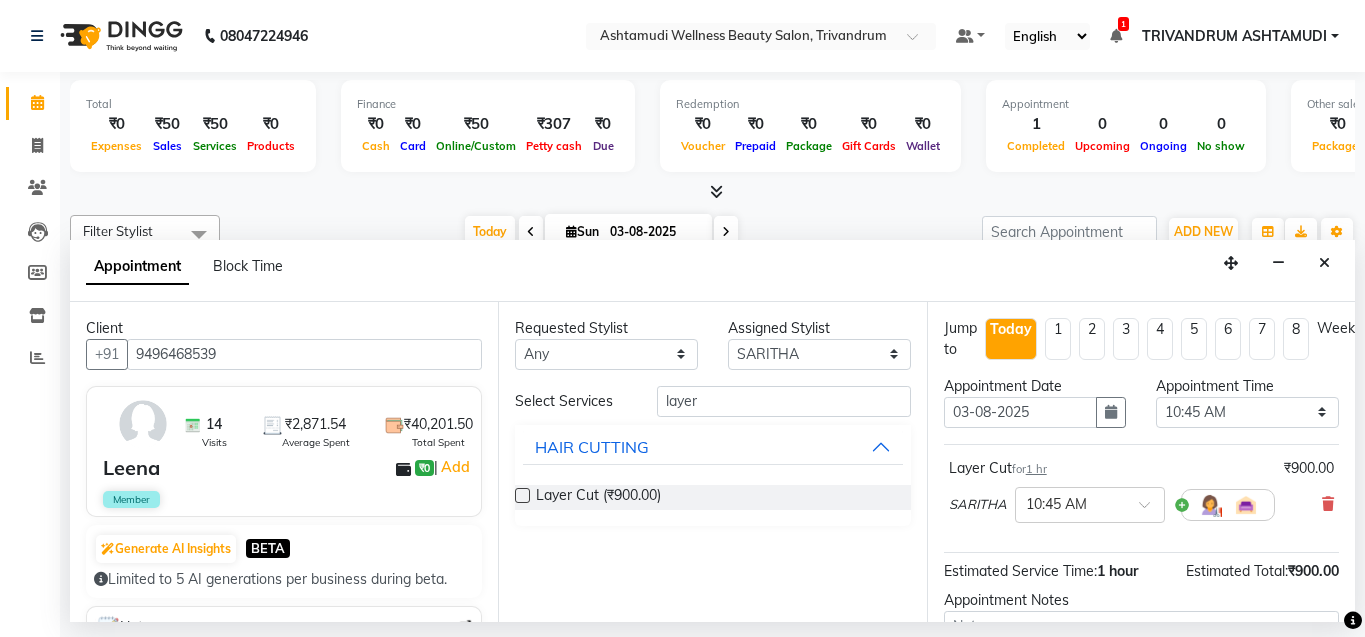 drag, startPoint x: 206, startPoint y: 480, endPoint x: 239, endPoint y: 473, distance: 33.734257 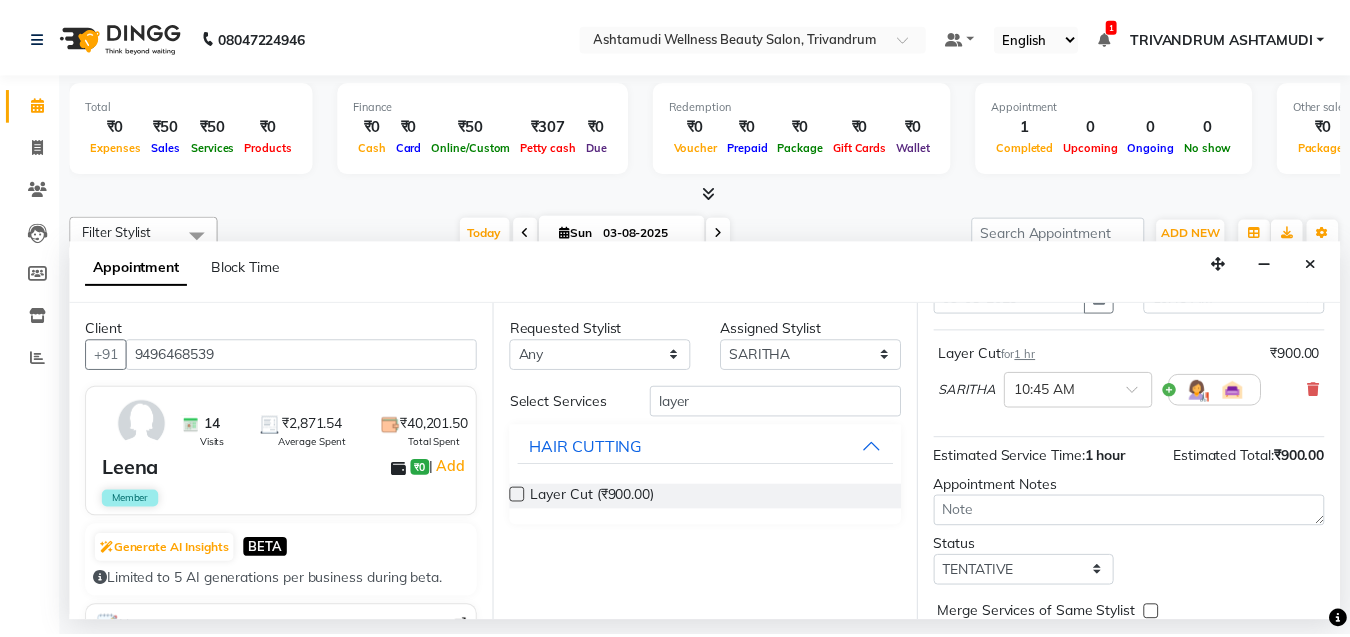 scroll, scrollTop: 221, scrollLeft: 0, axis: vertical 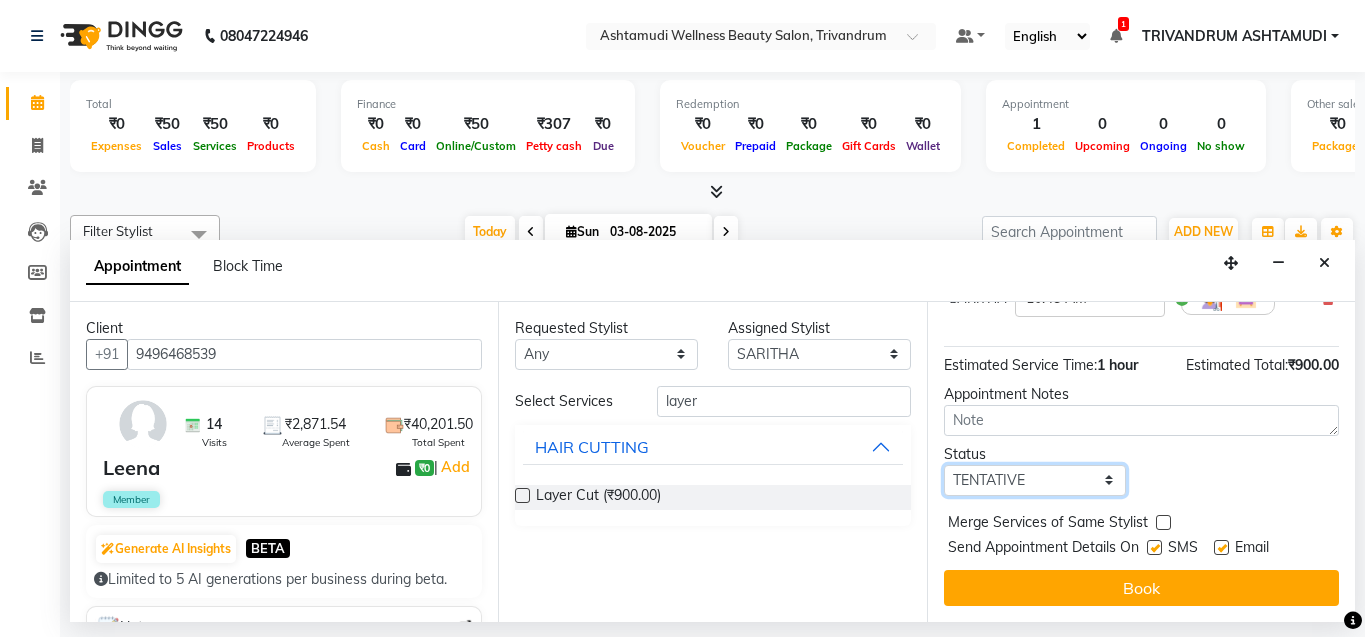 click on "Select TENTATIVE CONFIRM CHECK-IN UPCOMING" at bounding box center [1035, 480] 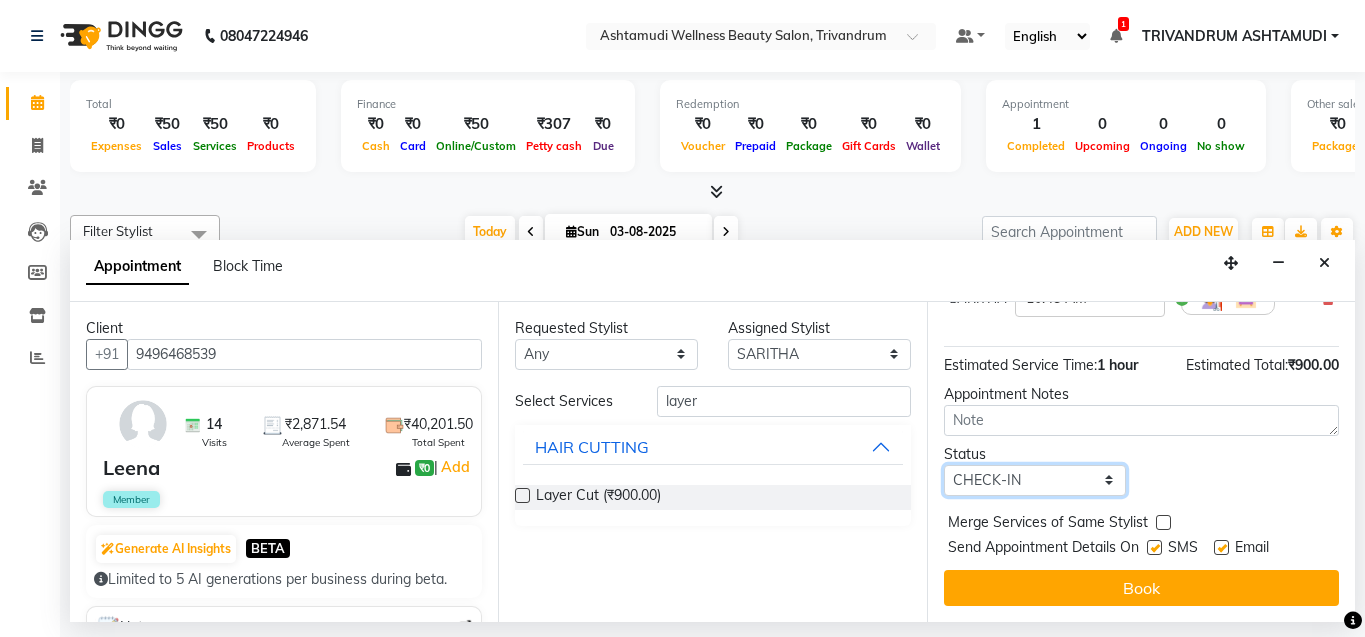 click on "Select TENTATIVE CONFIRM CHECK-IN UPCOMING" at bounding box center (1035, 480) 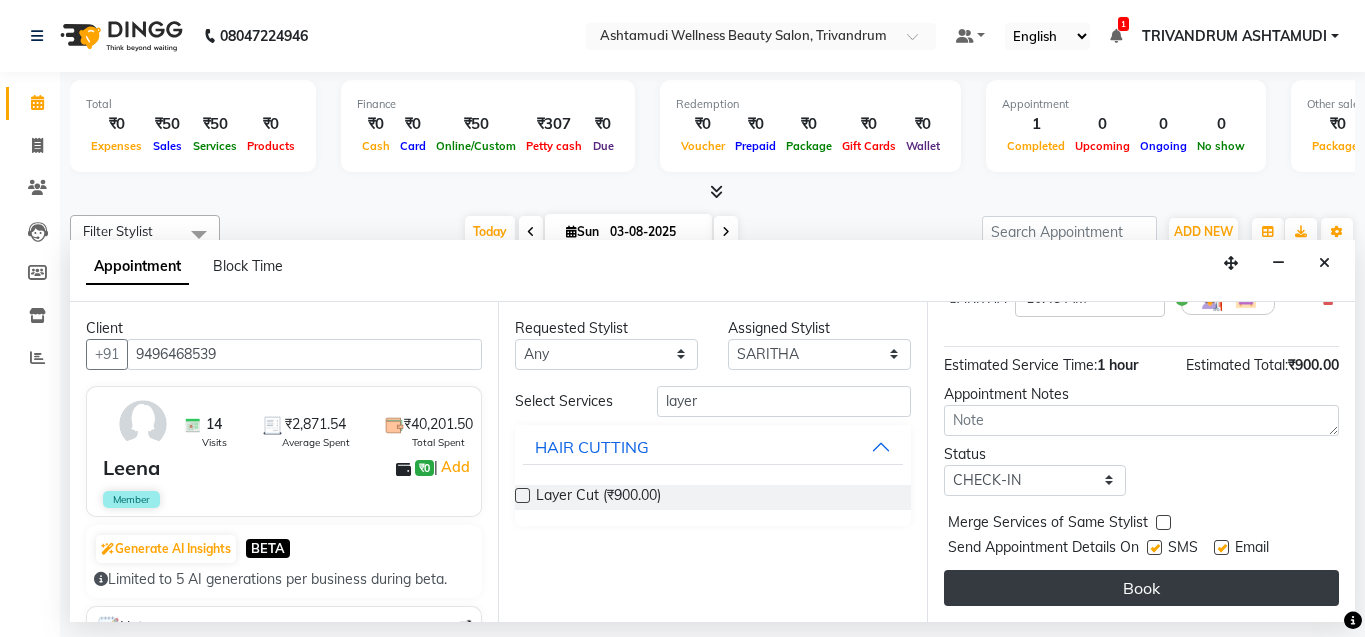 click on "Book" at bounding box center [1141, 588] 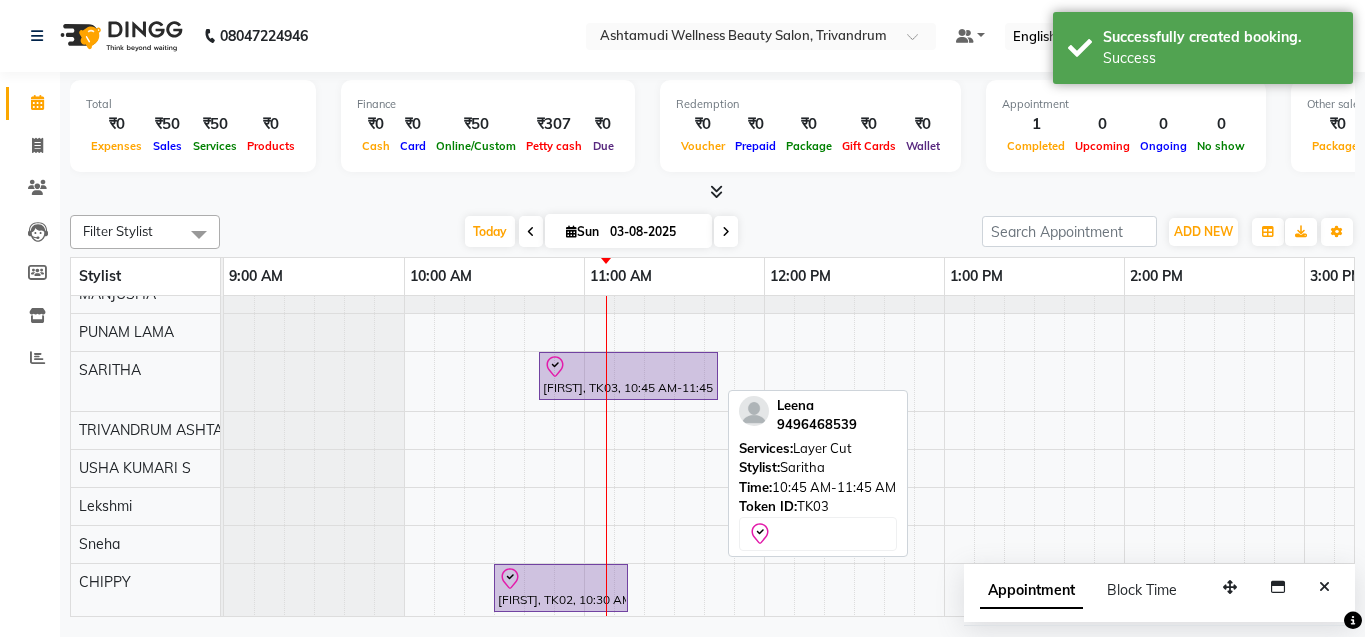 click on "[FIRST], TK03, 10:45 AM-11:45 AM, Layer Cut" at bounding box center [628, 376] 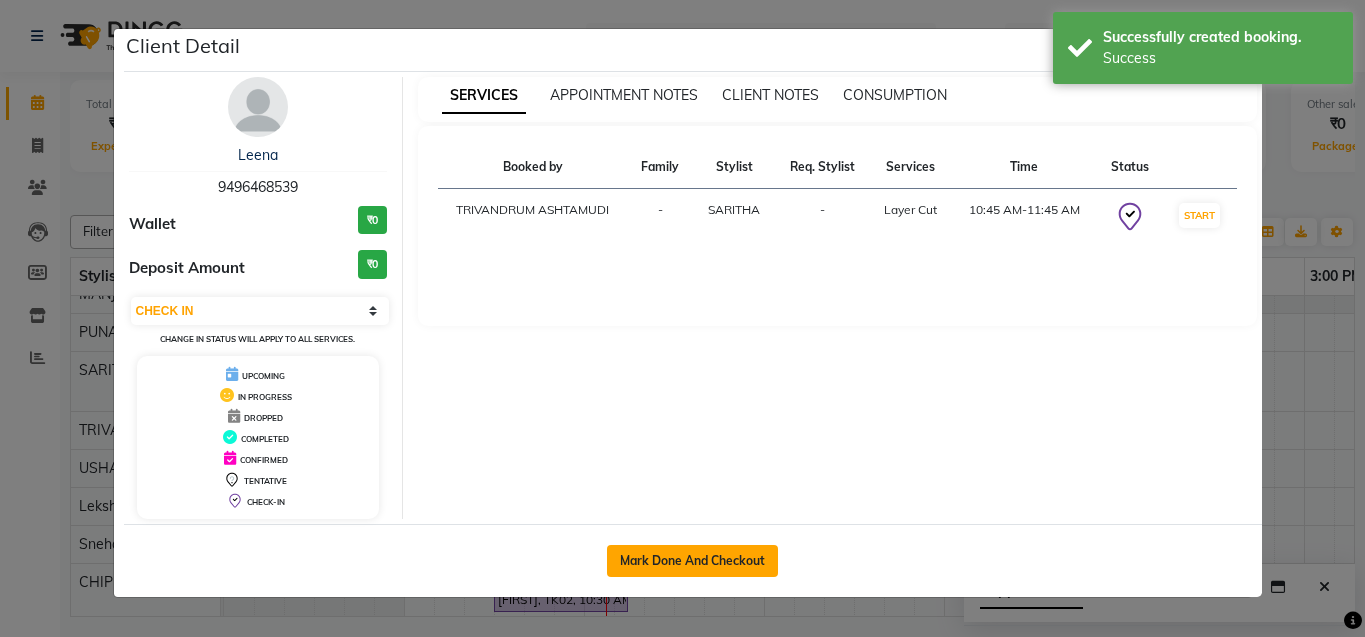 click on "Mark Done And Checkout" 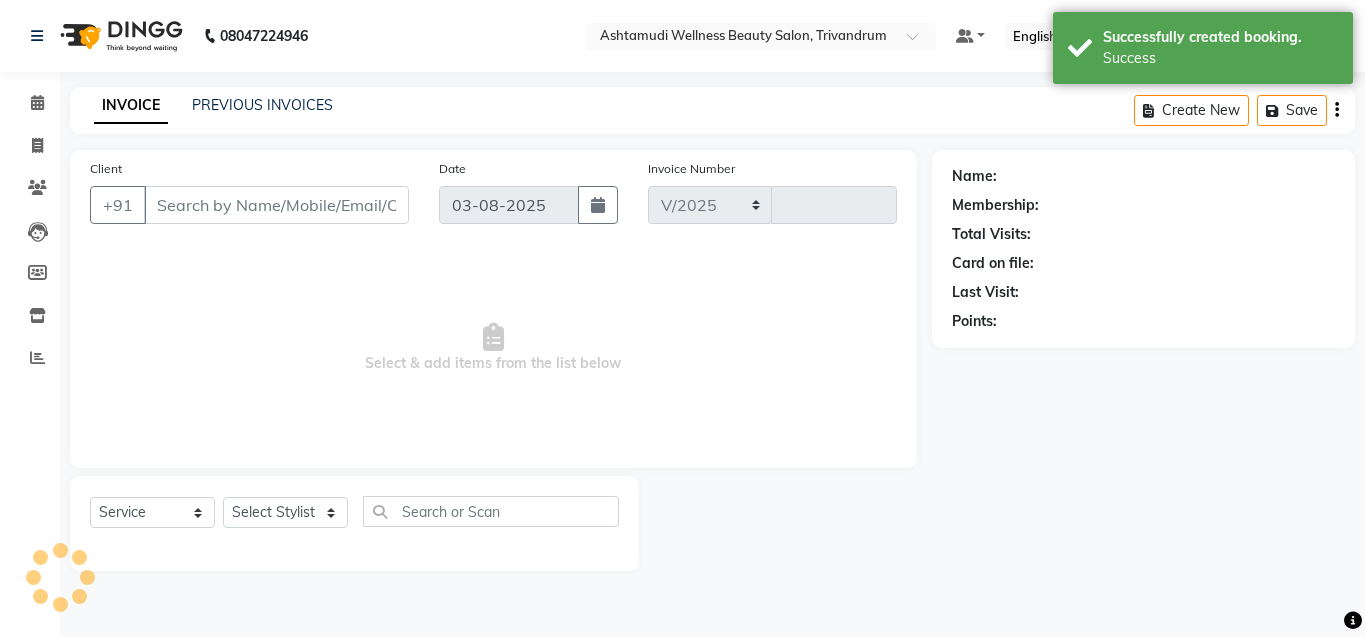 select on "4636" 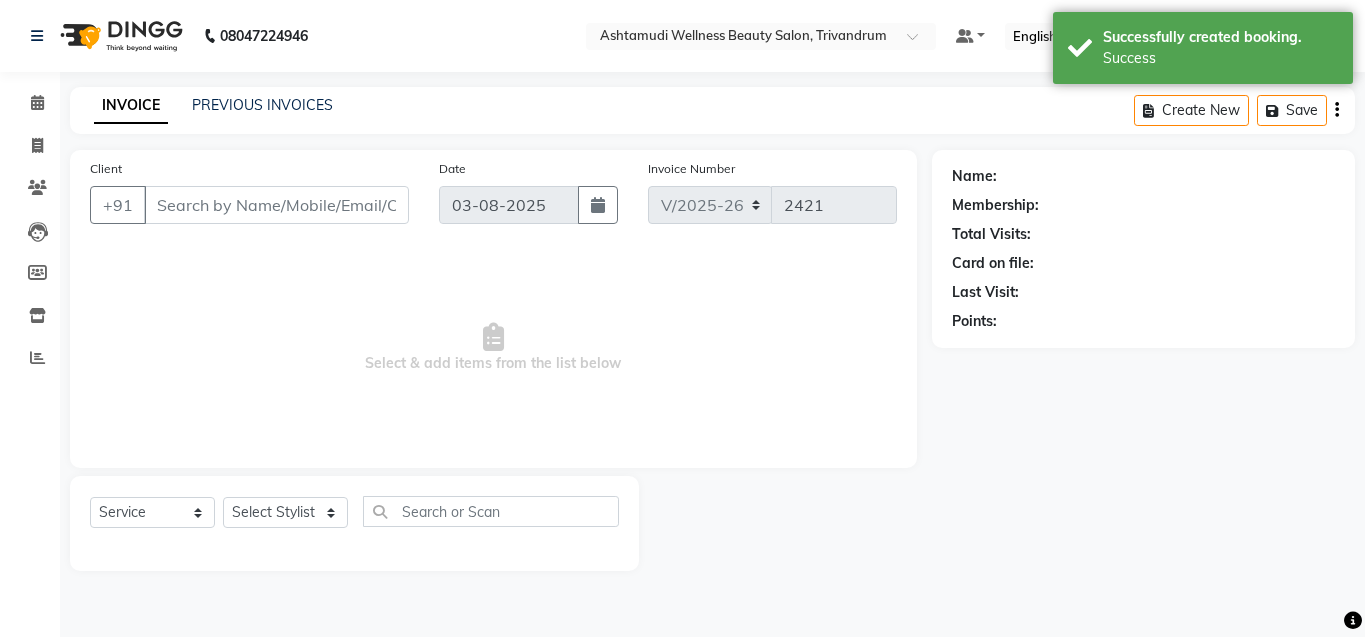 type on "9496468539" 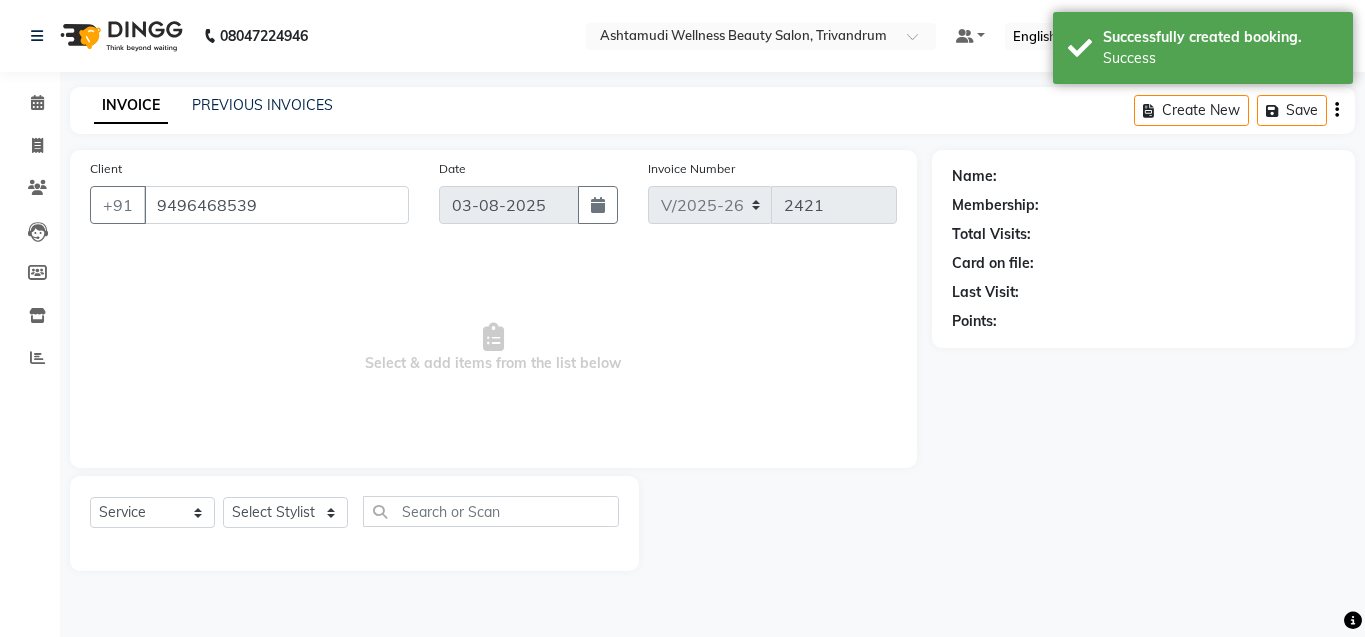 select on "27034" 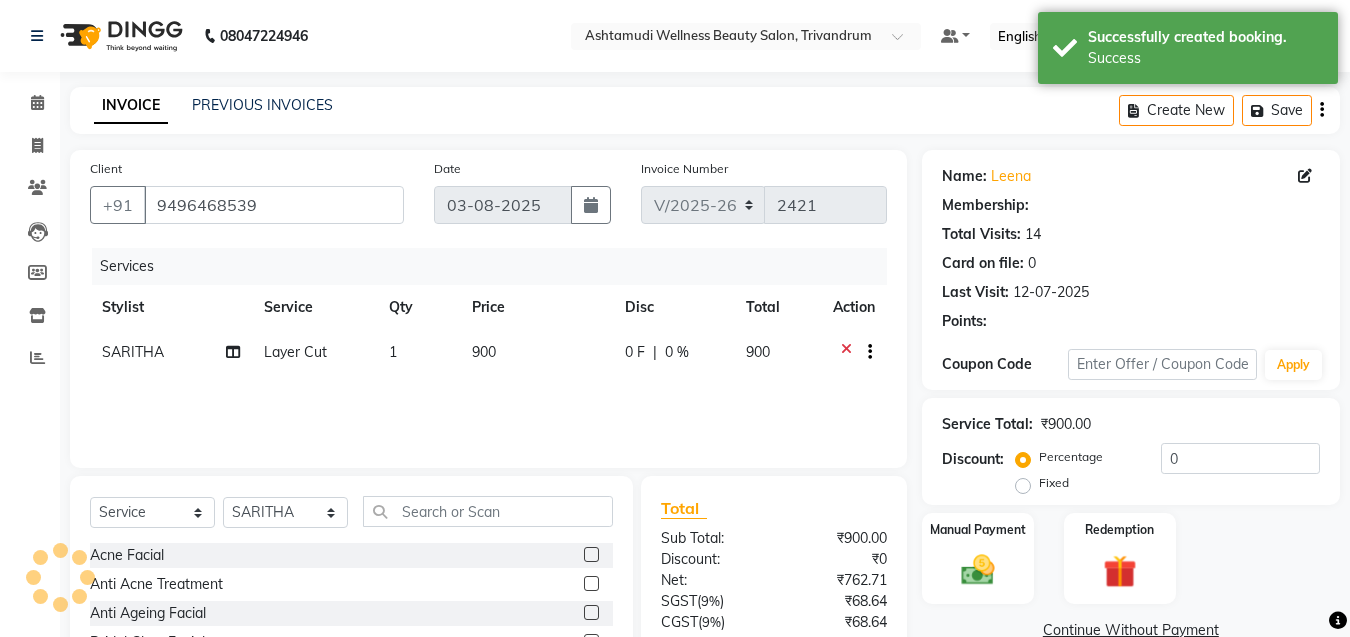 select on "2: Object" 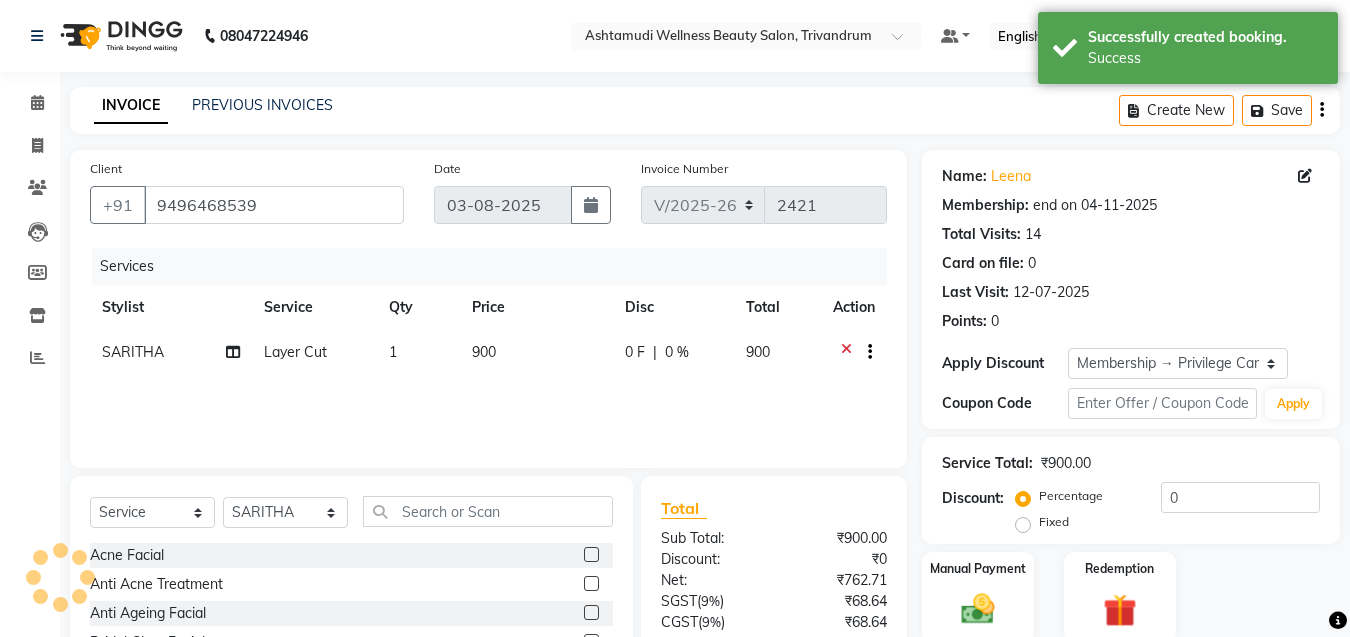 type on "15" 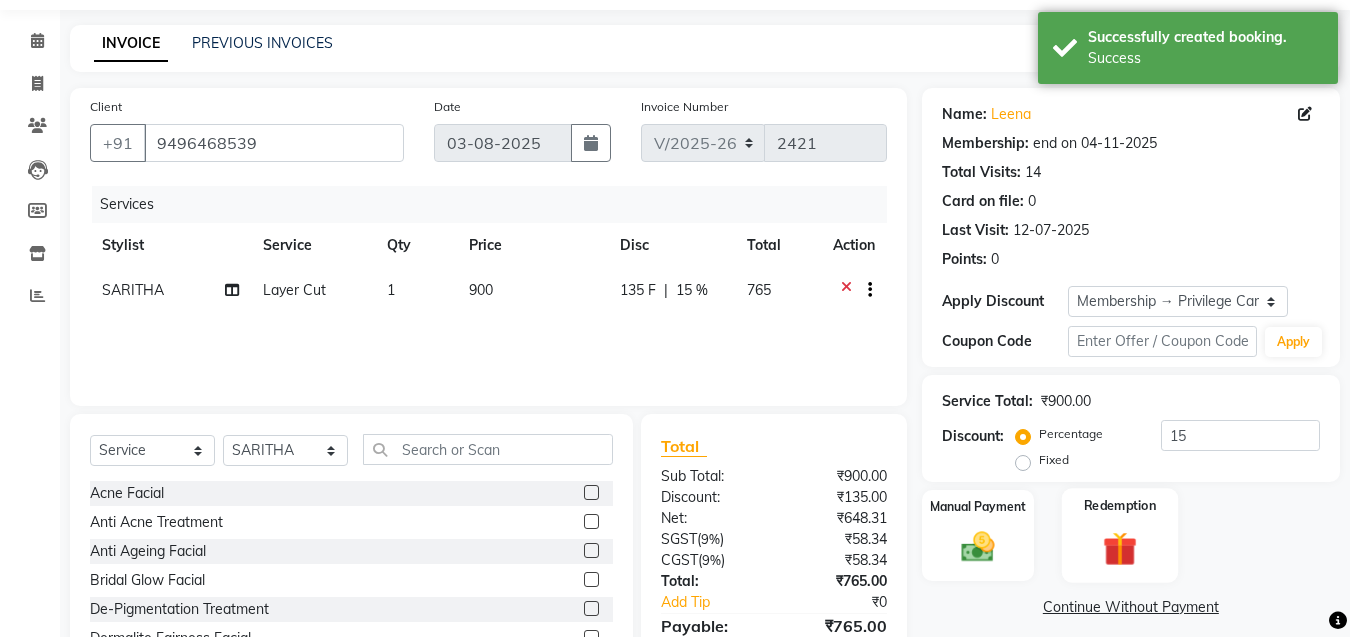 scroll, scrollTop: 164, scrollLeft: 0, axis: vertical 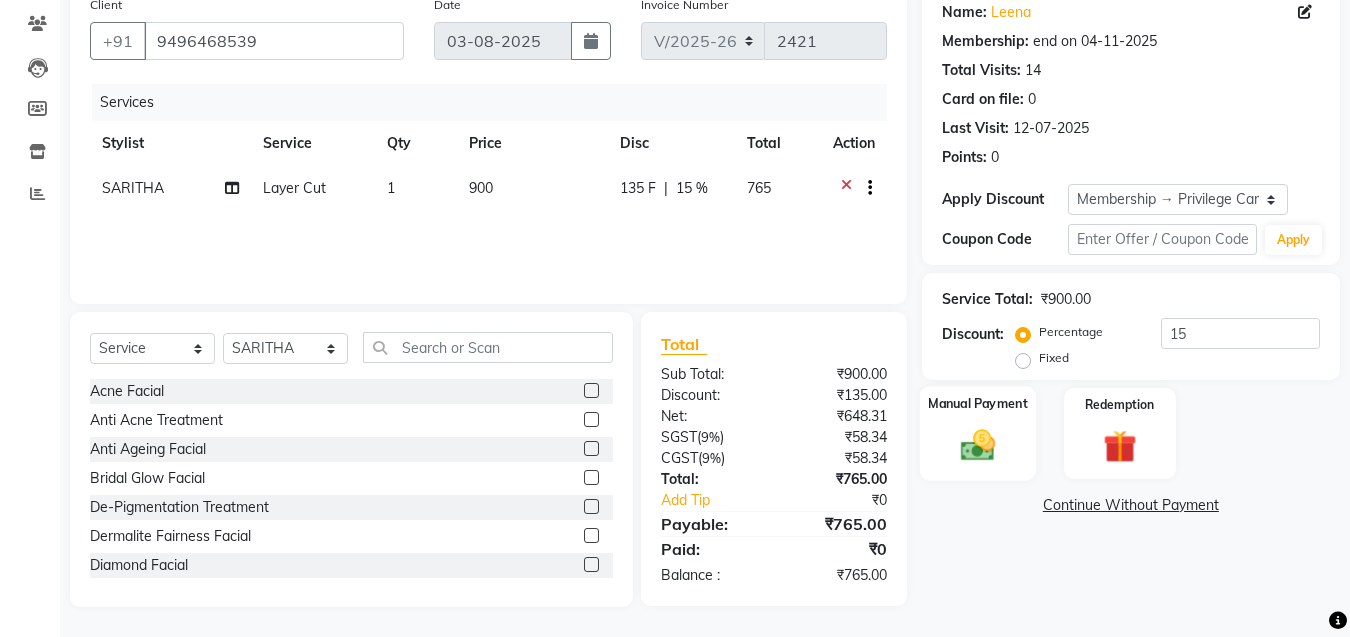 click 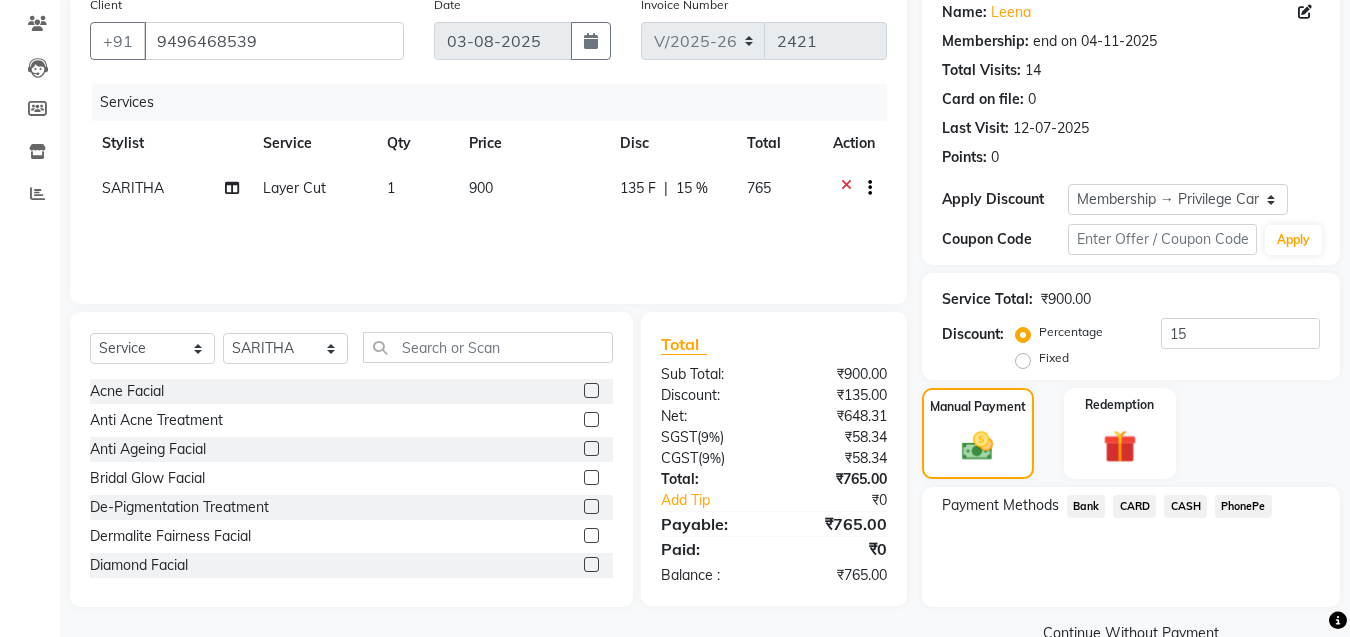 click on "PhonePe" 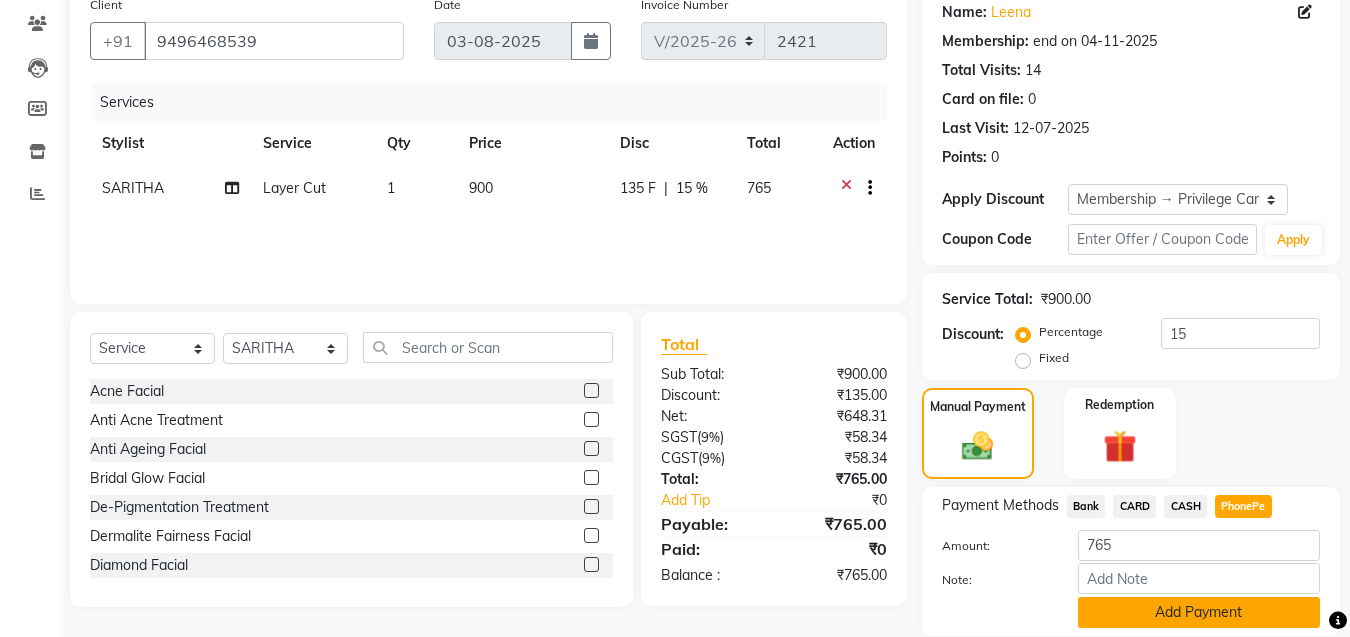 click on "Add Payment" 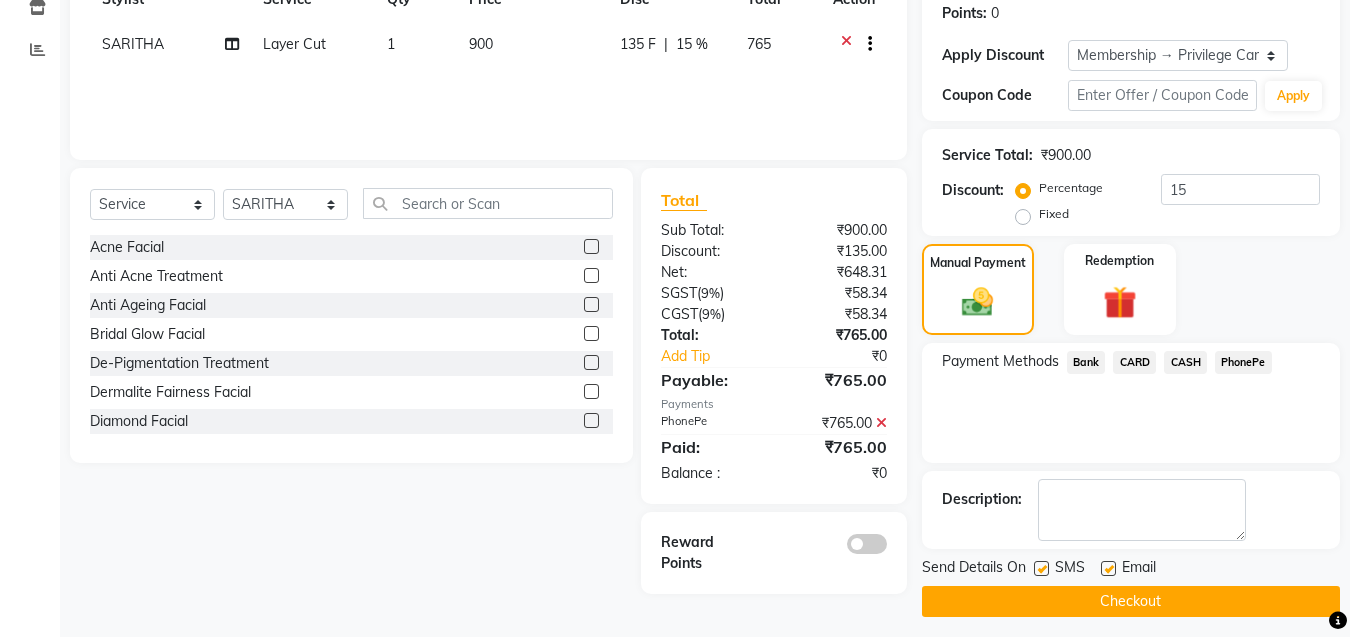 scroll, scrollTop: 318, scrollLeft: 0, axis: vertical 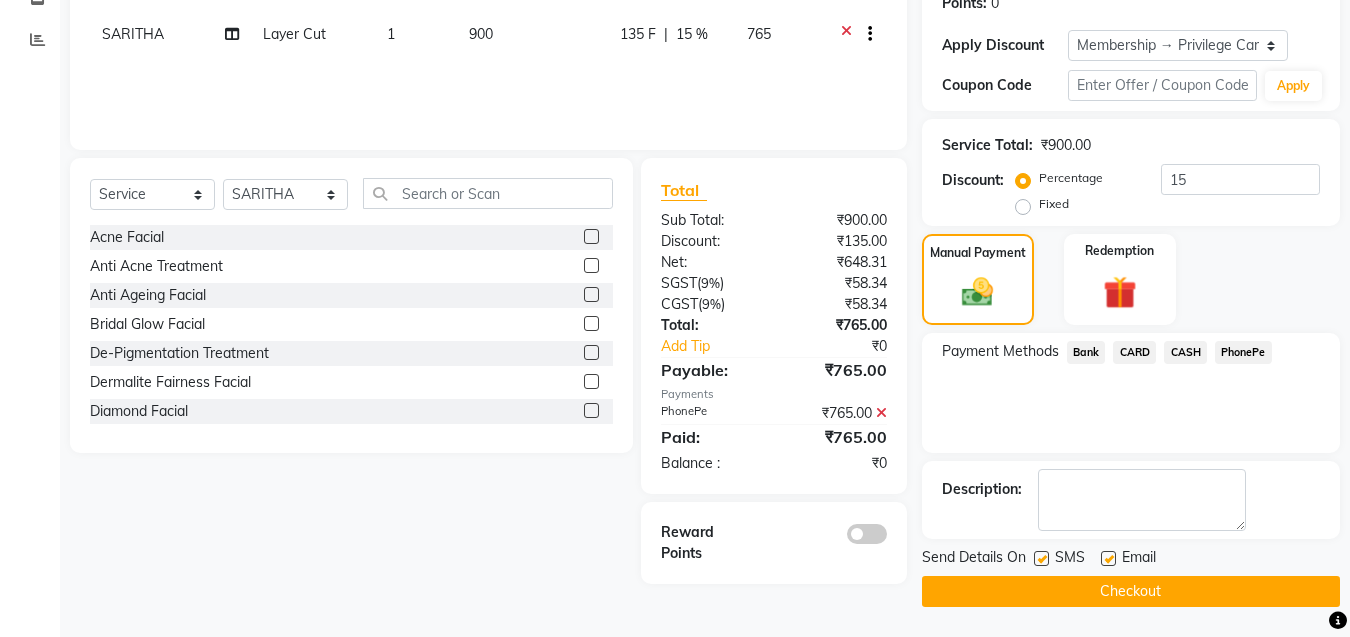 click on "Checkout" 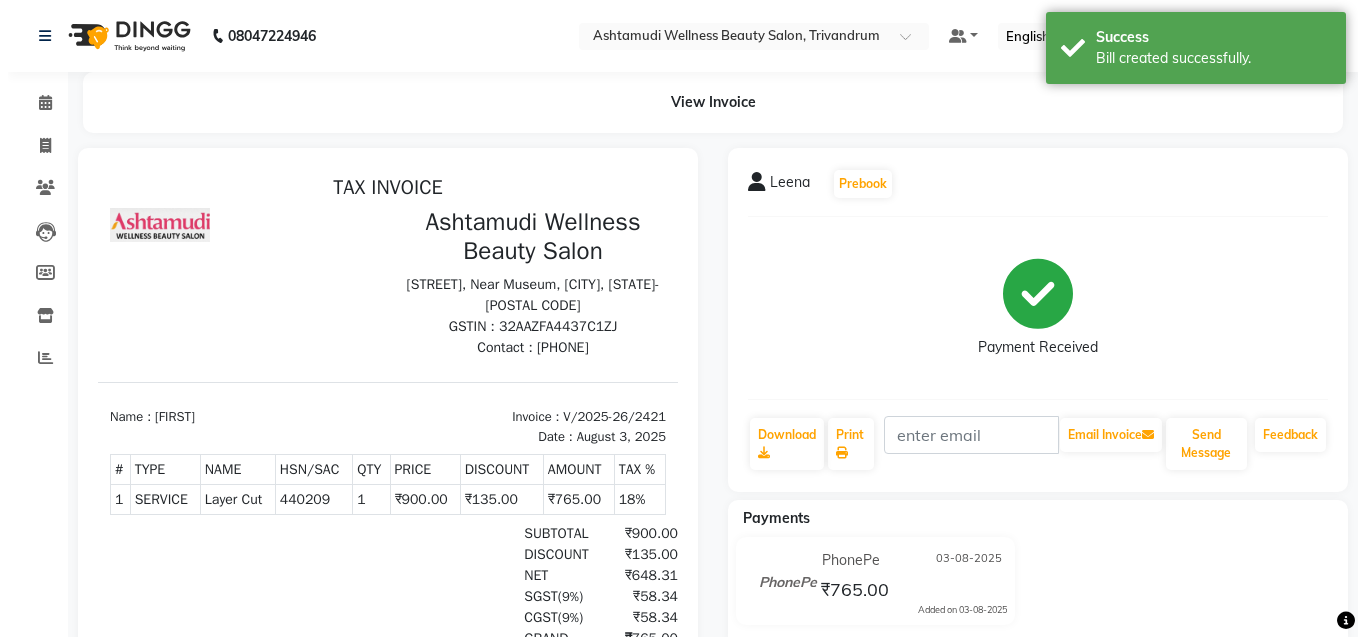 scroll, scrollTop: 0, scrollLeft: 0, axis: both 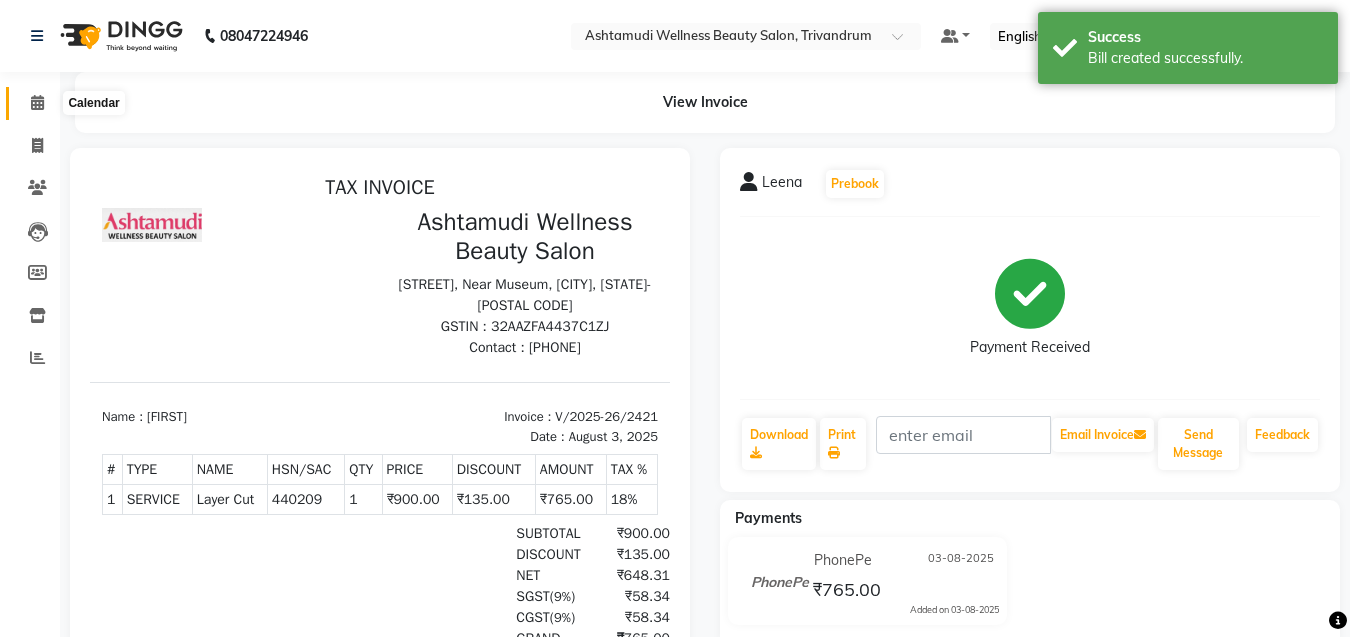 click 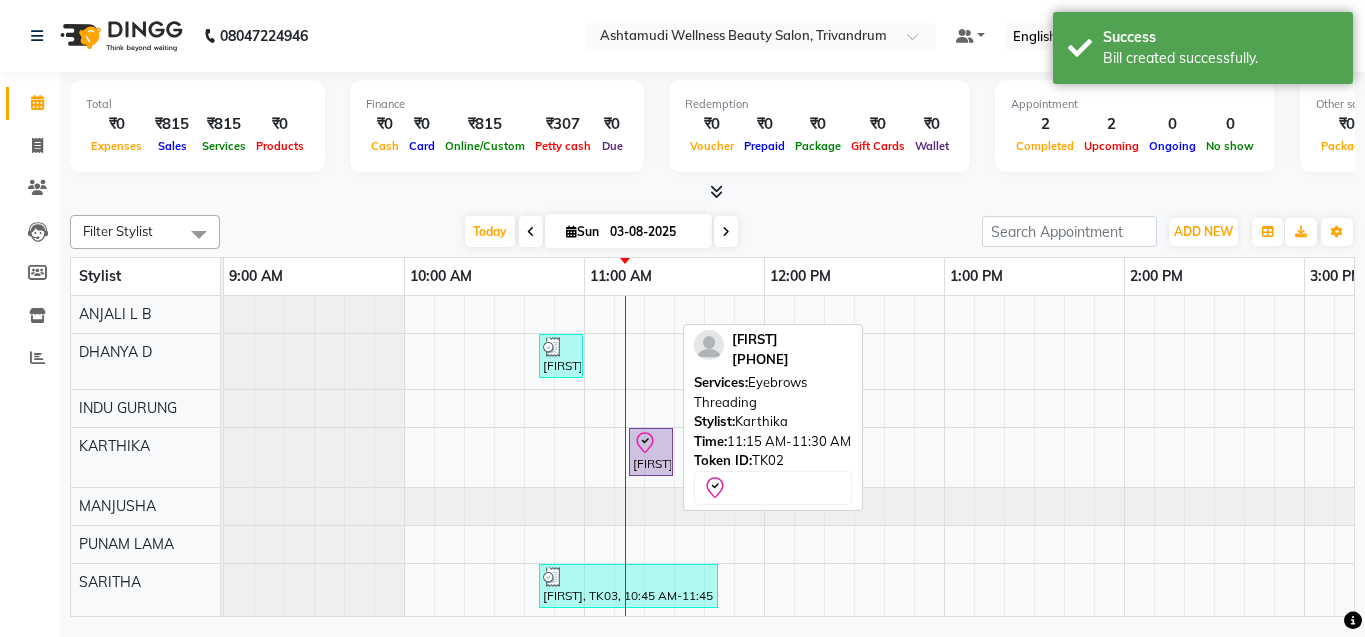 click on "[FIRST], TK02, 11:15 AM-11:30 AM, Eyebrows Threading" at bounding box center [651, 452] 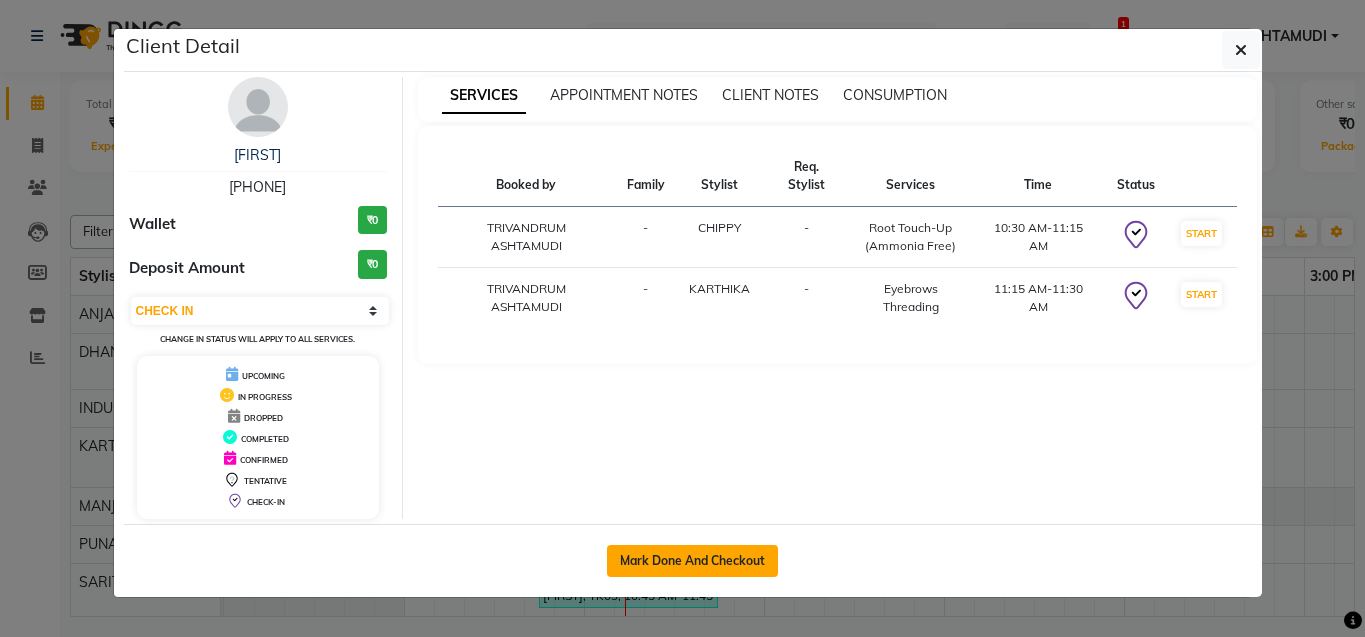 click on "Mark Done And Checkout" 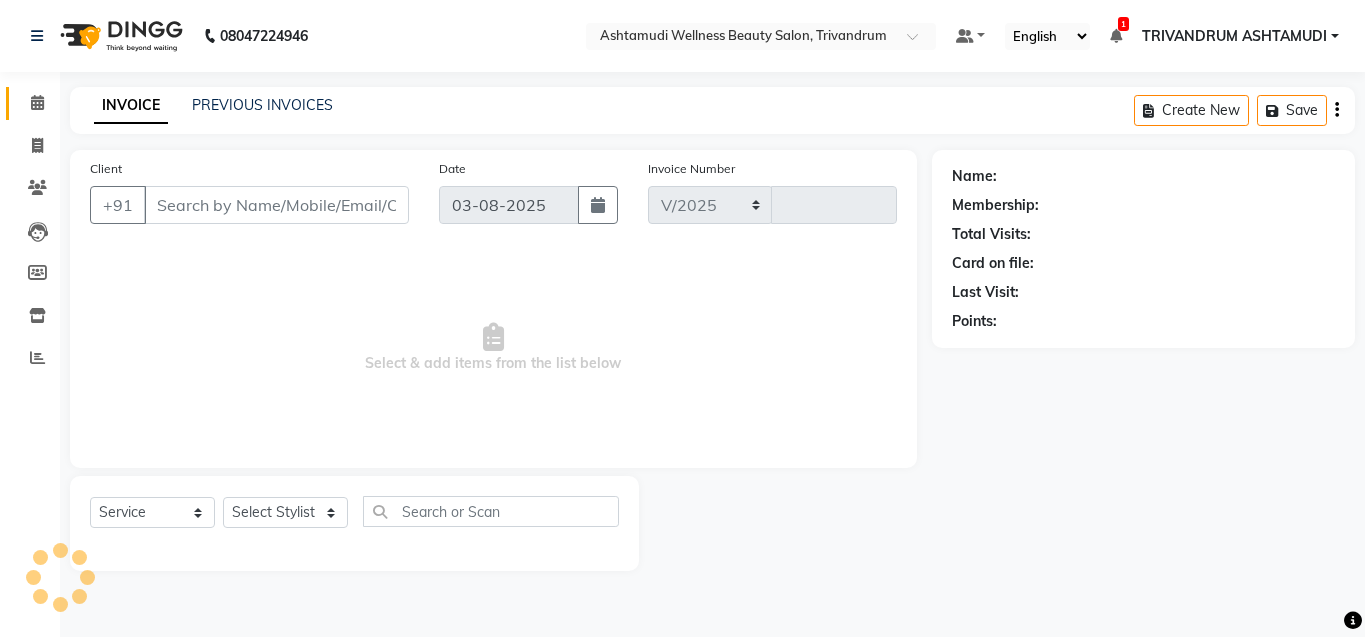 select on "4636" 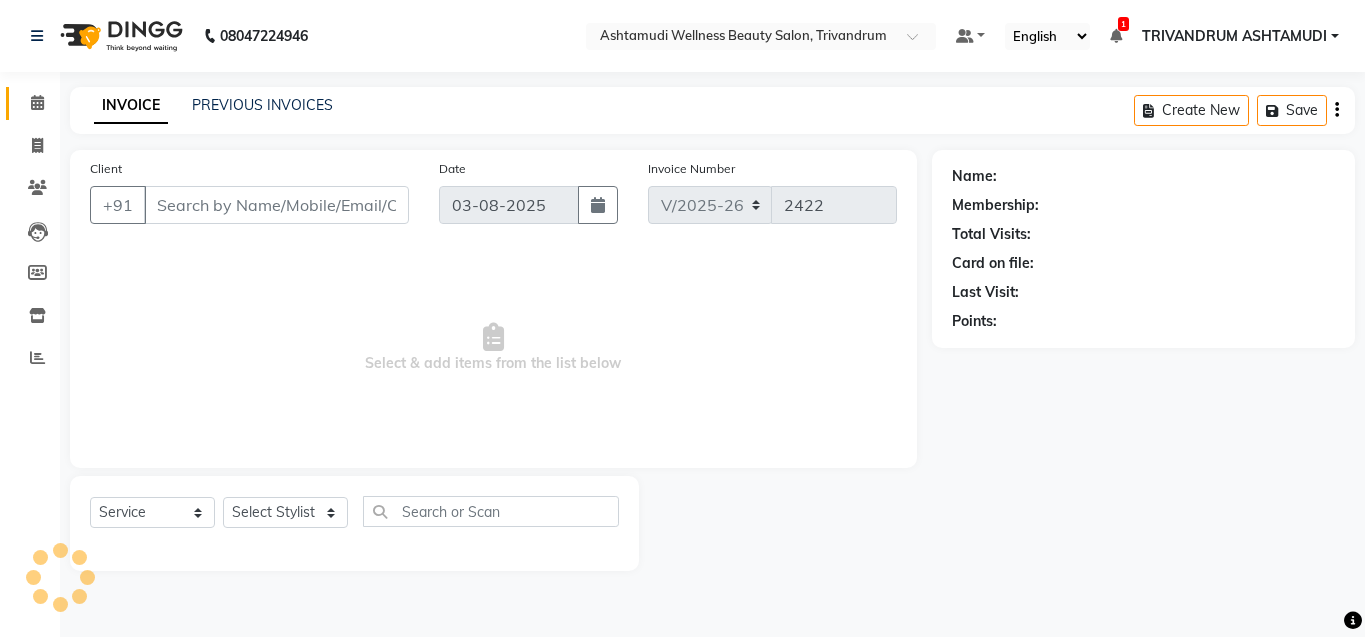 type on "[PHONE]" 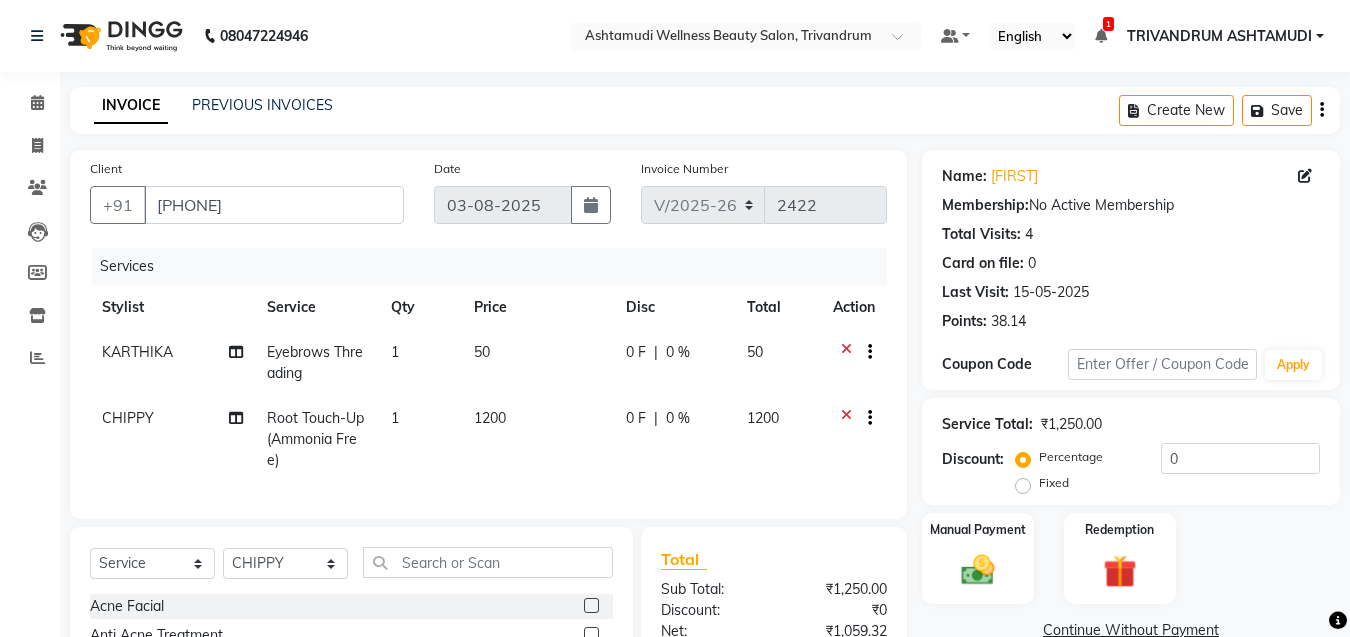 click 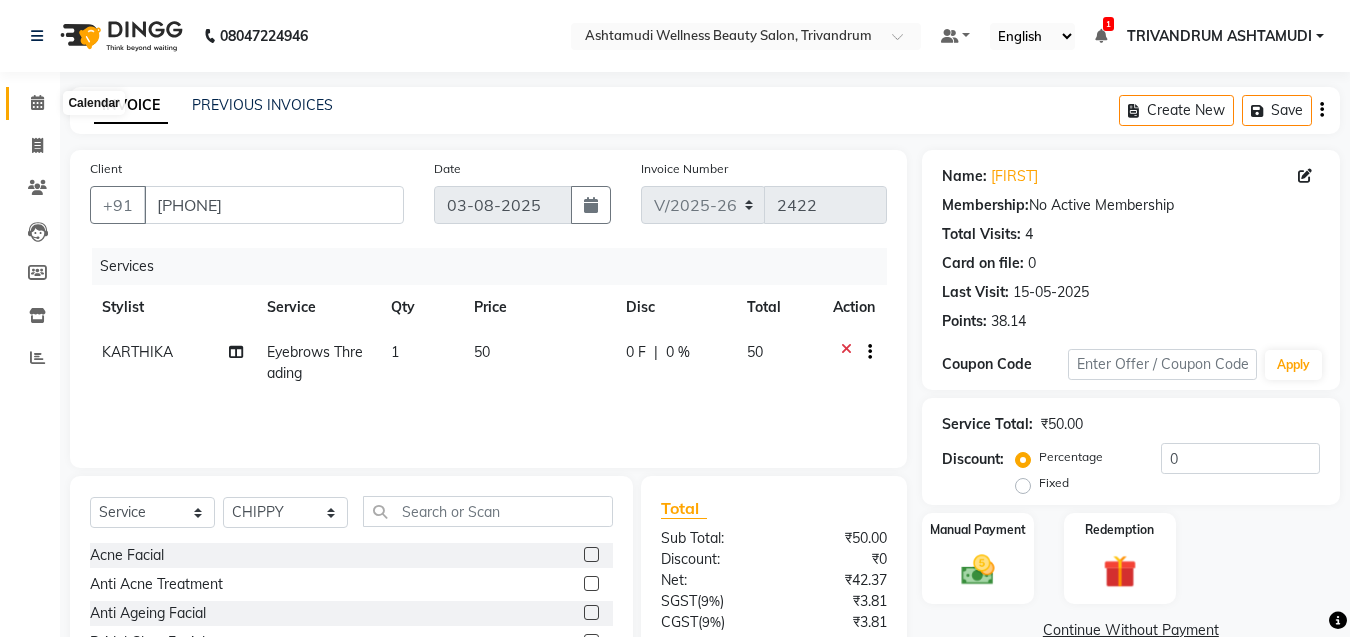 click 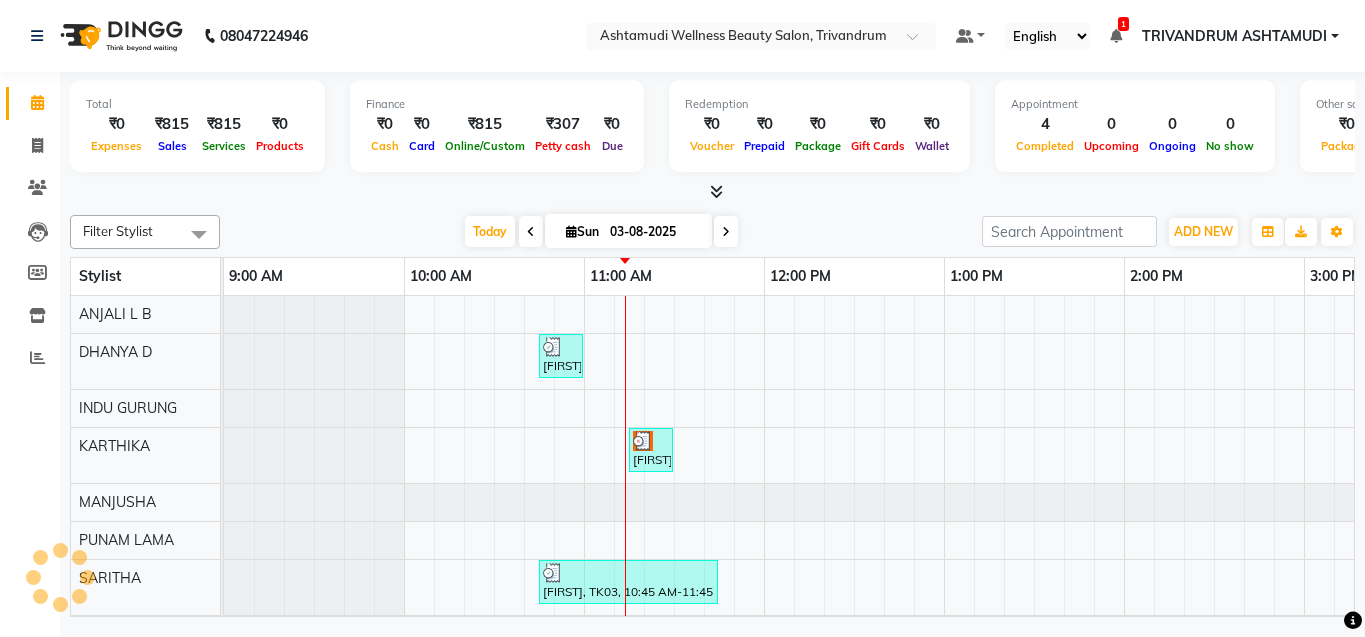 scroll, scrollTop: 0, scrollLeft: 0, axis: both 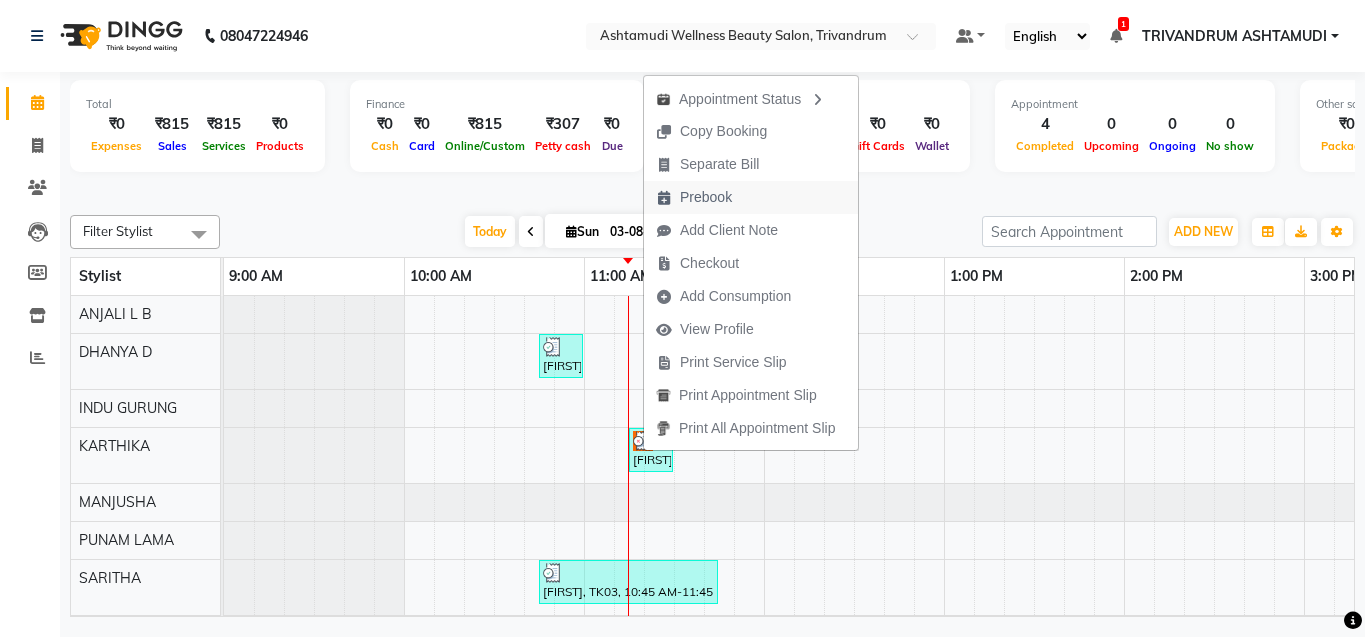 click on "Prebook" at bounding box center (751, 197) 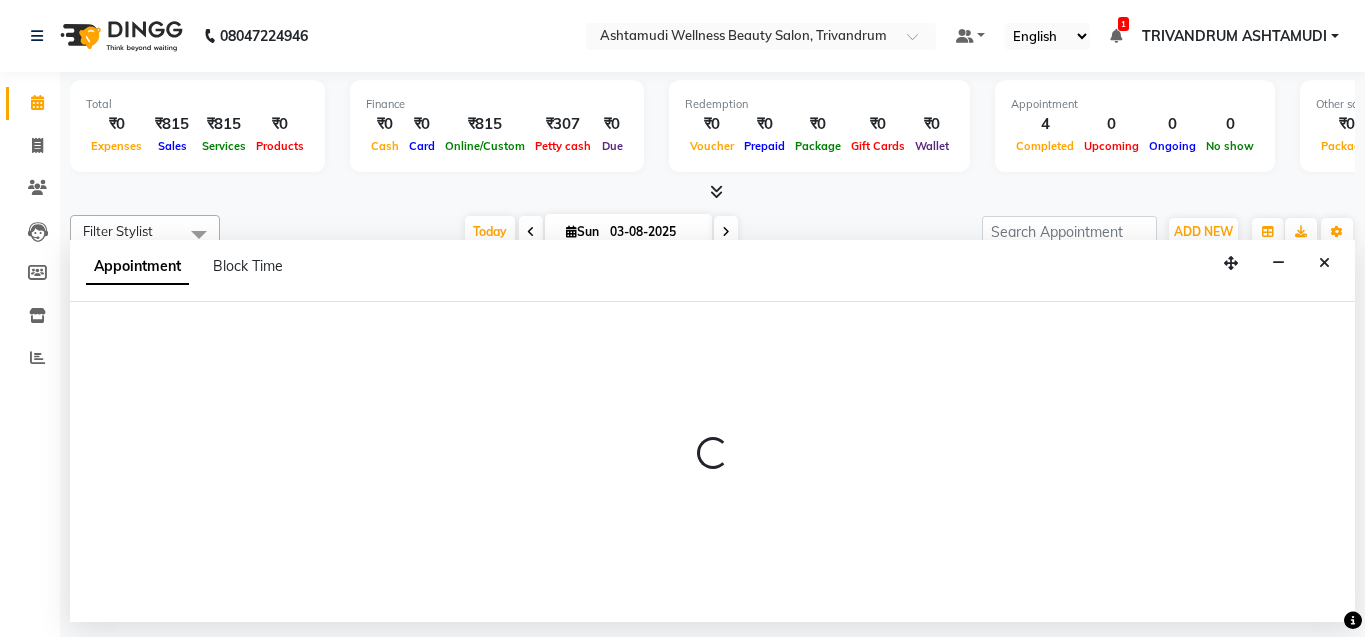 select on "82502" 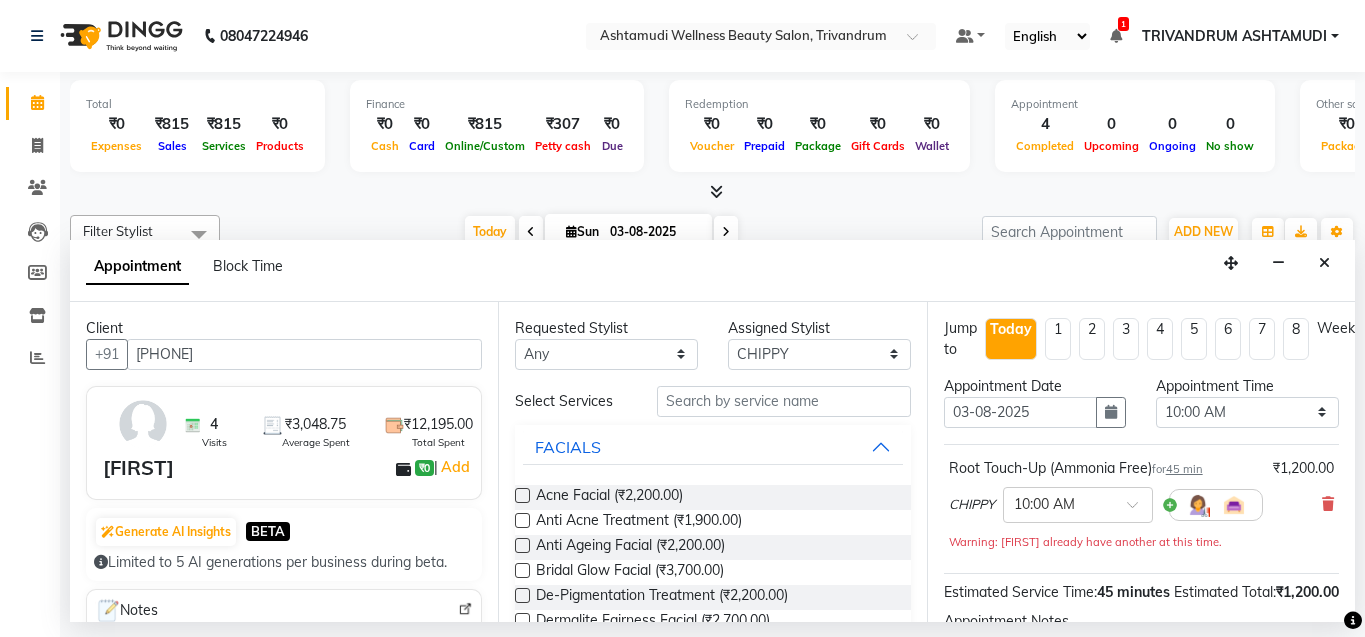 scroll, scrollTop: 0, scrollLeft: 361, axis: horizontal 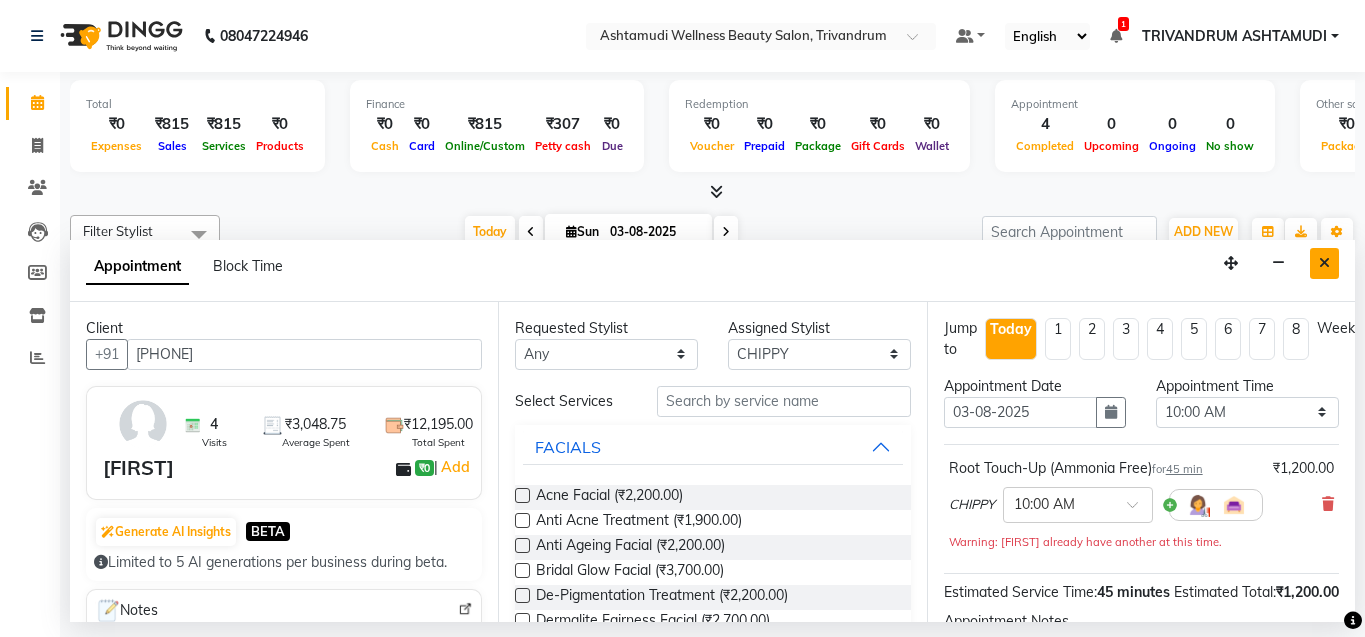 click at bounding box center [1324, 263] 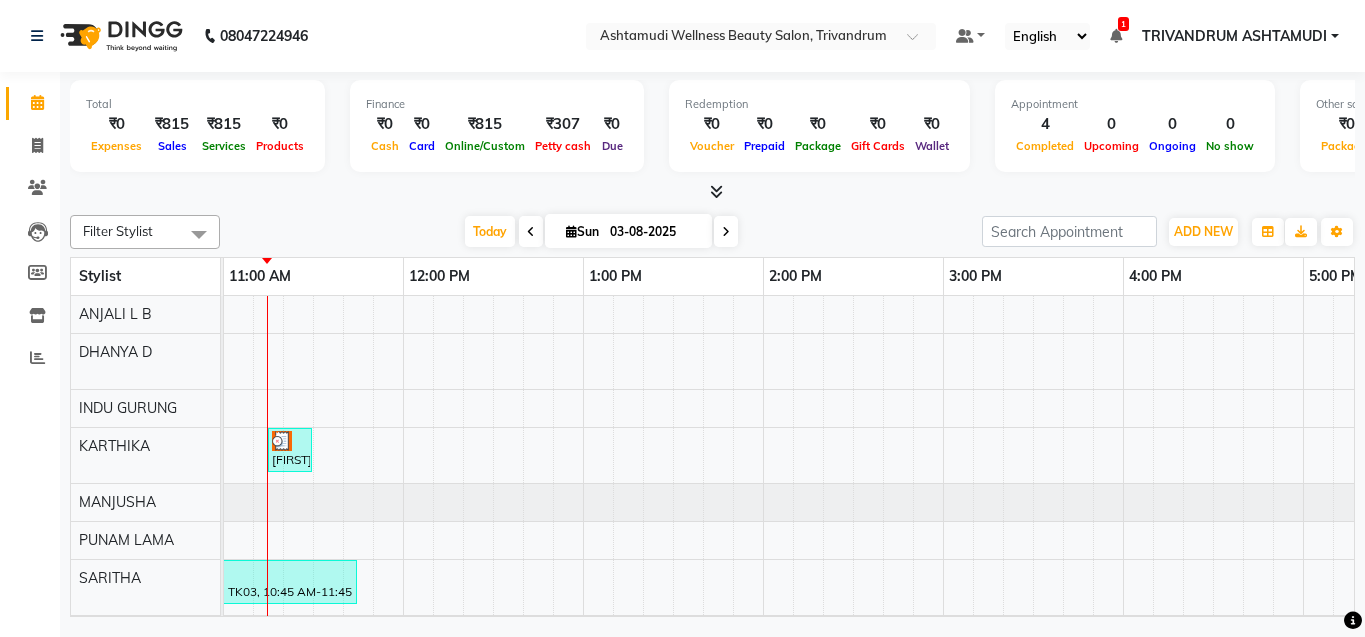 scroll, scrollTop: 0, scrollLeft: 74, axis: horizontal 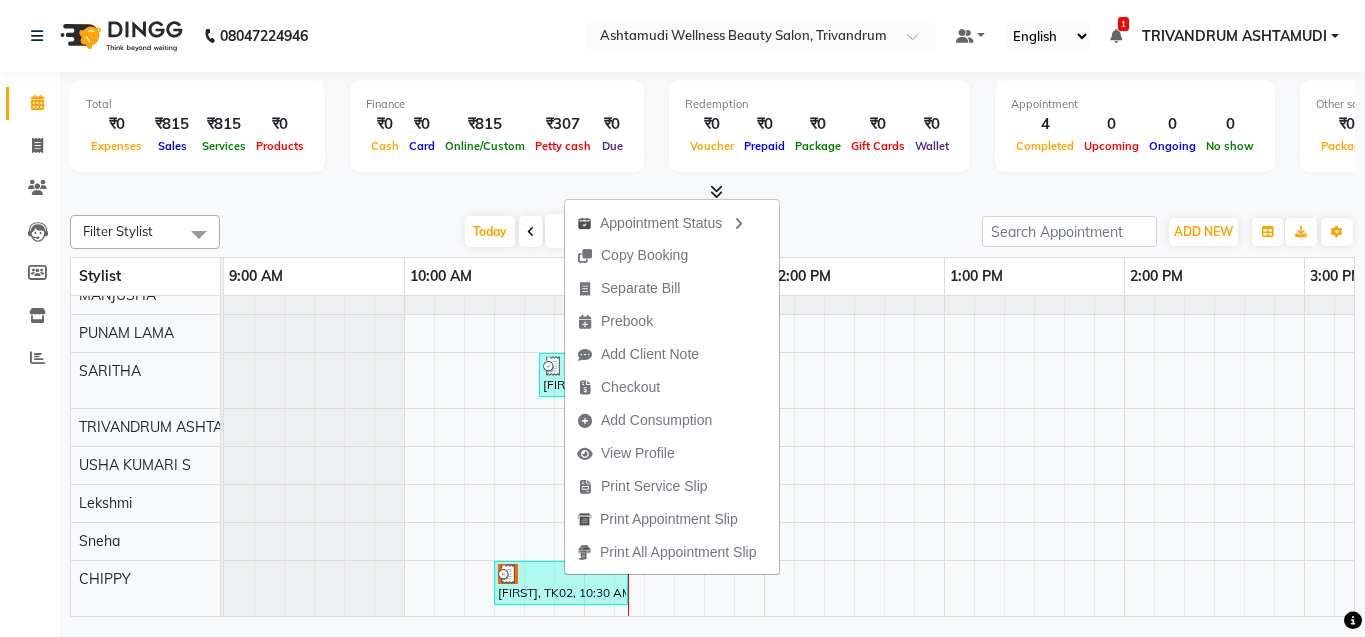 click on "Total  ₹0  Expenses ₹815  Sales ₹815  Services ₹0  Products Finance  ₹0  Cash ₹0  Card ₹815  Online/Custom ₹307 Petty cash ₹0 Due  Redemption  ₹0 Voucher ₹0 Prepaid ₹0 Package ₹0  Gift Cards ₹0  Wallet  Appointment  4 Completed 0 Upcoming 0 Ongoing 0 No show  Other sales  ₹0  Packages ₹0  Memberships ₹0  Vouchers ₹0  Prepaids ₹0  Gift Cards Filter Stylist Select All [FIRST] [LAST]	 [FIRST] [FIRST] [LAST] [FIRST]	 [FIRST]	 [FIRST] [LAST]	 [FIRST]	 [CITY] [CITY] [FIRST] [FIRST] [LAST] Group By  Staff View   Room View  View as Vertical" 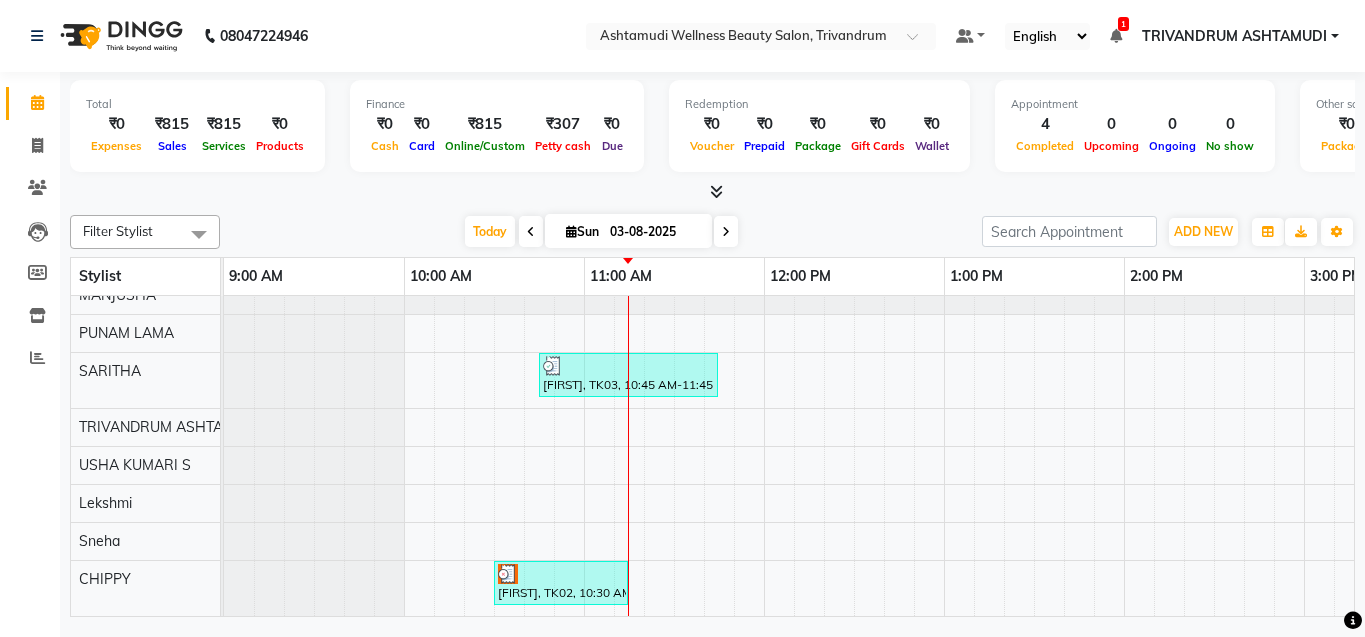 click on "[FIRST], TK01, 10:45 AM-11:00 AM, Eyebrows Threading     [FIRST], TK02, 11:15 AM-11:30 AM, Eyebrows Threading     [FIRST], TK03, 10:45 AM-11:45 AM, Layer Cut     [FIRST], TK02, 10:30 AM-11:15 AM, Root Touch-Up (Ammonia Free)" at bounding box center [1484, 352] 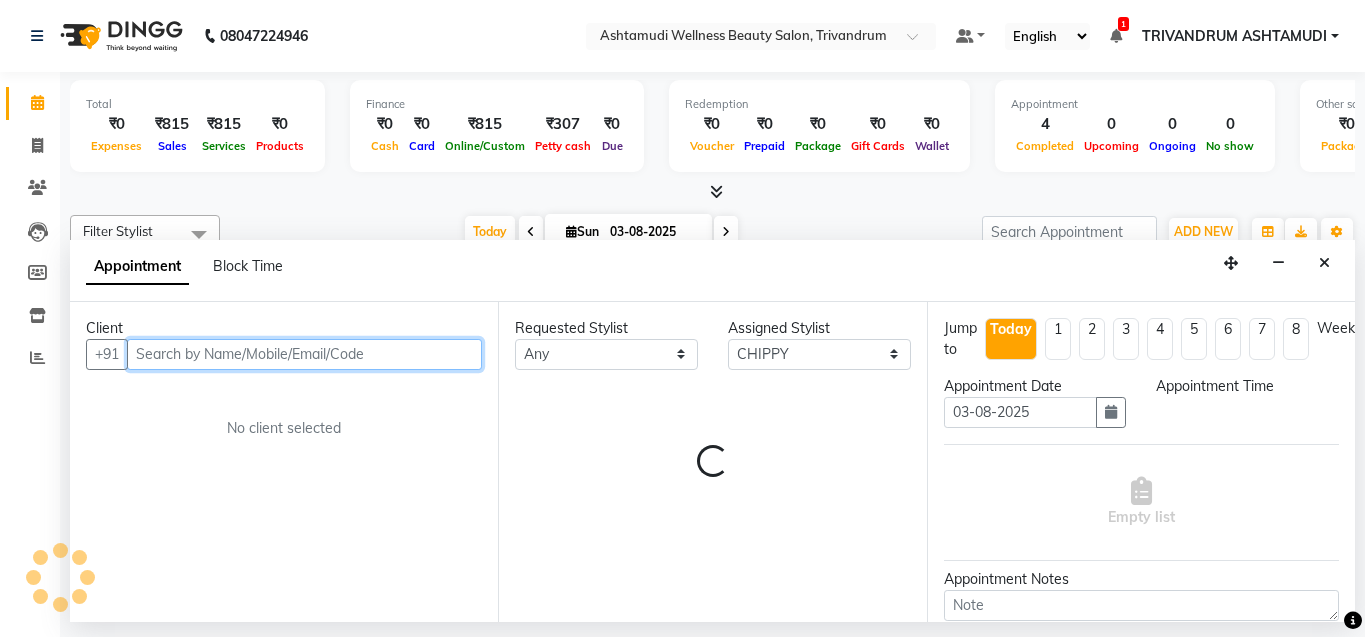 select on "675" 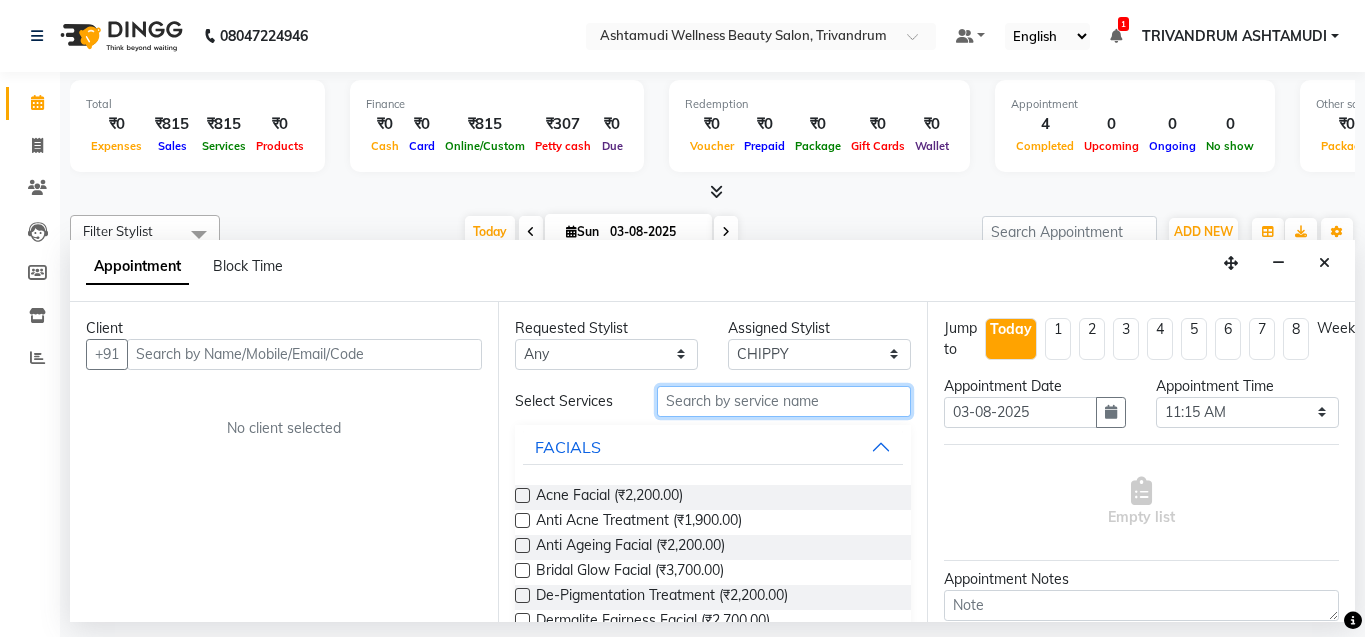 click at bounding box center (784, 401) 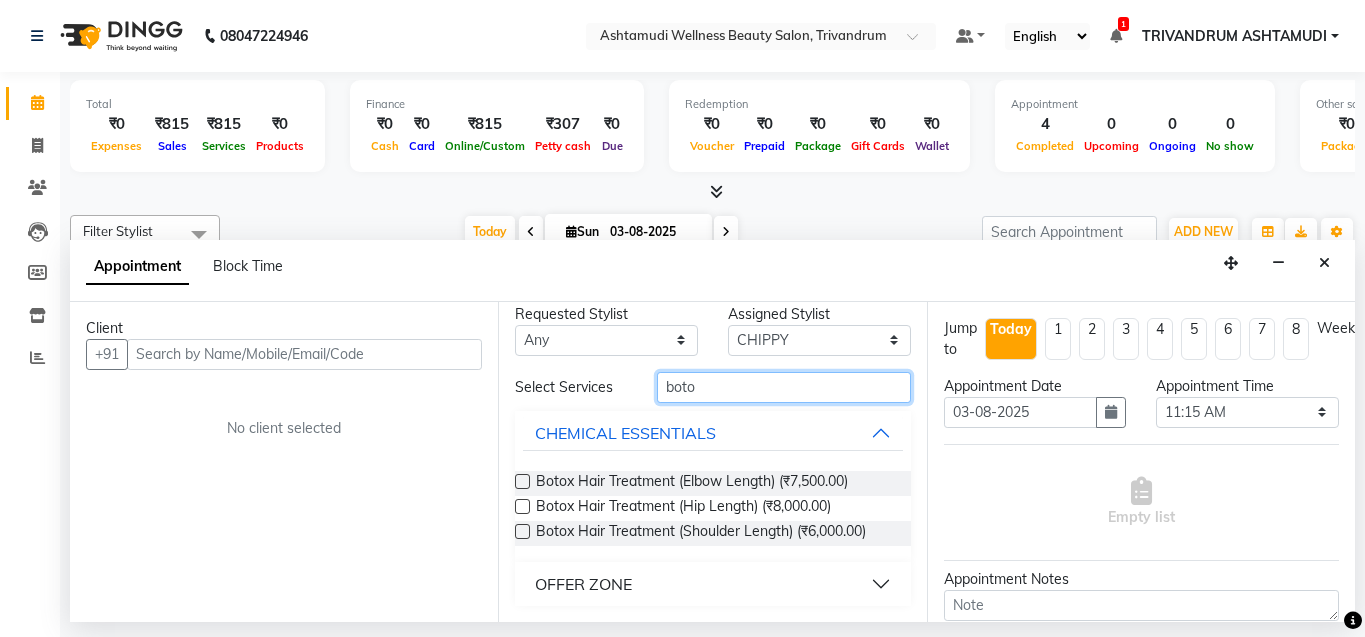 type on "boto" 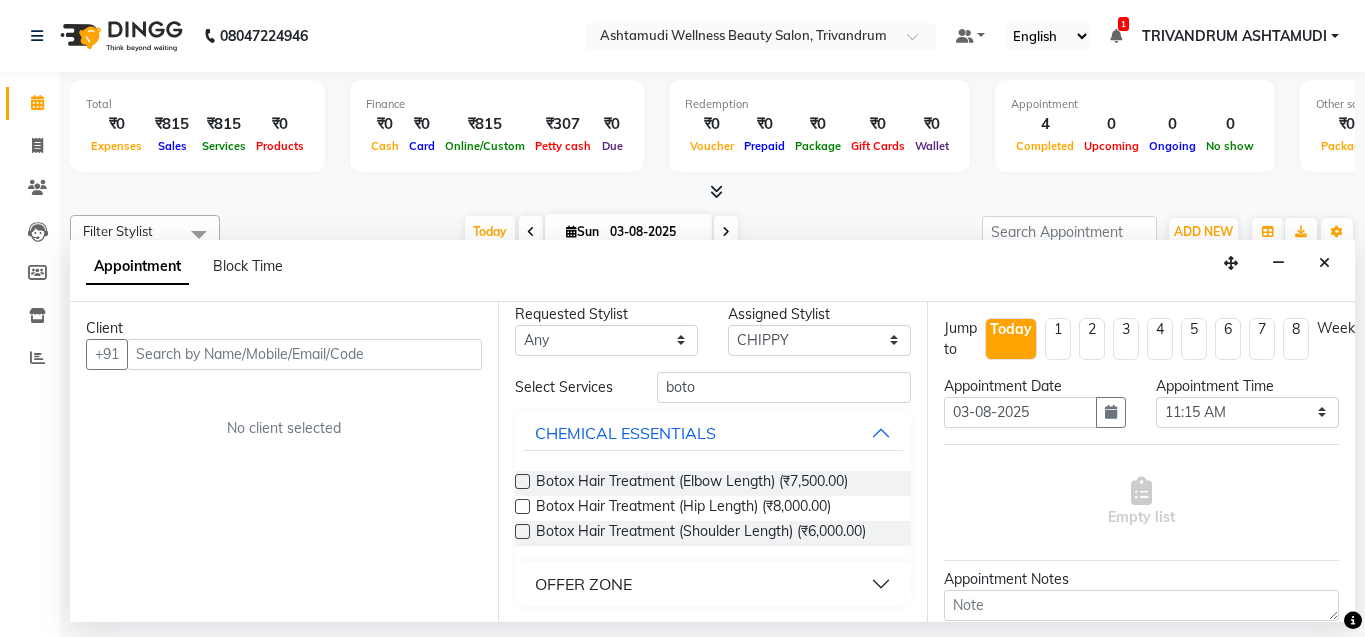 click on "OFFER ZONE" at bounding box center (712, 584) 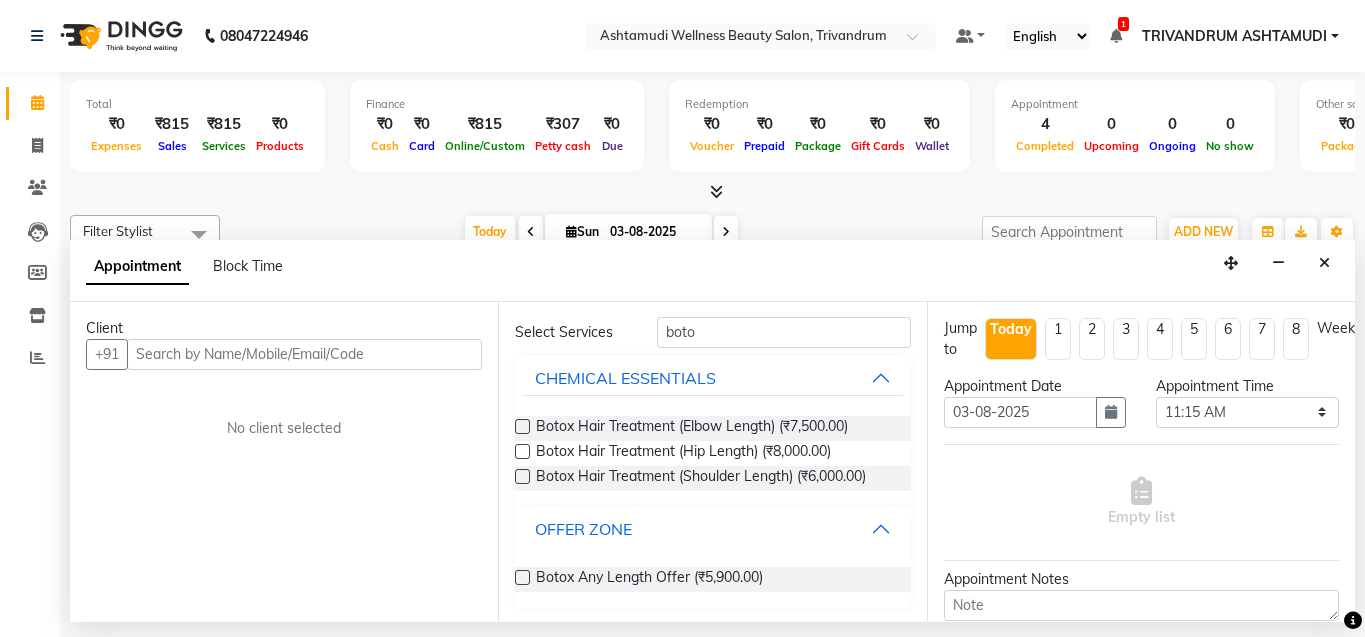 scroll, scrollTop: 70, scrollLeft: 0, axis: vertical 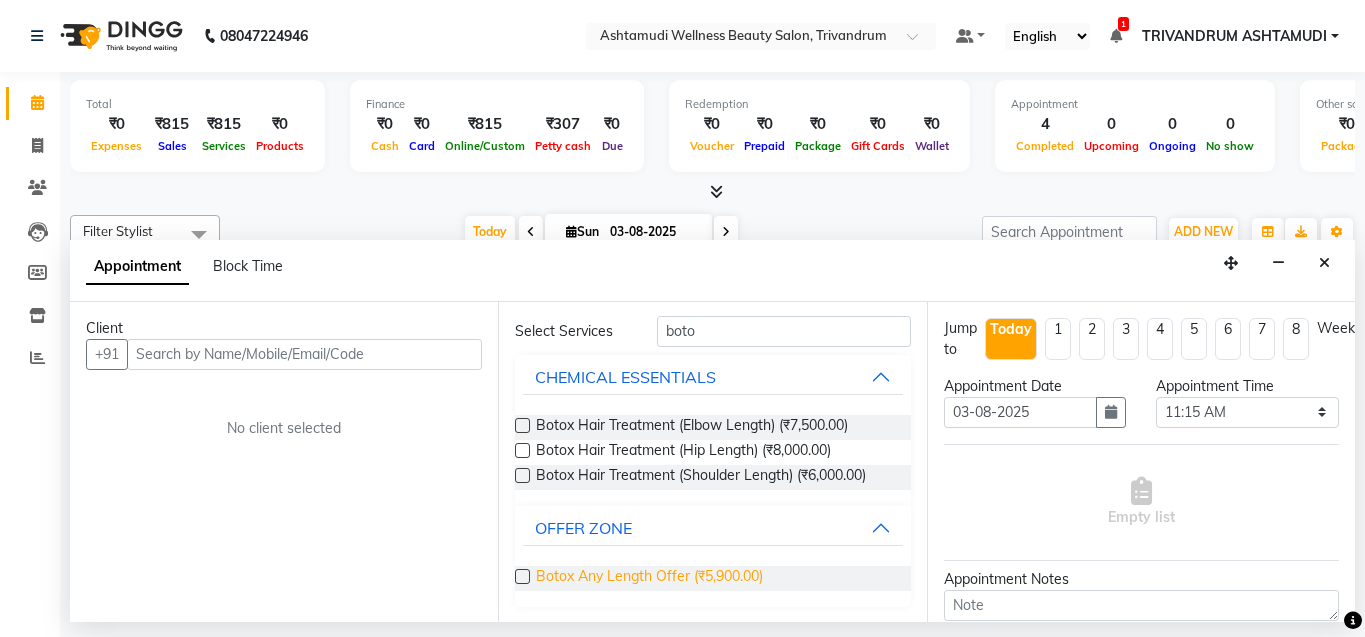 drag, startPoint x: 523, startPoint y: 576, endPoint x: 540, endPoint y: 576, distance: 17 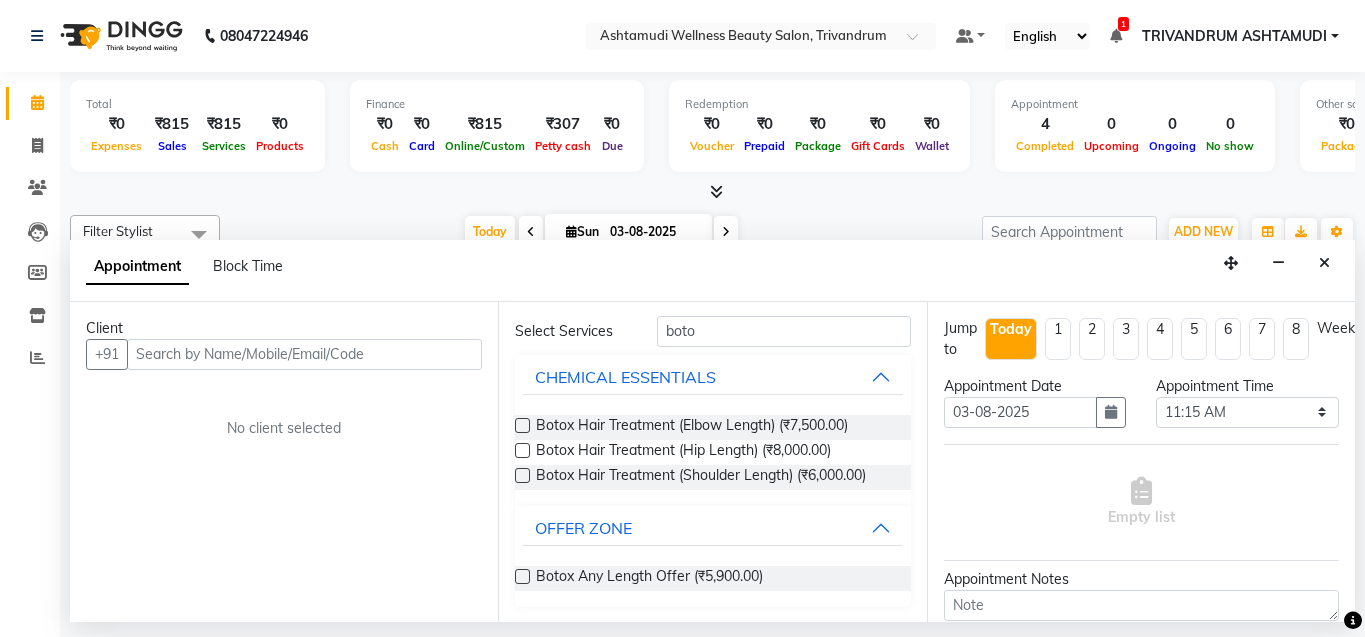 click at bounding box center (522, 576) 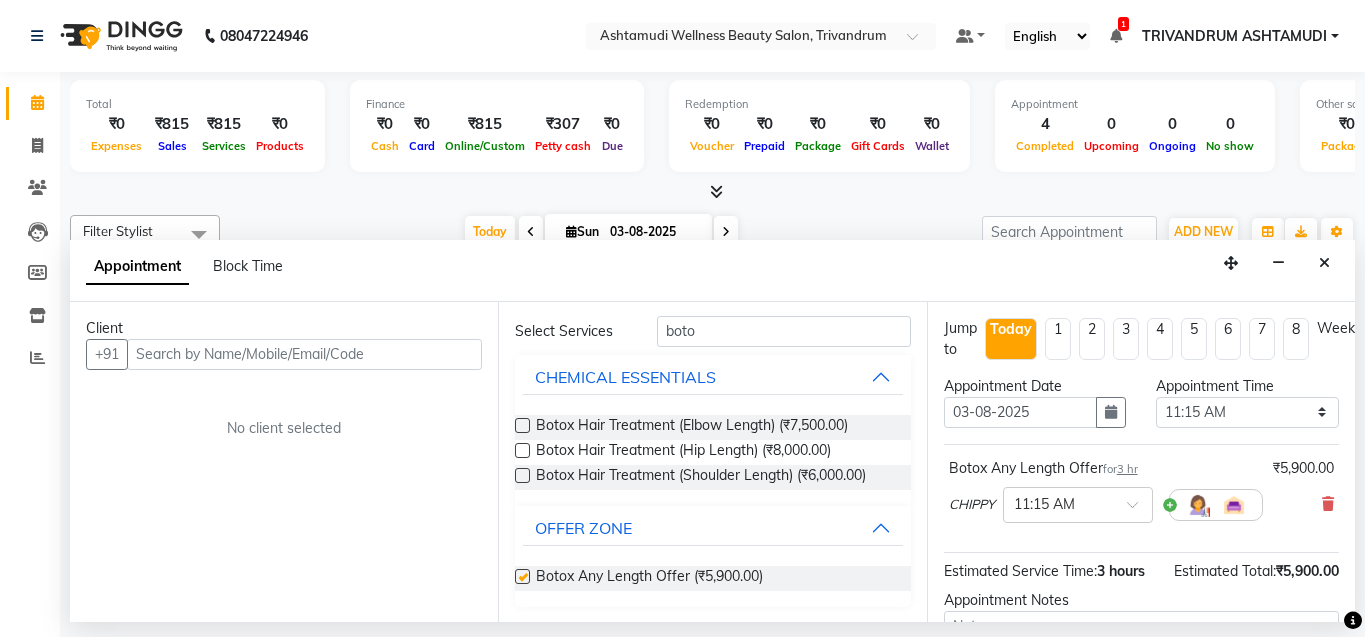 checkbox on "false" 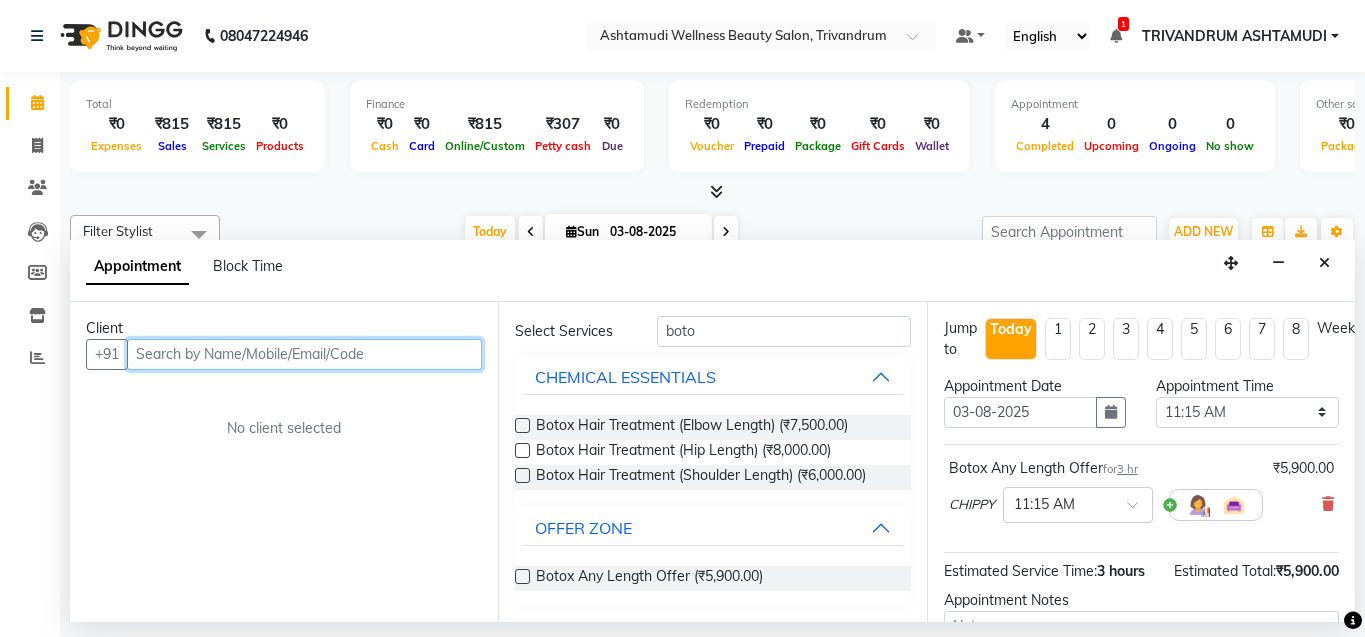 click at bounding box center [304, 354] 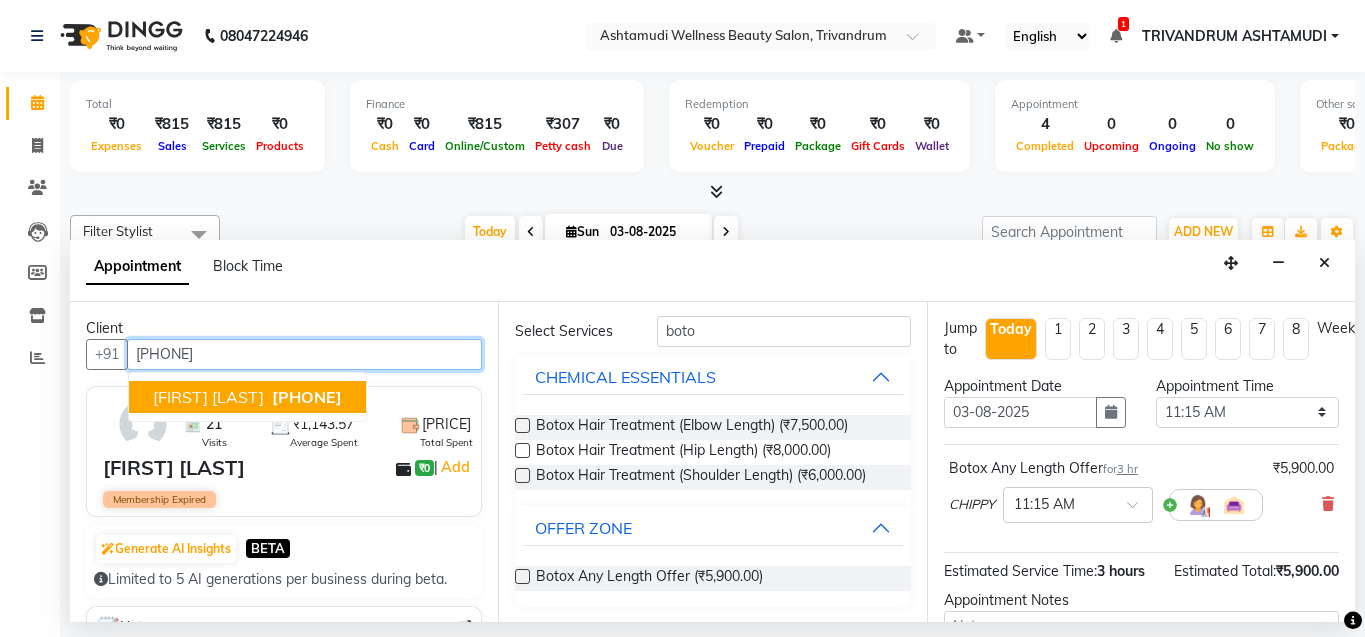 type on "[PHONE]" 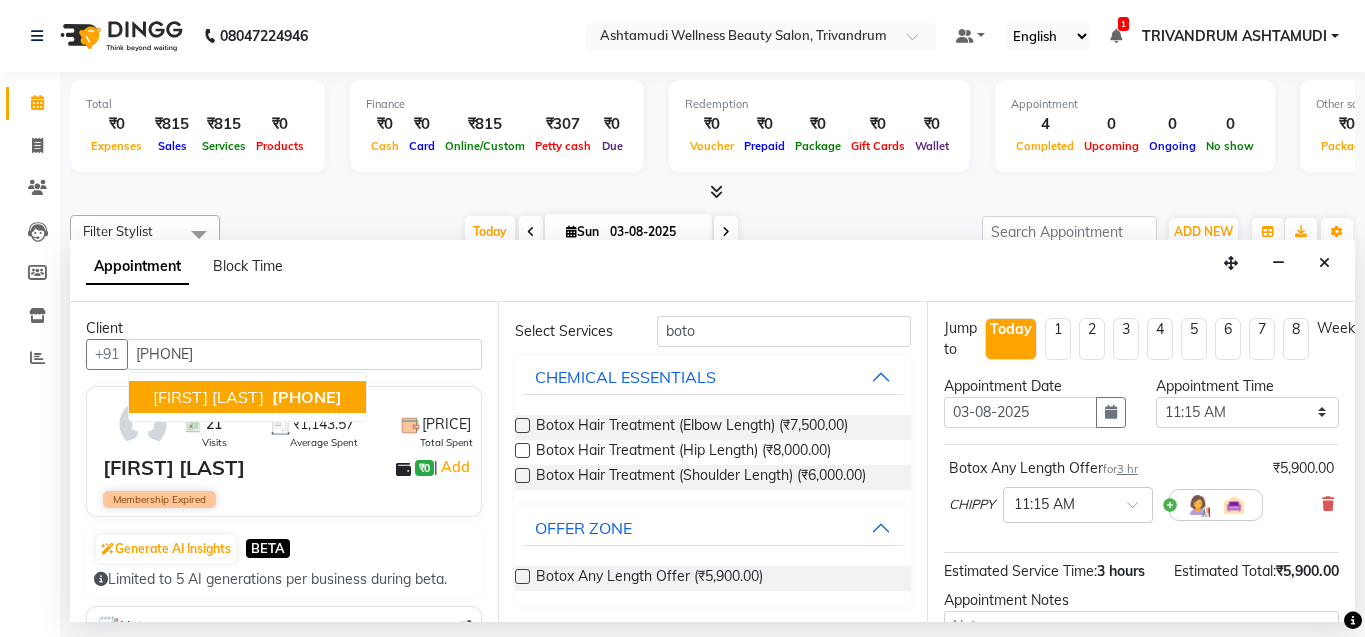 click on "Membership Expired" at bounding box center [286, 499] 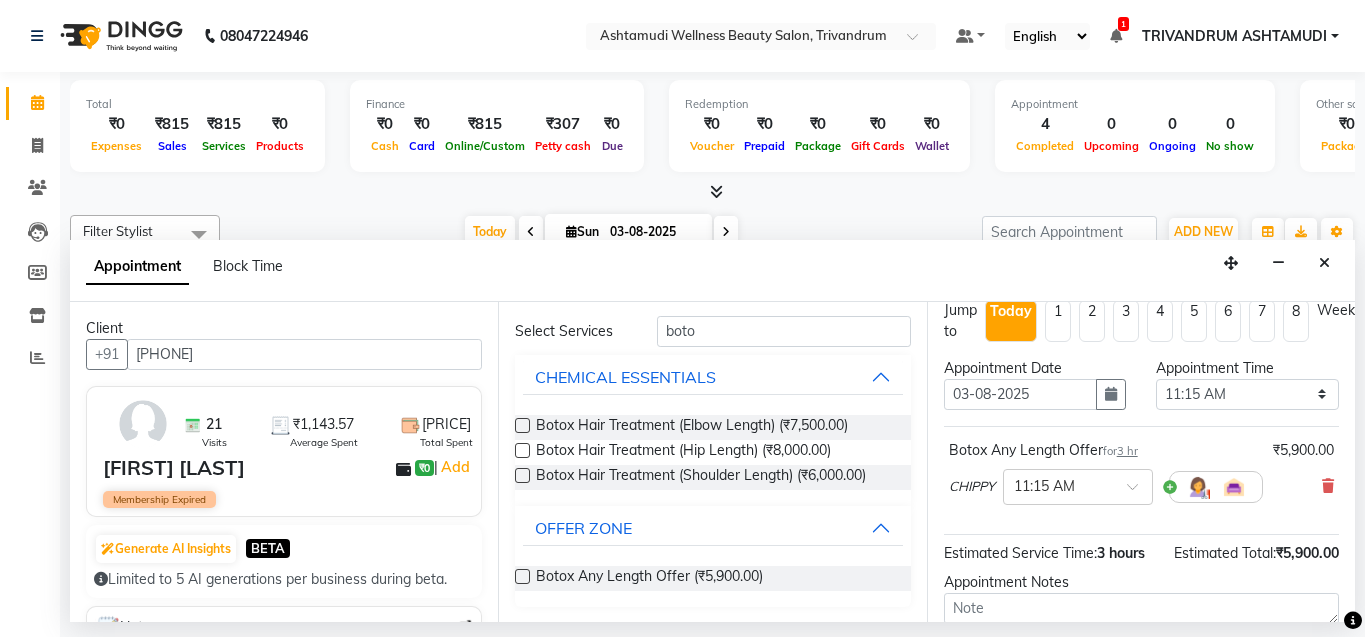 scroll, scrollTop: 0, scrollLeft: 0, axis: both 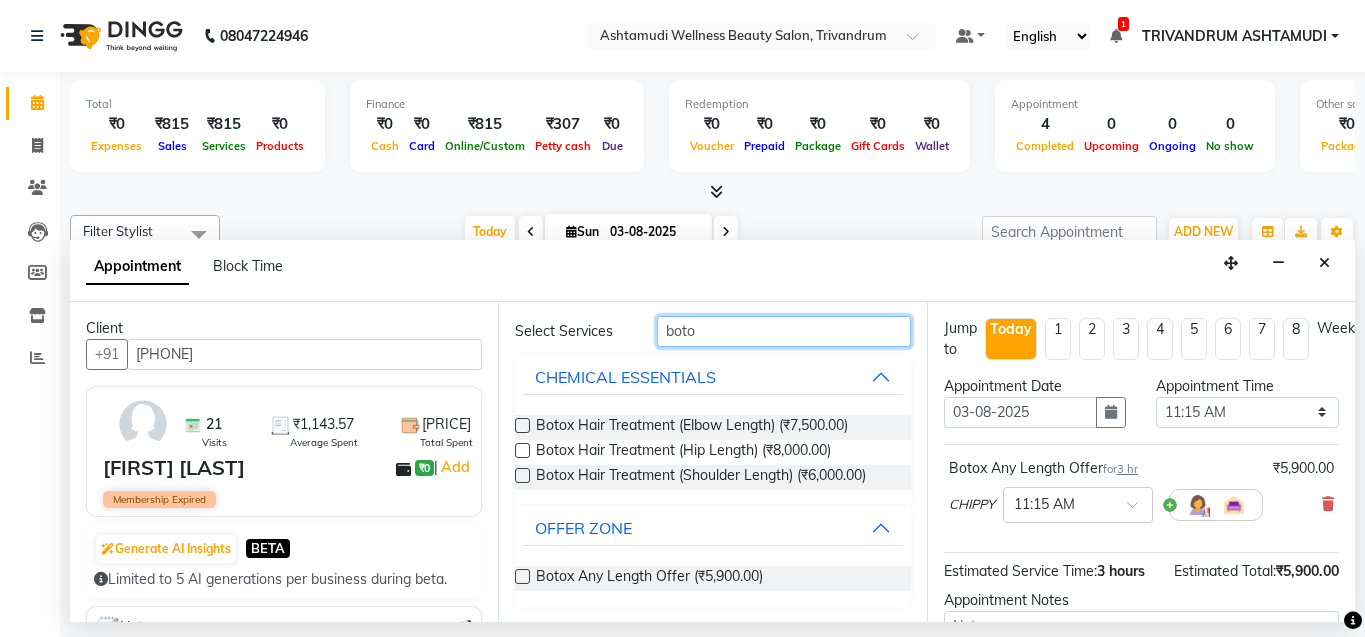 drag, startPoint x: 703, startPoint y: 332, endPoint x: 615, endPoint y: 331, distance: 88.005684 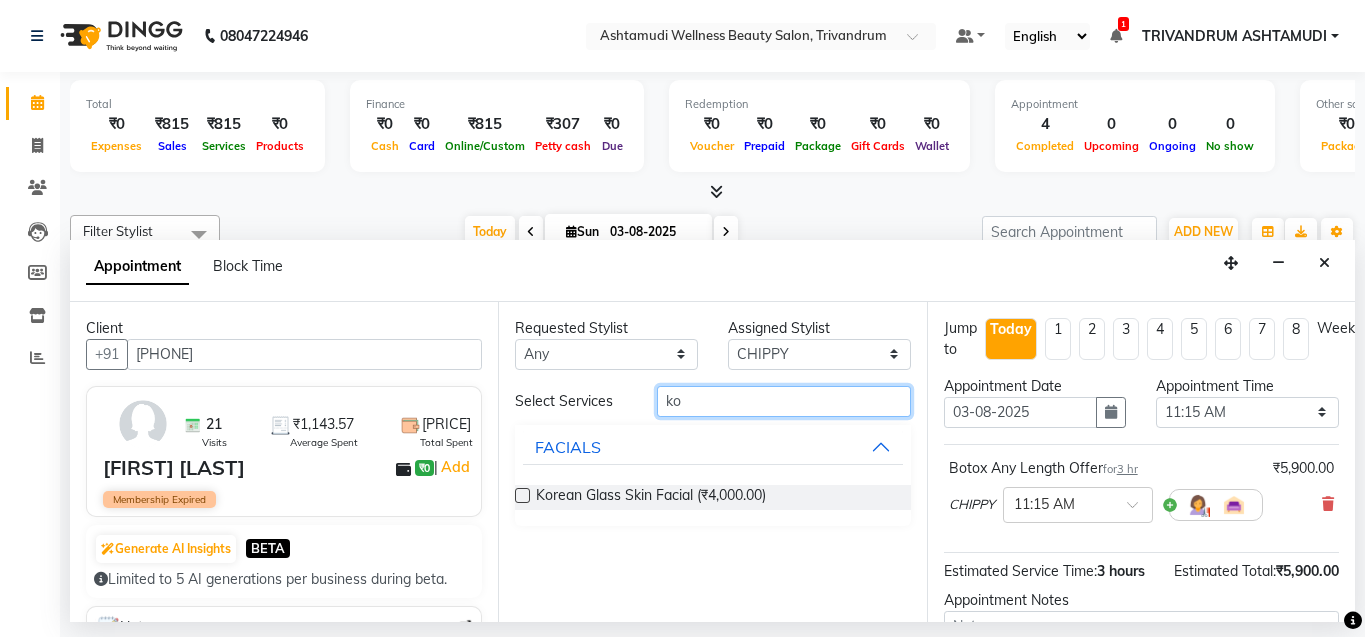 scroll, scrollTop: 0, scrollLeft: 0, axis: both 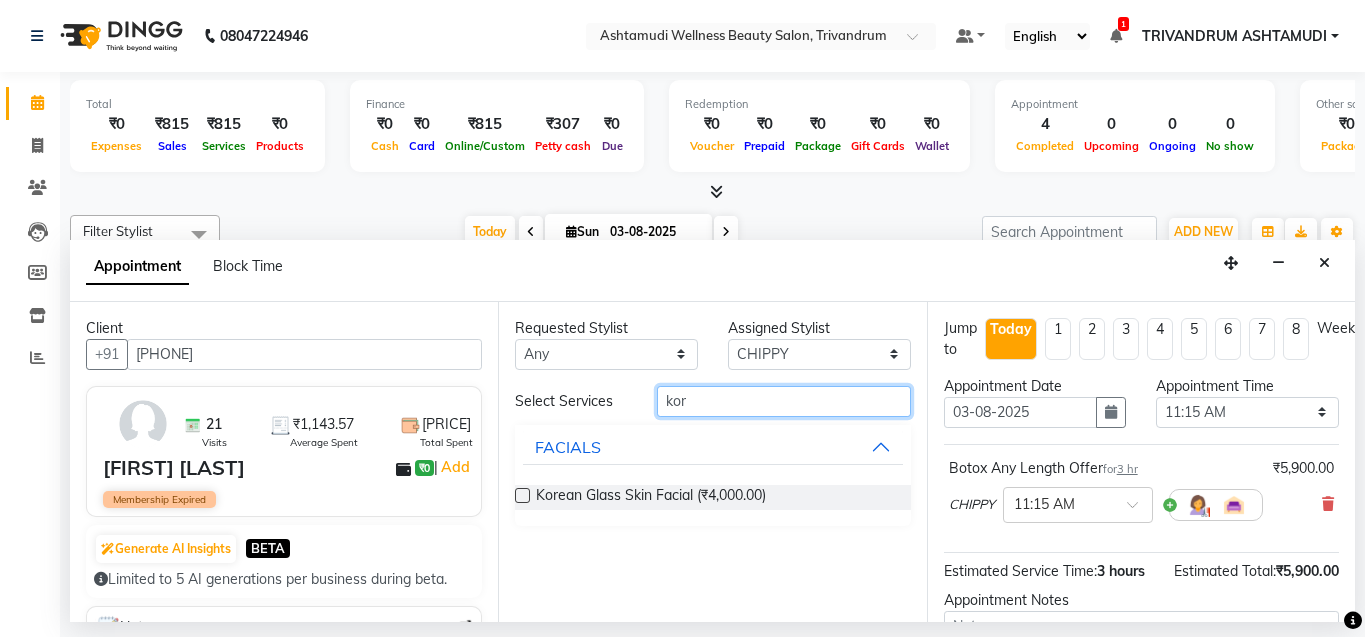 type on "kor" 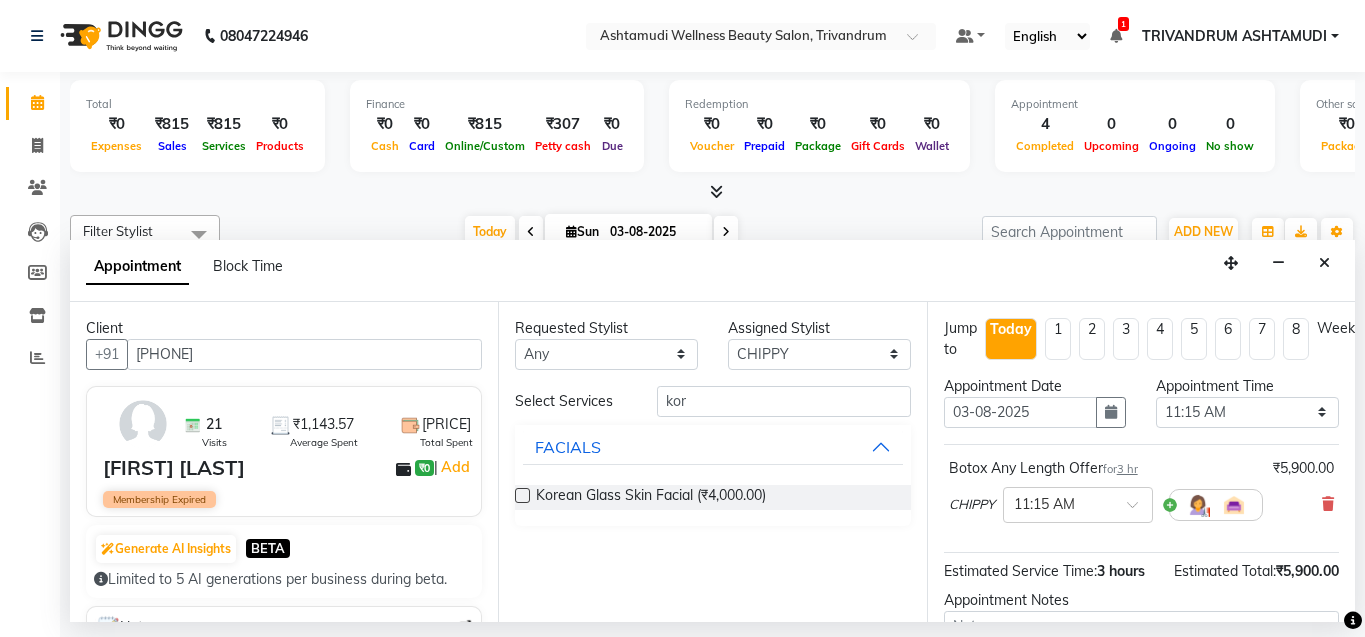 click at bounding box center [522, 495] 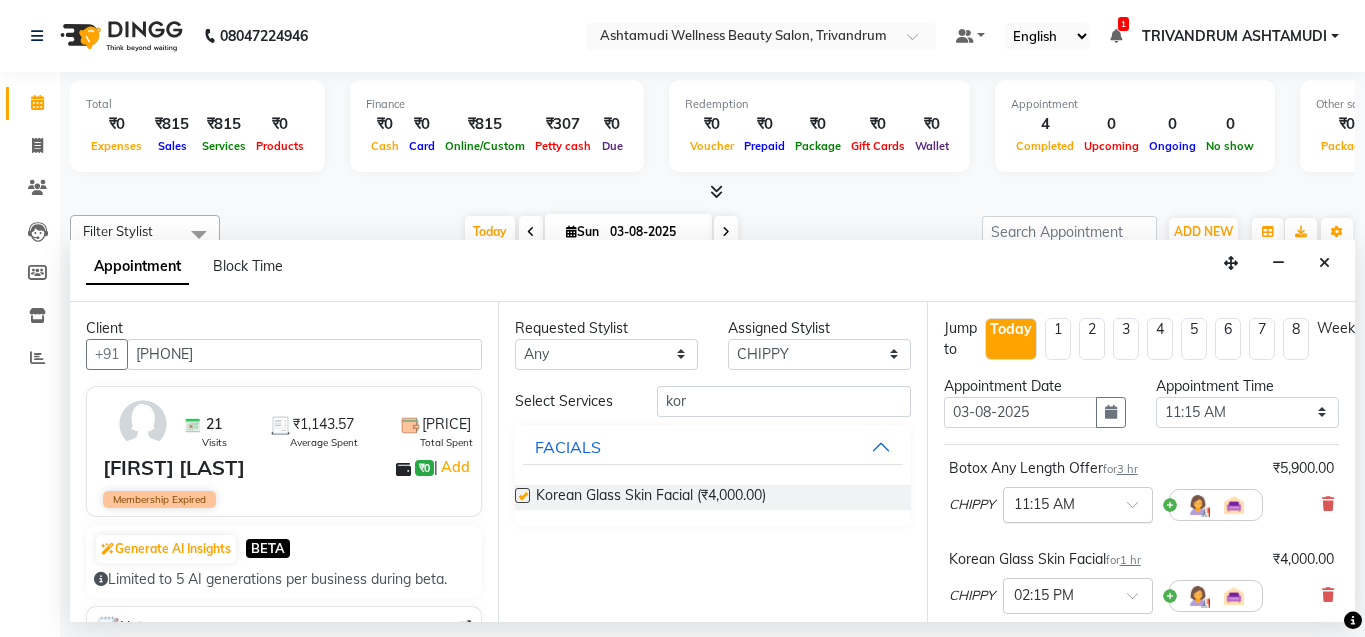 checkbox on "false" 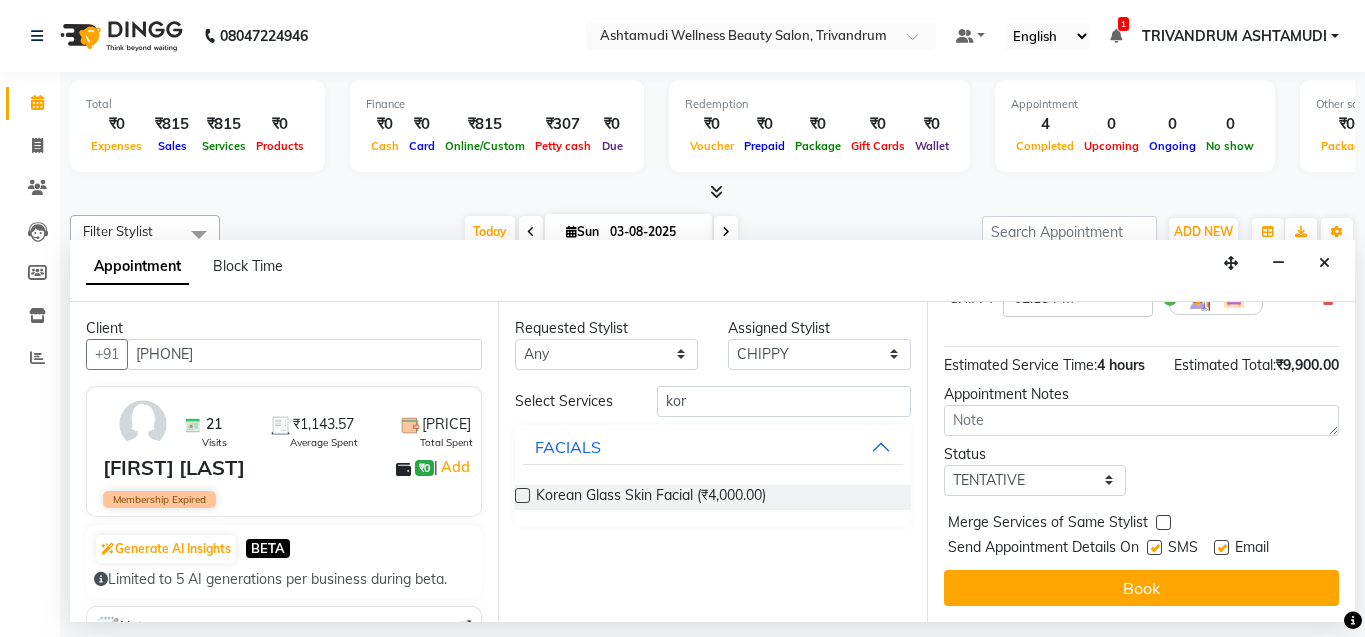 scroll, scrollTop: 333, scrollLeft: 0, axis: vertical 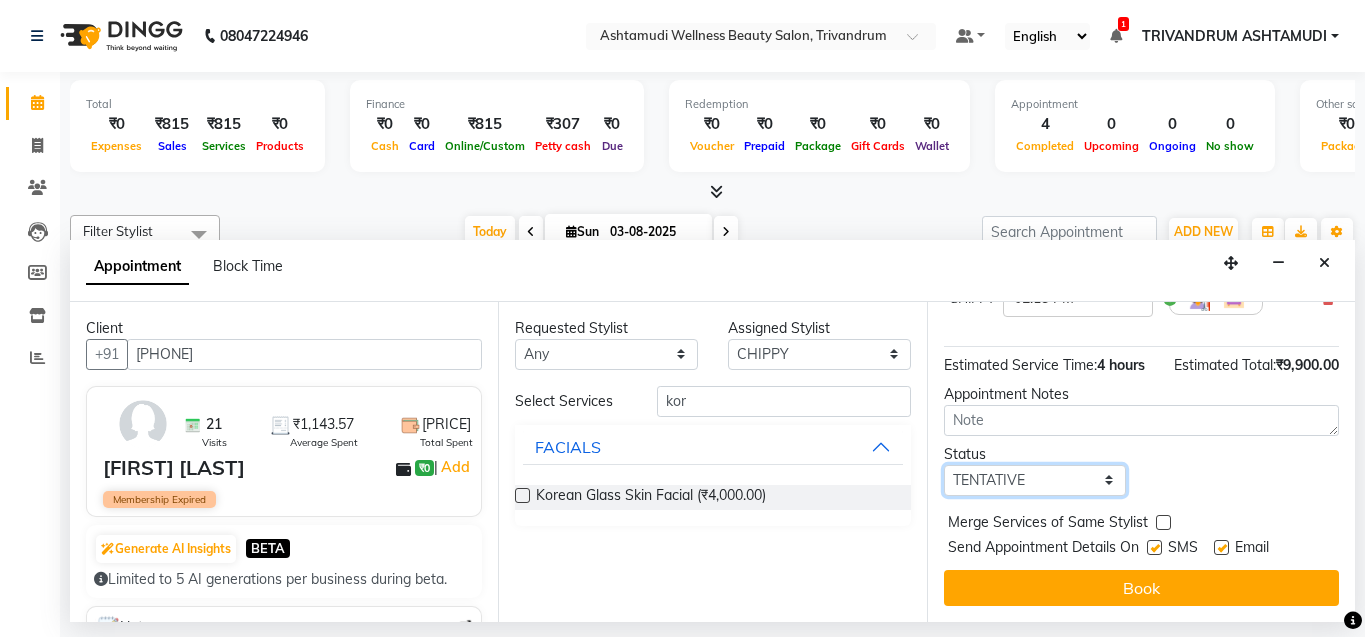 click on "Select TENTATIVE CONFIRM CHECK-IN UPCOMING" at bounding box center (1035, 480) 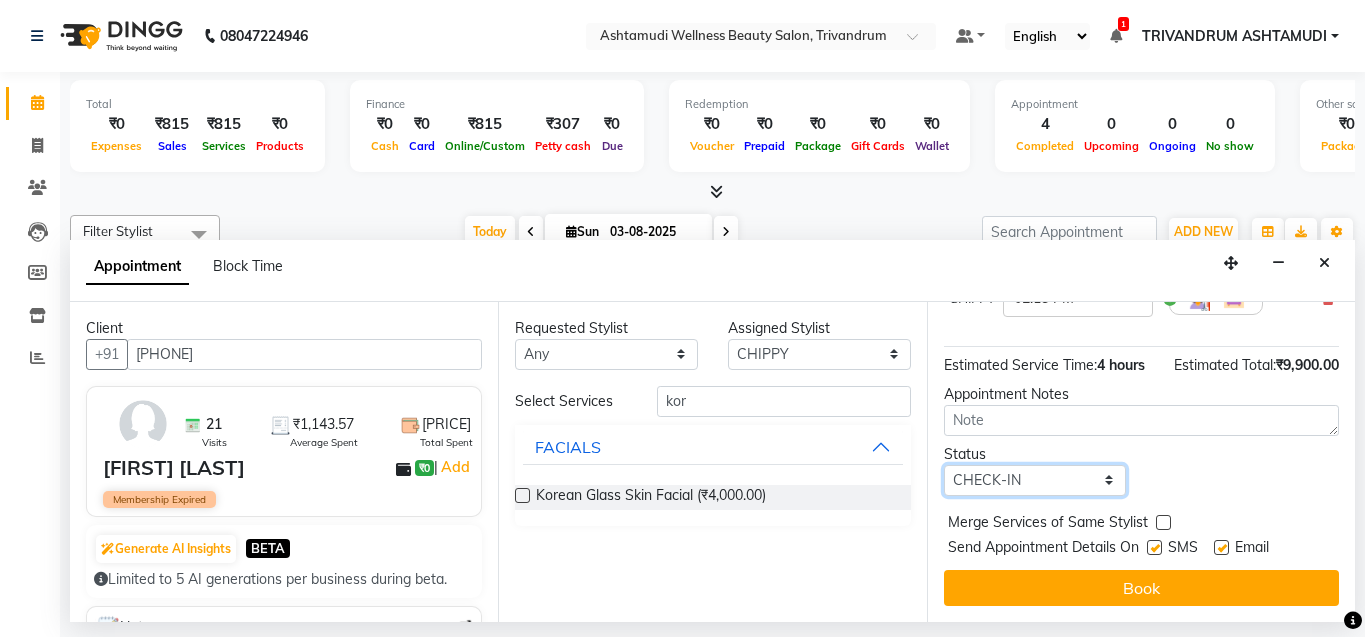 click on "Select TENTATIVE CONFIRM CHECK-IN UPCOMING" at bounding box center [1035, 480] 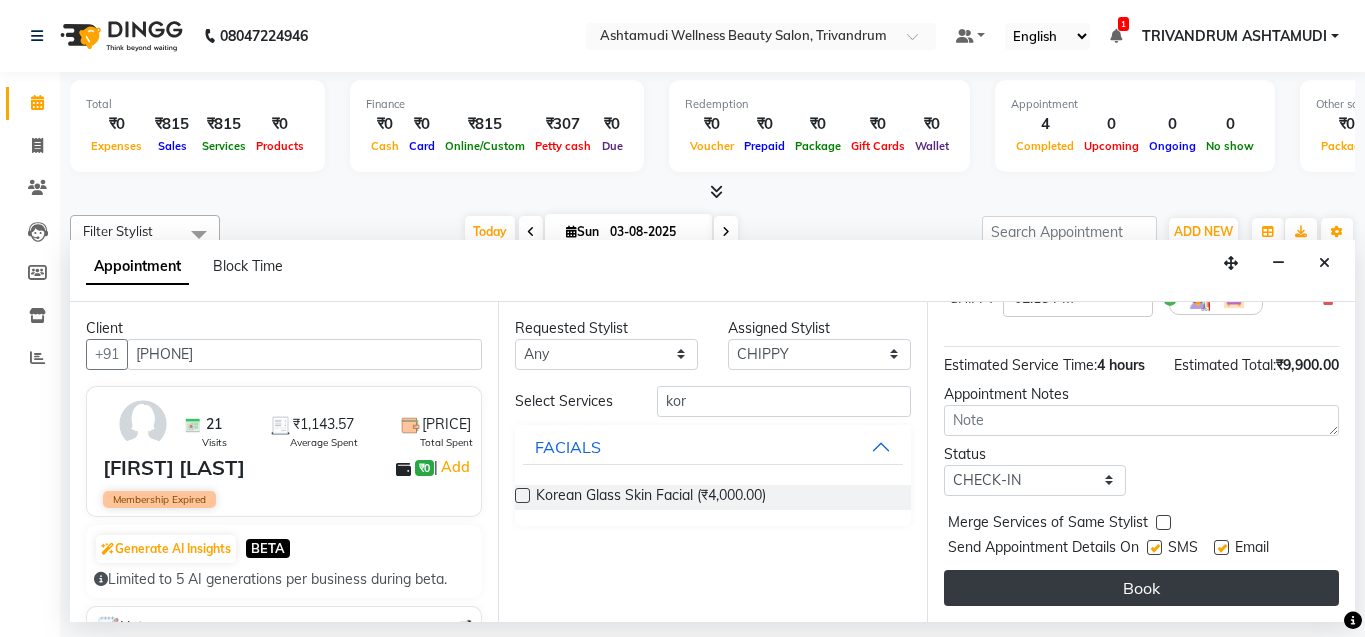 click on "Book" at bounding box center [1141, 588] 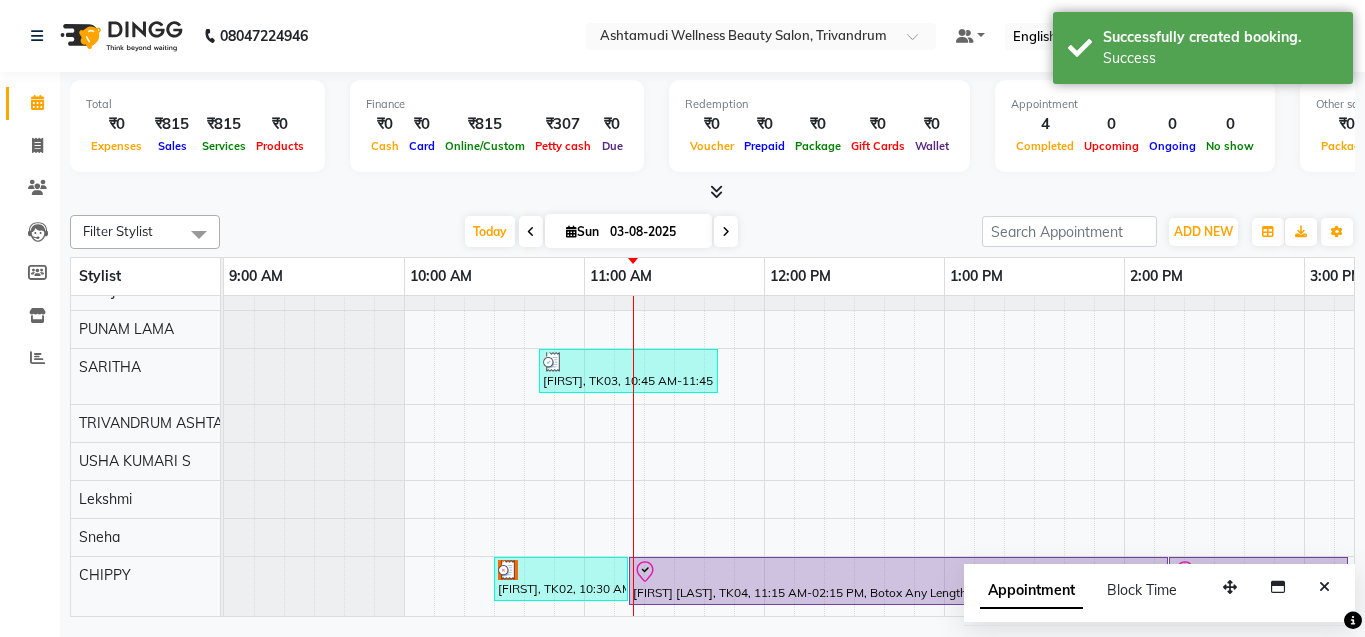 scroll, scrollTop: 226, scrollLeft: 0, axis: vertical 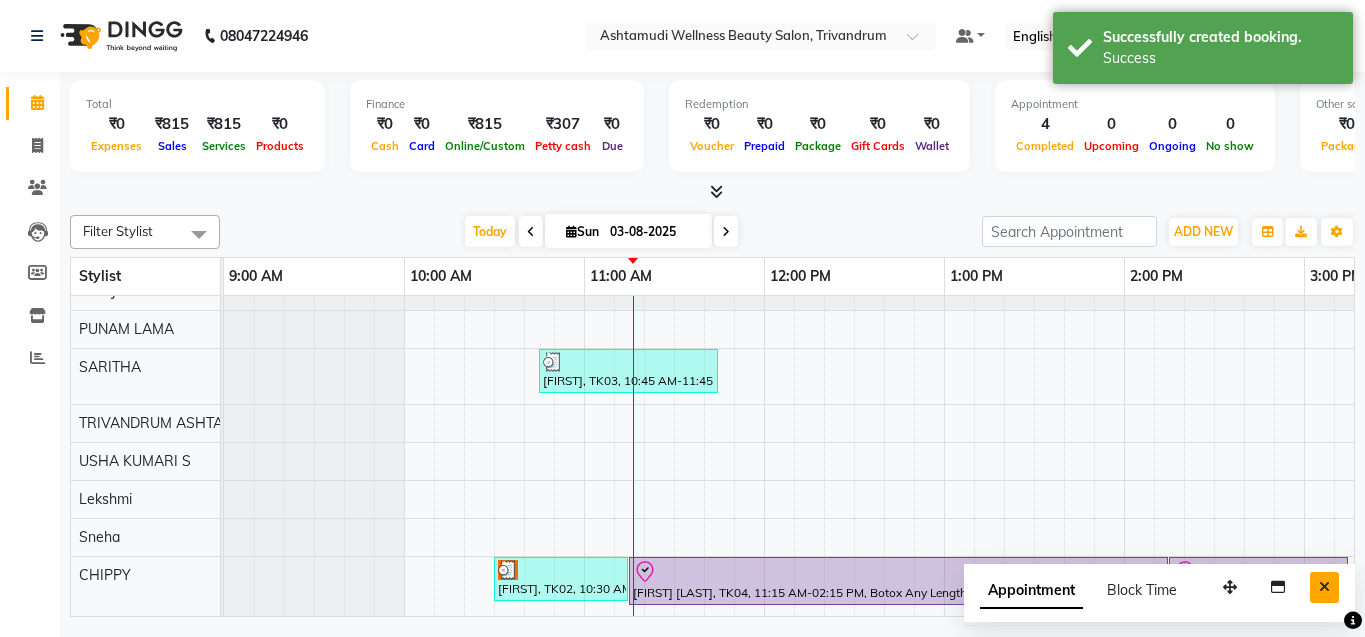 click at bounding box center [1324, 587] 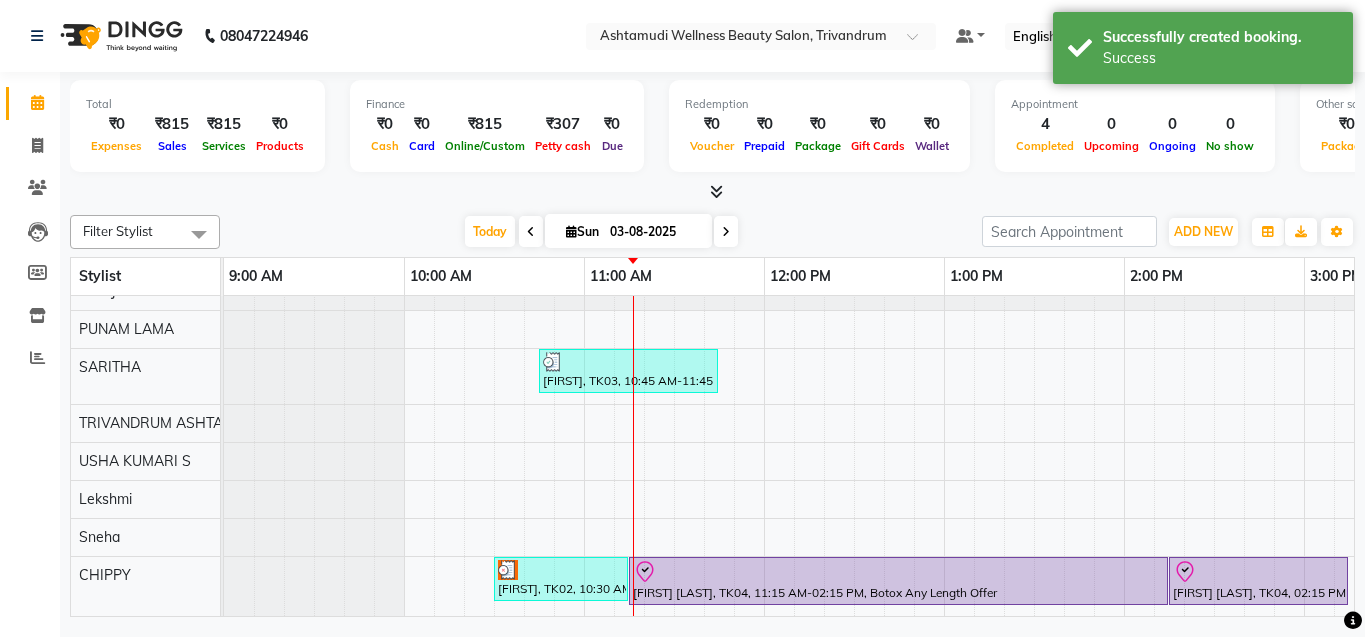 scroll, scrollTop: 226, scrollLeft: 72, axis: both 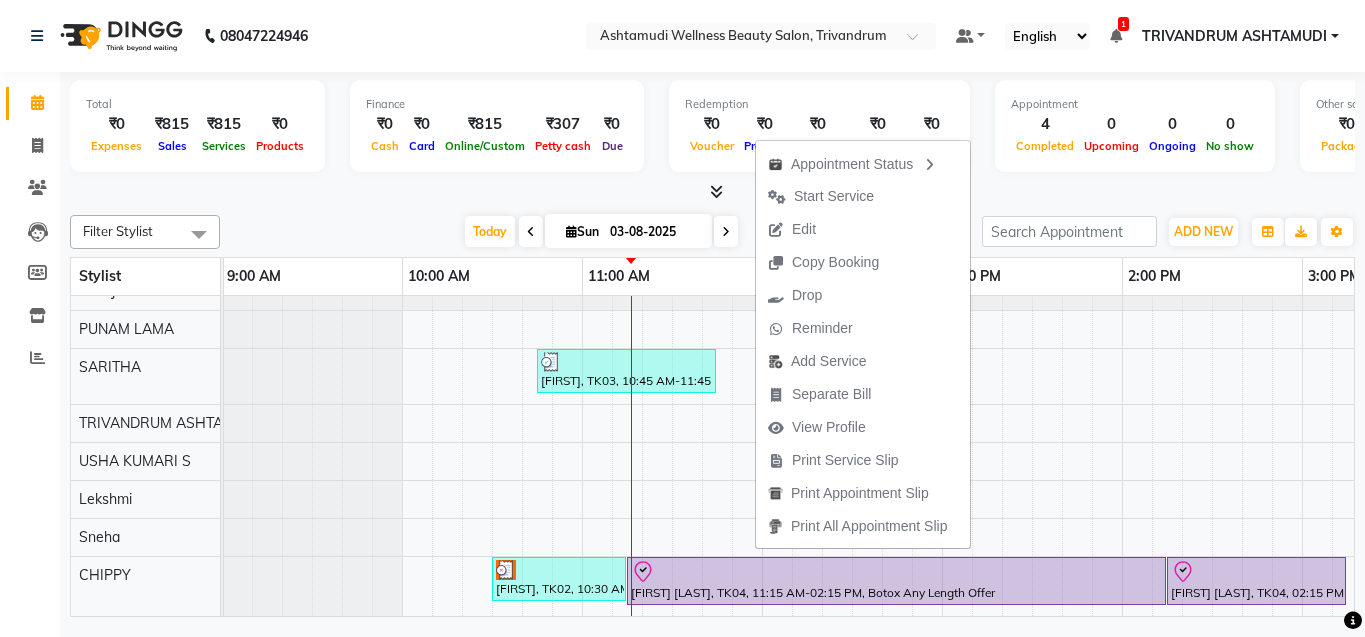 click at bounding box center [712, 192] 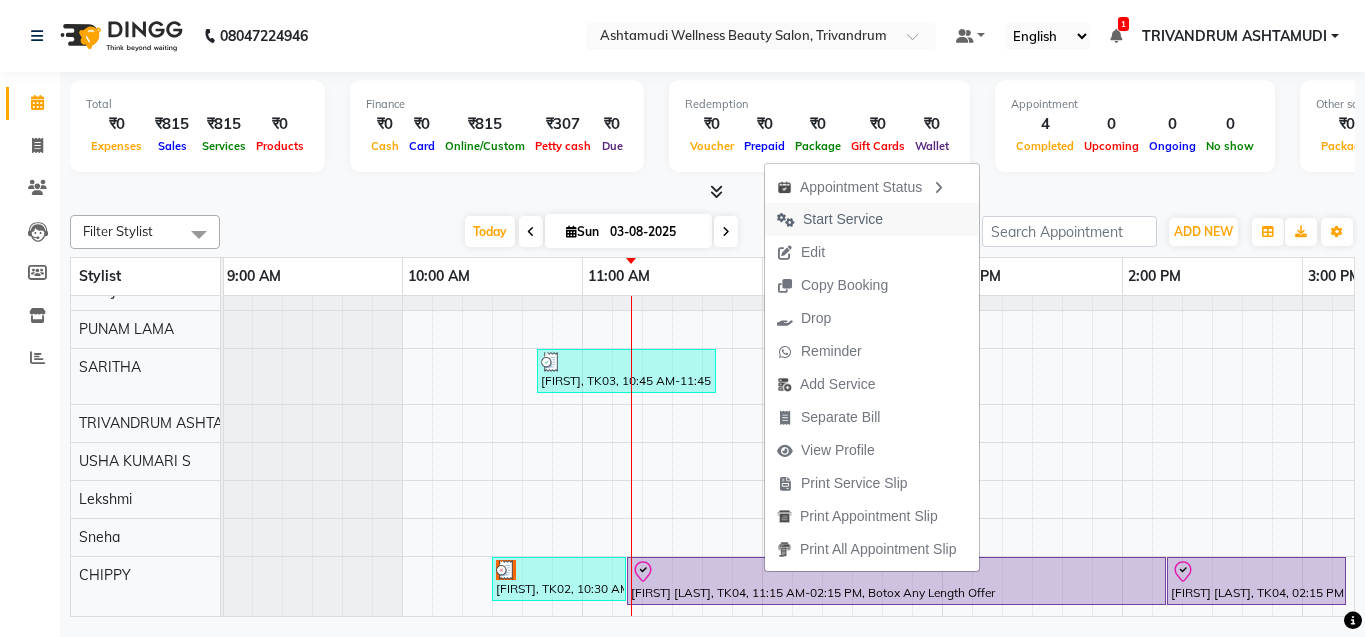 click on "Start Service" at bounding box center [843, 219] 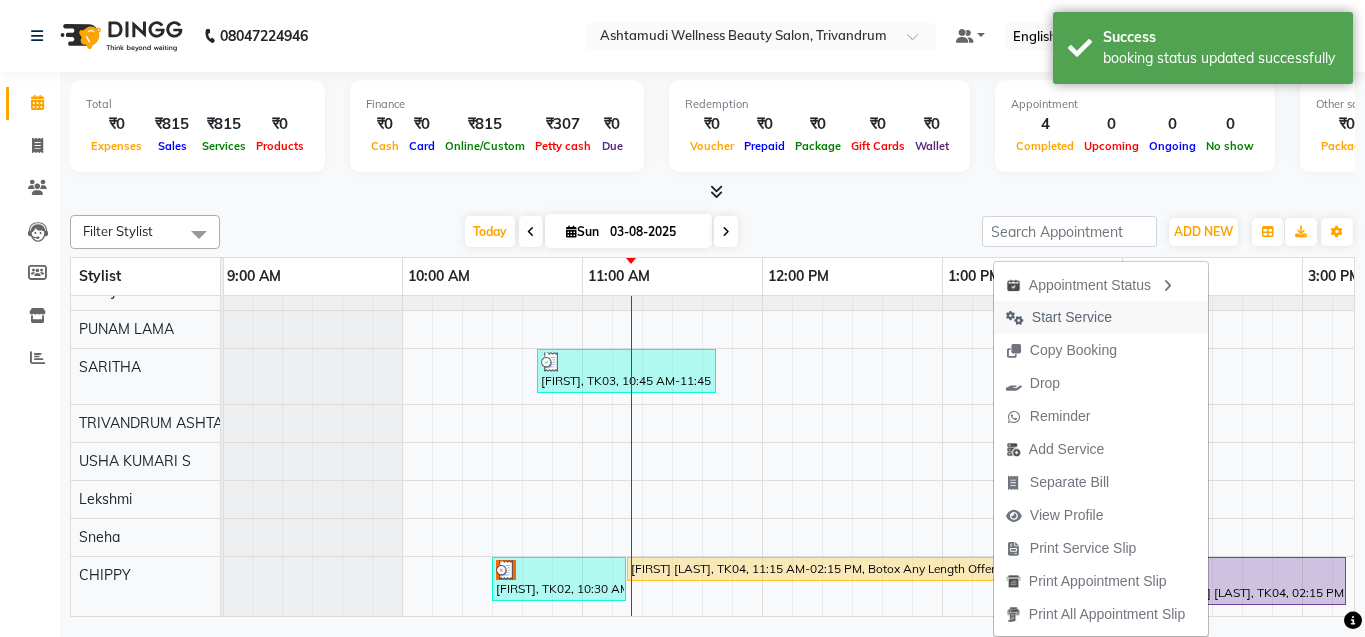 click on "Start Service" at bounding box center (1072, 317) 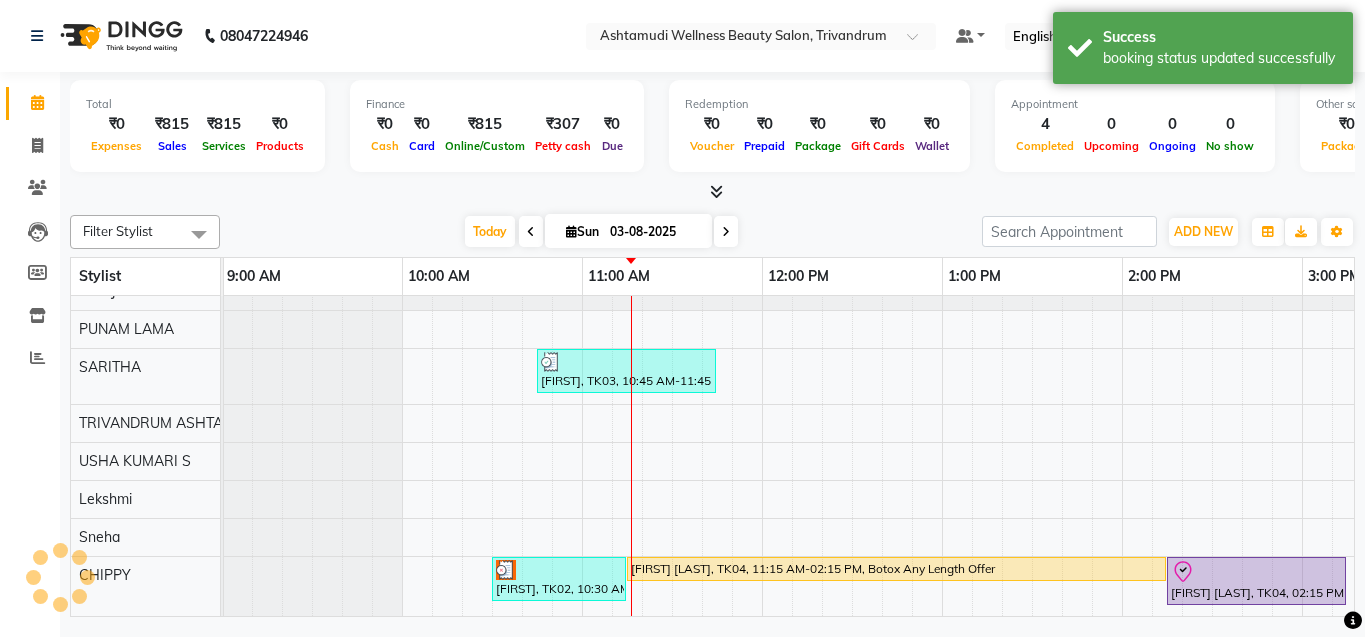 scroll, scrollTop: 222, scrollLeft: 0, axis: vertical 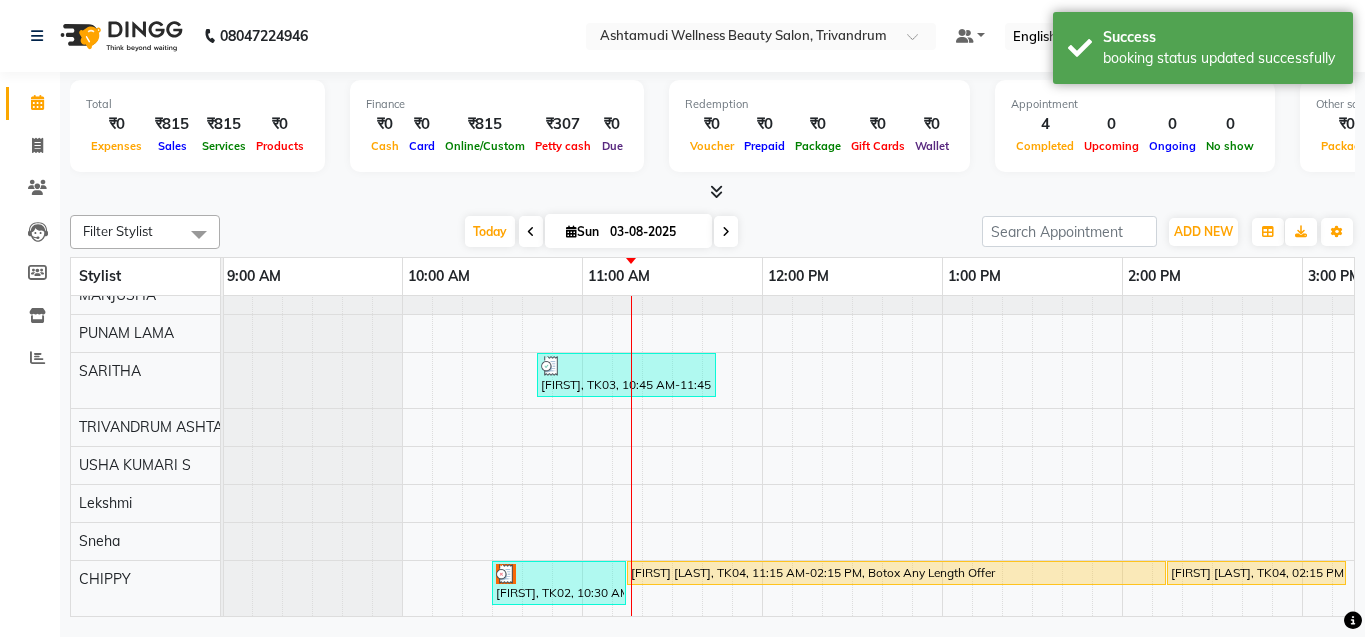 click at bounding box center (712, 192) 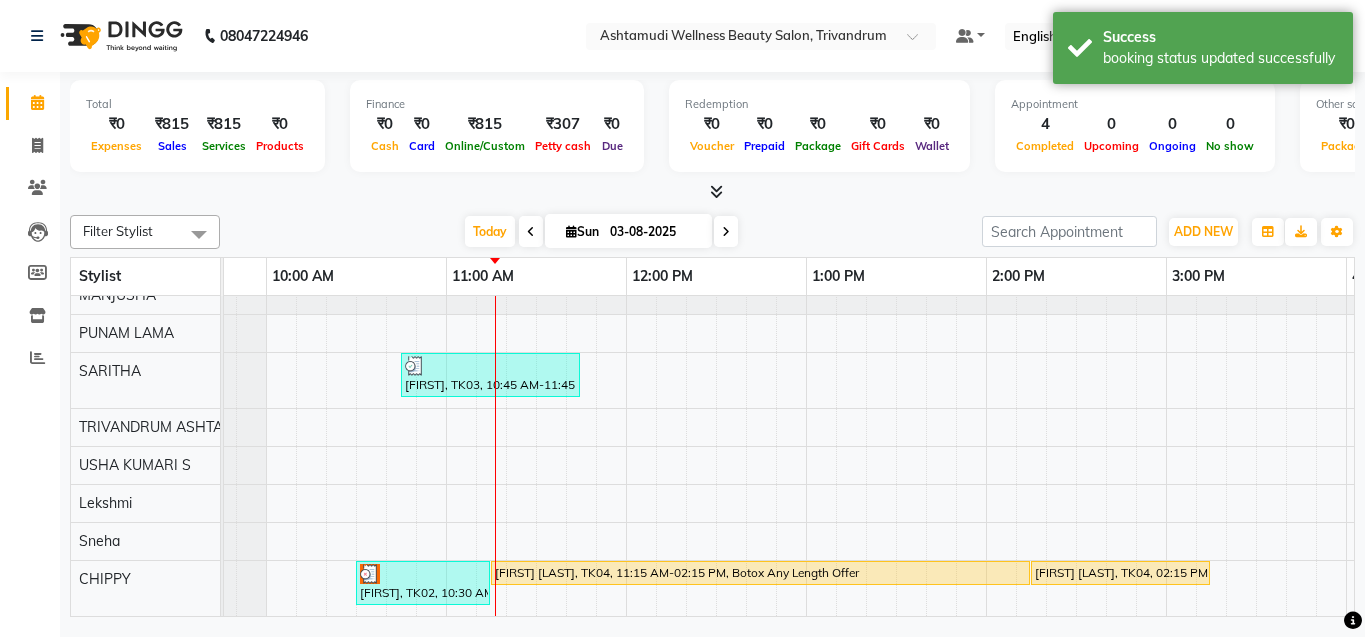 scroll, scrollTop: 222, scrollLeft: 364, axis: both 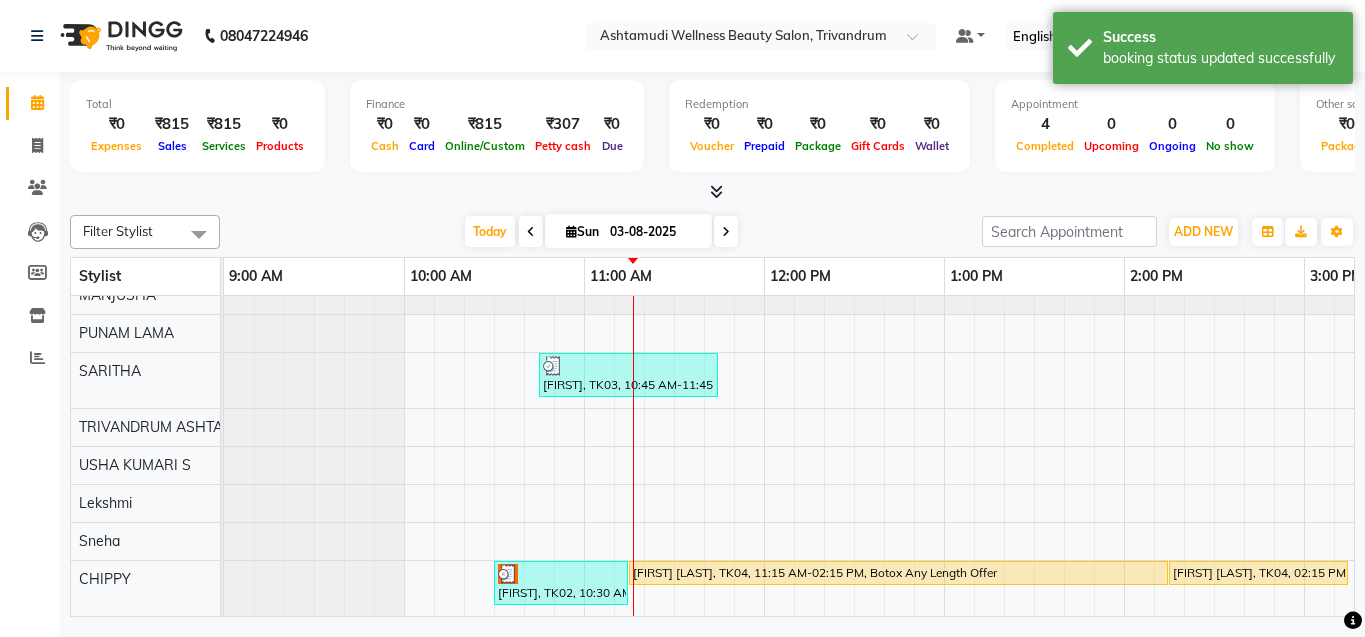 click on "Filter Stylist Select All [FIRST] [LAST]	 [FIRST] [FIRST] [LAST] [FIRST]	 [FIRST]	 [FIRST] [LAST]	 [FIRST]	 [CITY] [CITY] [FIRST] [FIRST] [LAST] Group By  Staff View   Room View  View as Vertical  Vertical - Week View  Horizontal  Horizontal - Week View  List  Toggle Dropdown Calendar Settings Manage Tags   Arrange Stylists   Reset Stylists  Full Screen  Show Available Stylist  Appointment Form Zoom 150% Stylist 9:00 AM 10:00 AM 11:00 AM 12:00 PM 1:00 PM 2:00 PM 3:00 PM 4:00 PM 5:00 PM 6:00 PM 7:00 PM 8:00 PM 9:00 PM 10:00 PM [FIRST] [LAST]	 [FIRST] [LAST] [FIRST] [LAST]	 [FIRST]" 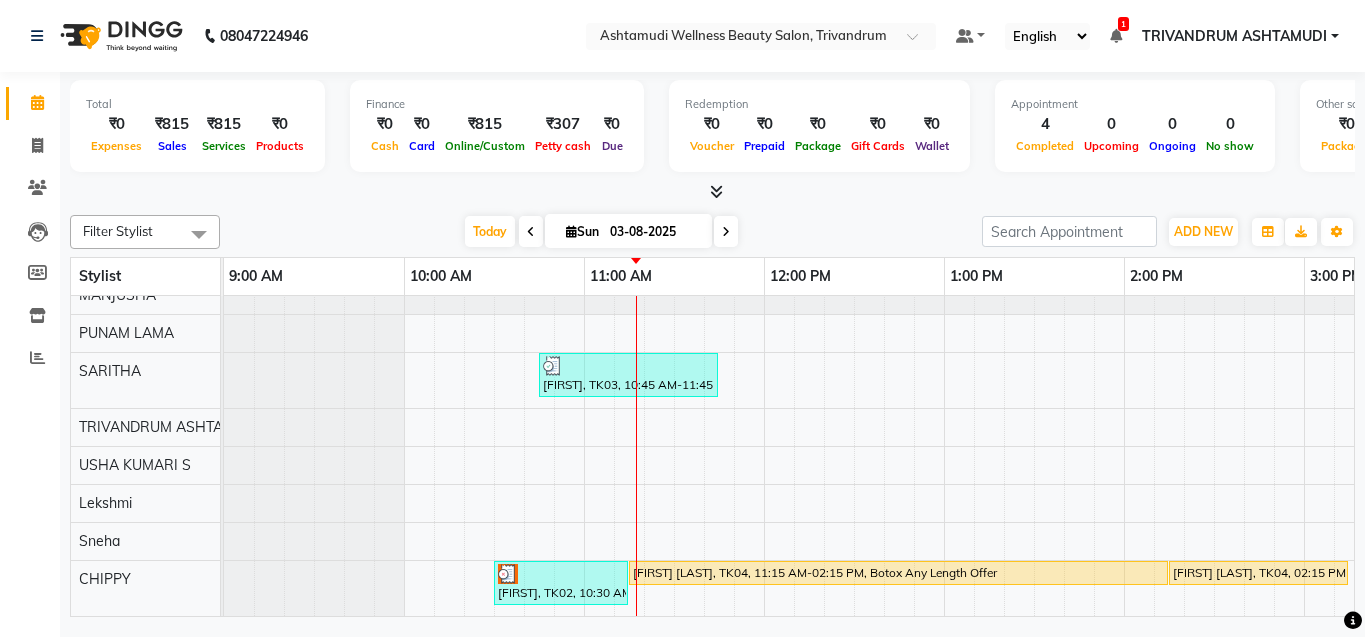 click on "[FIRST], TK01, 10:45 AM-11:00 AM, Eyebrows Threading     [FIRST], TK02, 11:15 AM-11:30 AM, Eyebrows Threading     [FIRST], TK03, 10:45 AM-11:45 AM, Layer Cut     [FIRST], TK02, 10:30 AM-11:15 AM, Root Touch-Up (Ammonia Free)    [FIRST] [LAST], TK04, 11:15 AM-02:15 PM, Botox Any Length Offer    [FIRST] [LAST], TK04, 02:15 PM-03:15 PM, Korean Glass Skin Facial" at bounding box center [1484, 352] 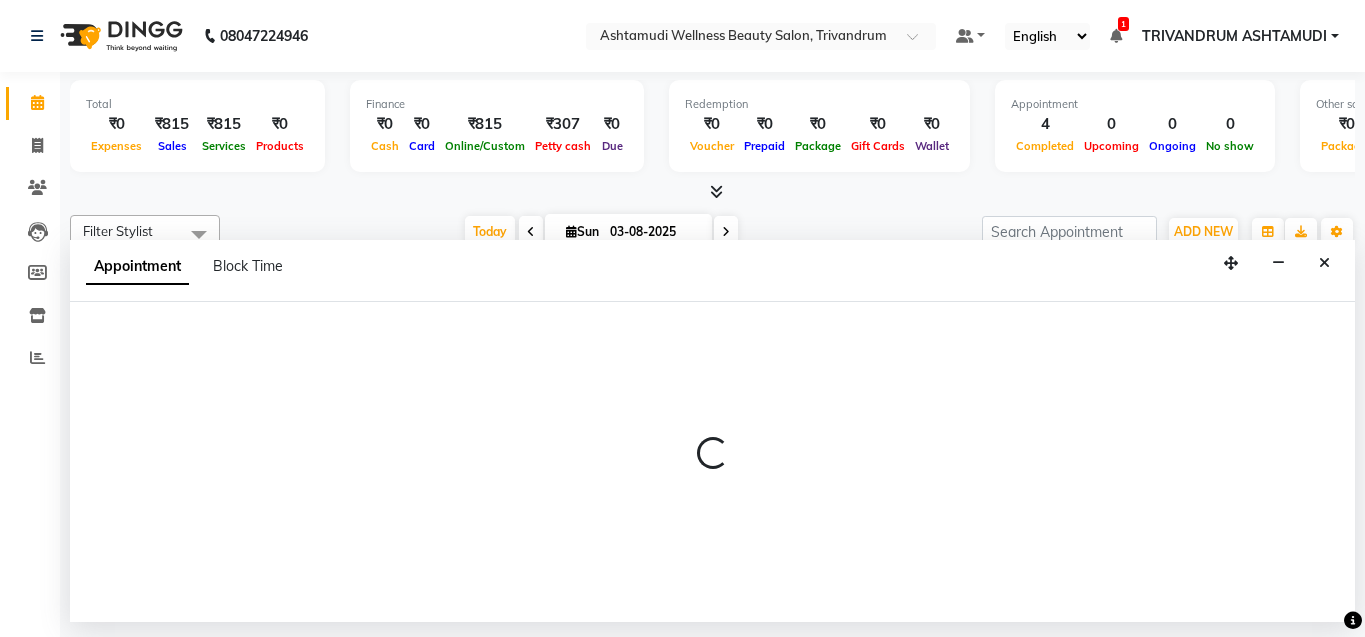 select on "52027" 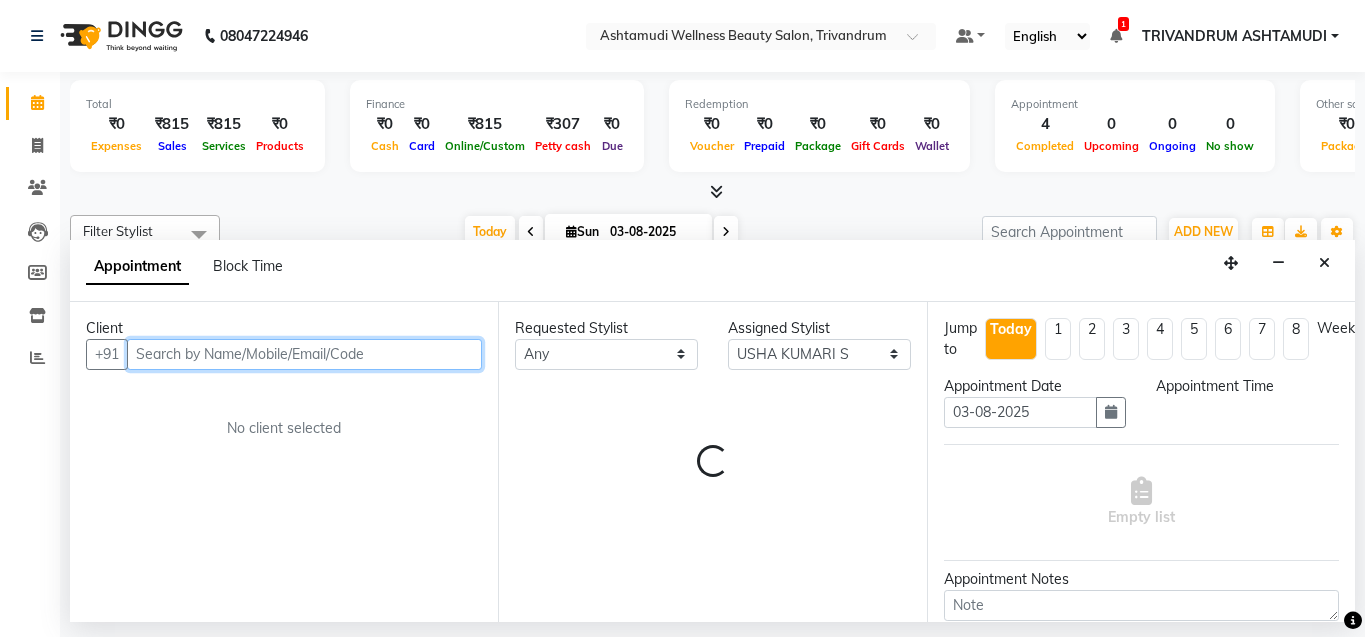 select on "660" 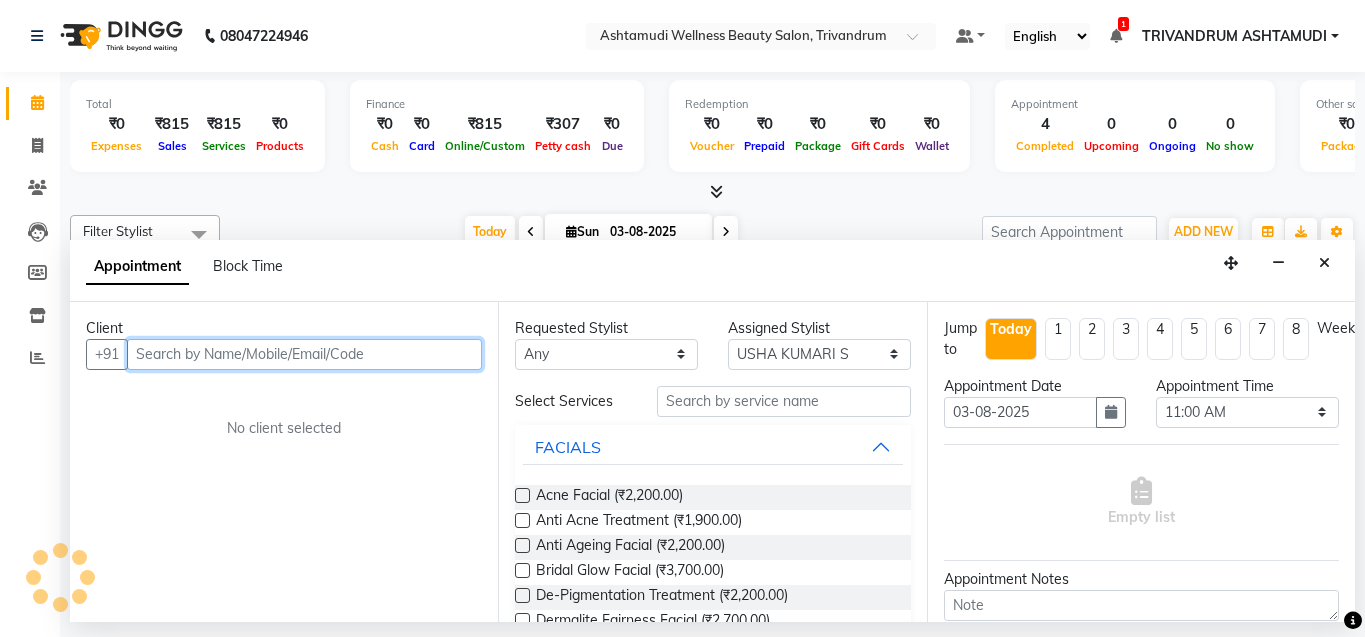 click at bounding box center (304, 354) 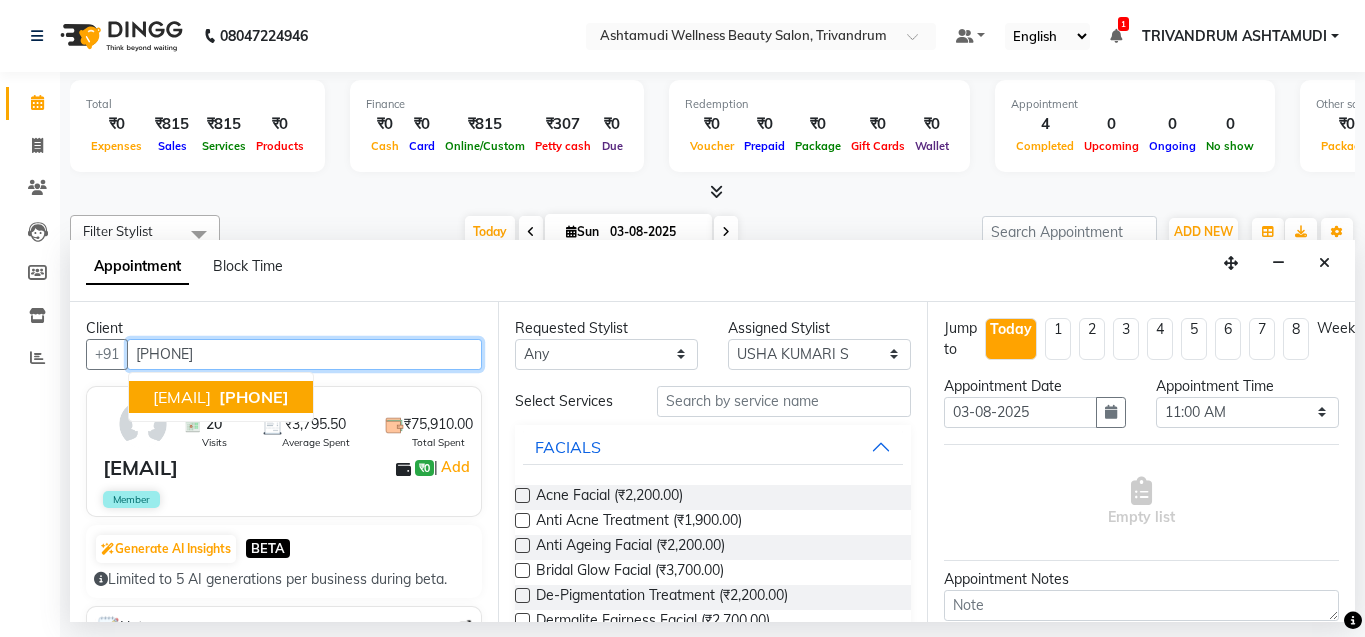type on "[PHONE]" 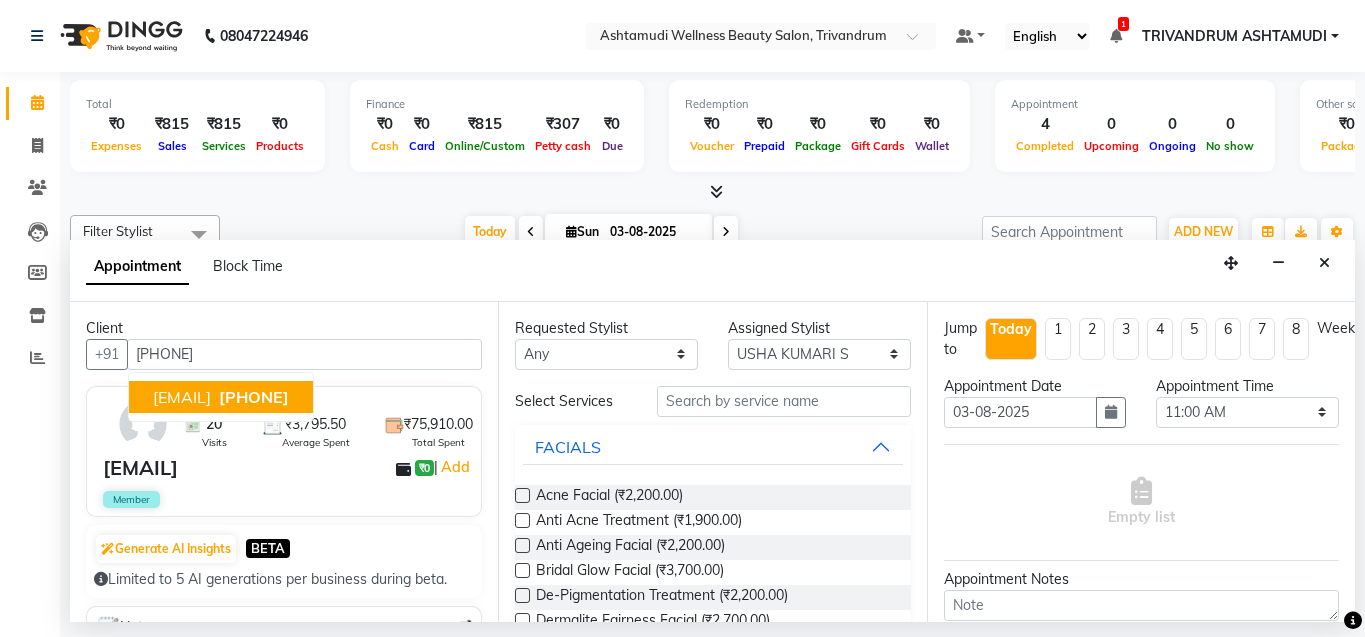 click on "20 Visits ₹3,795.50 Average Spent ₹75,910.00 Total Spent [EMAIL]    ₹0  |   Add  Member" at bounding box center [284, 451] 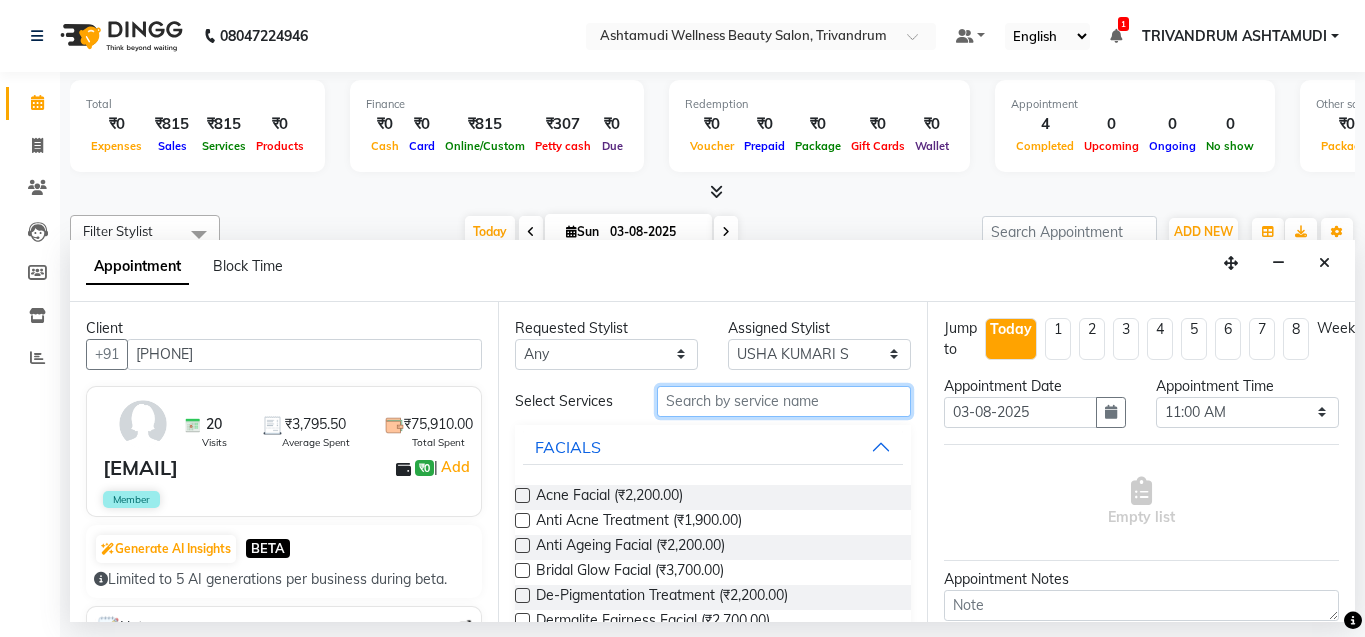 click at bounding box center [784, 401] 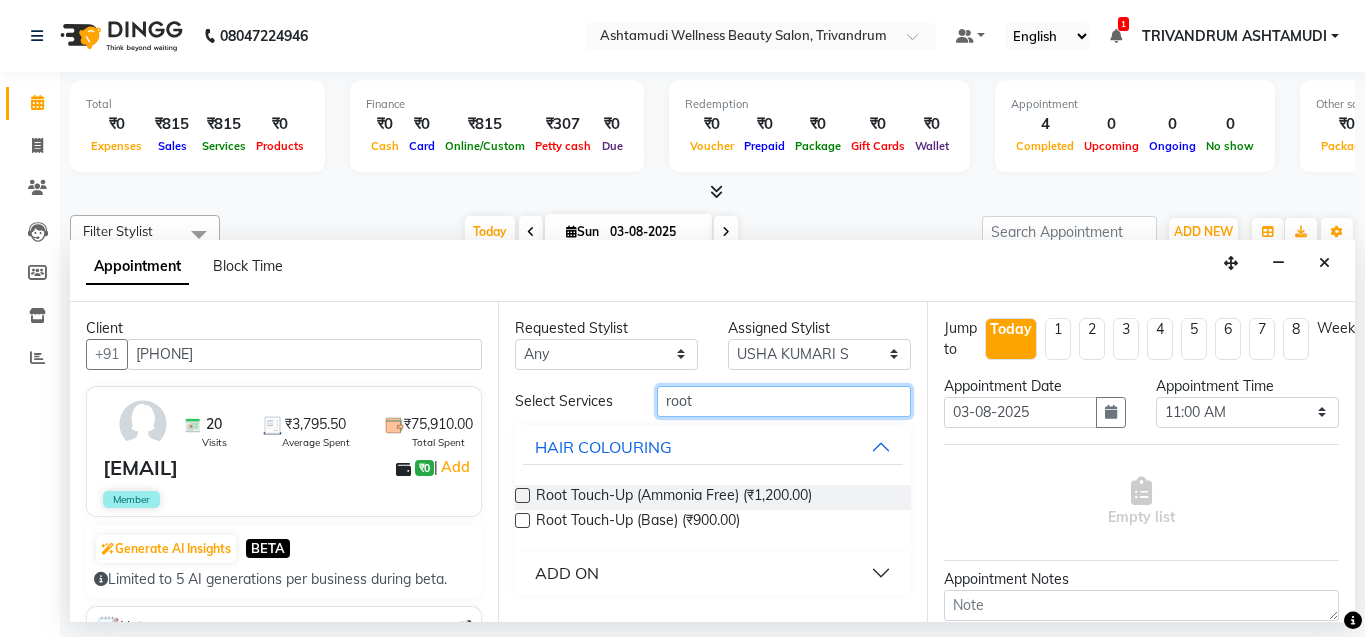 type on "root" 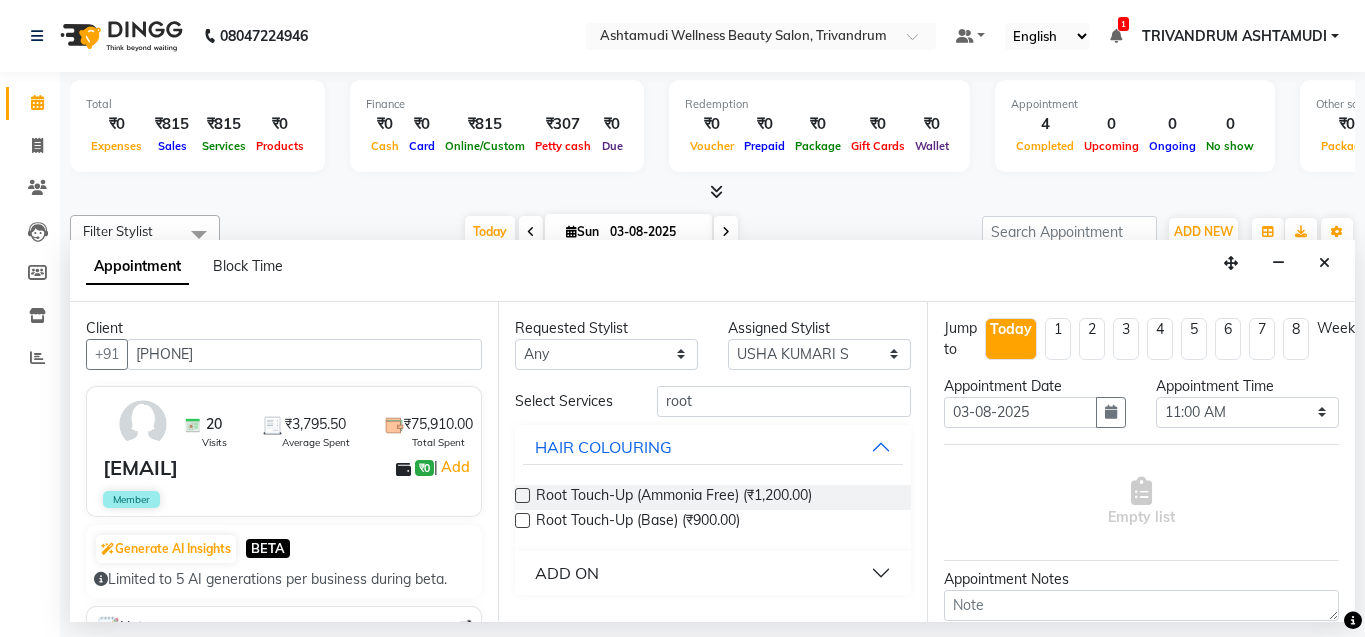click at bounding box center [522, 495] 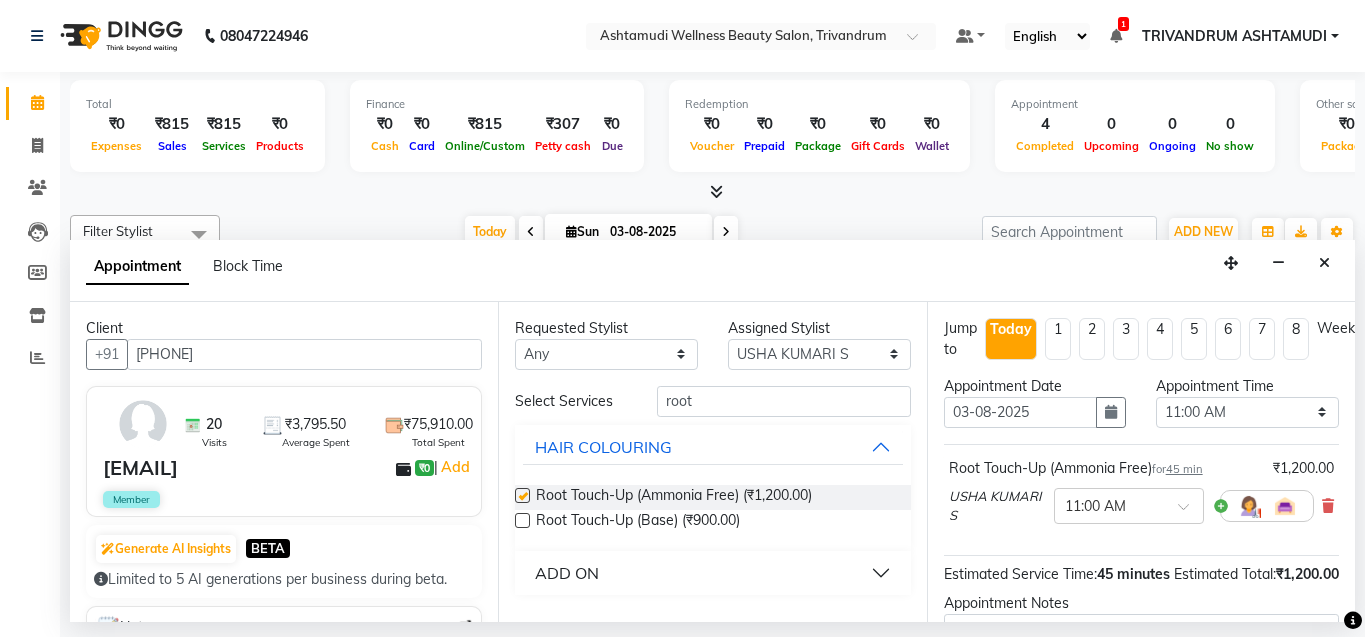 checkbox on "false" 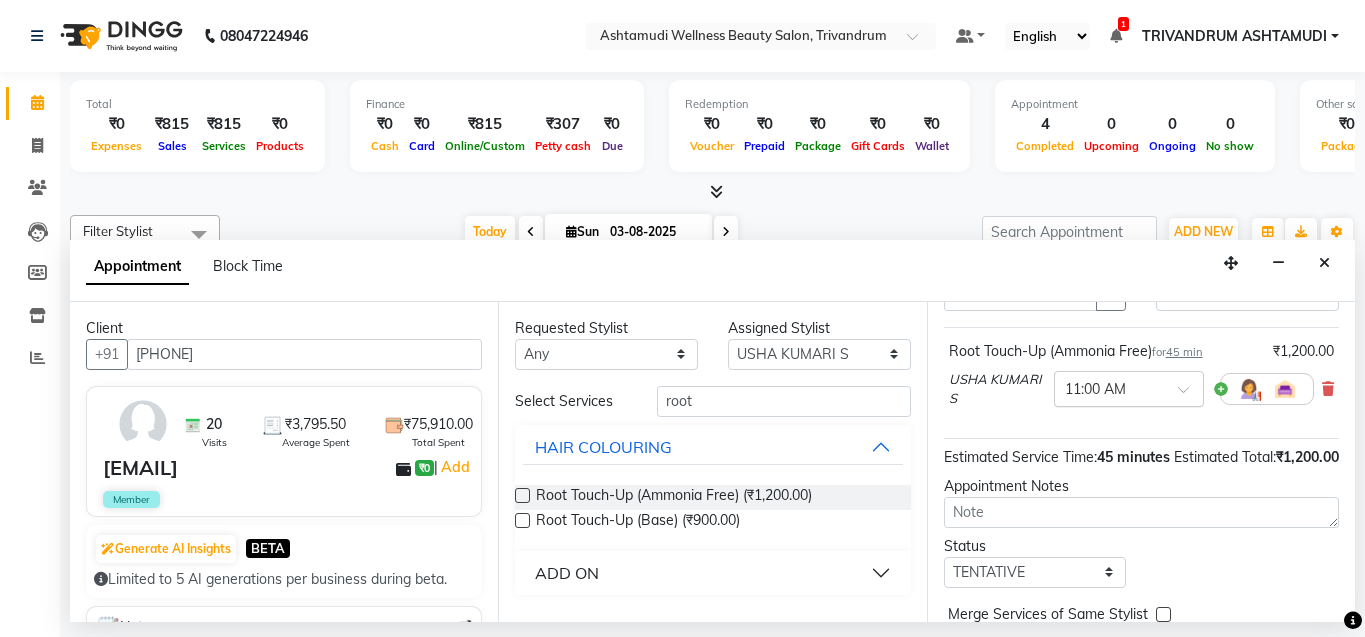 scroll, scrollTop: 200, scrollLeft: 0, axis: vertical 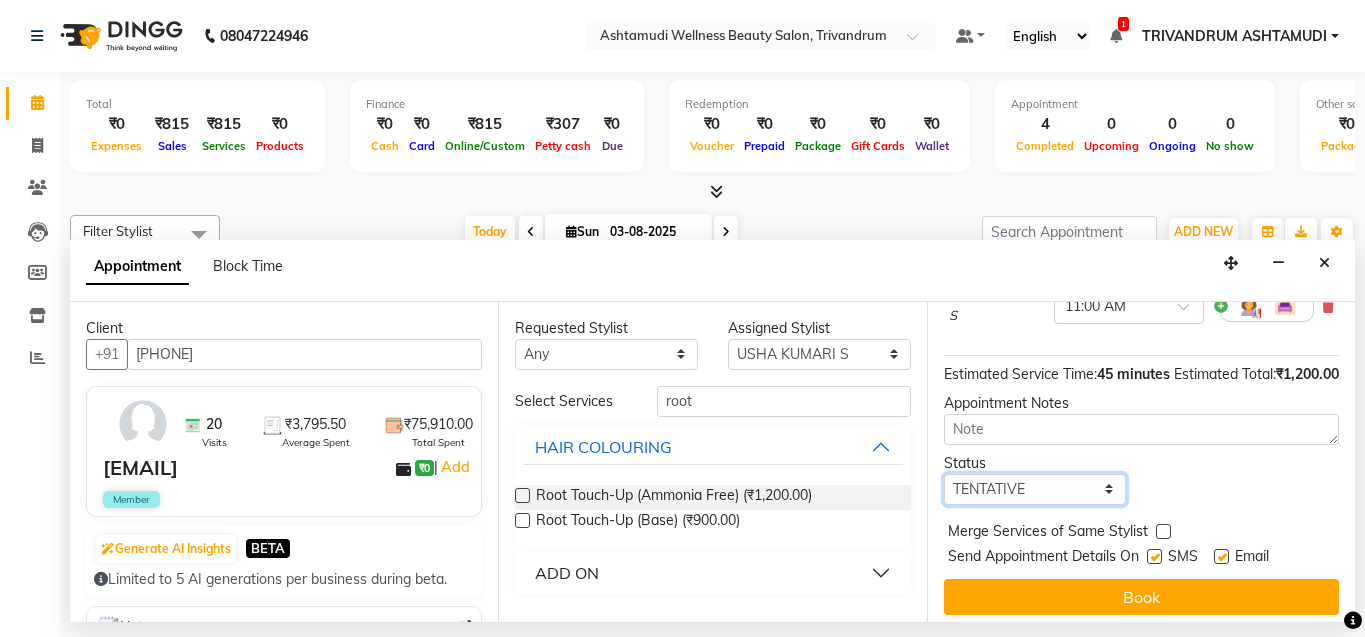 click on "Select TENTATIVE CONFIRM CHECK-IN UPCOMING" at bounding box center (1035, 489) 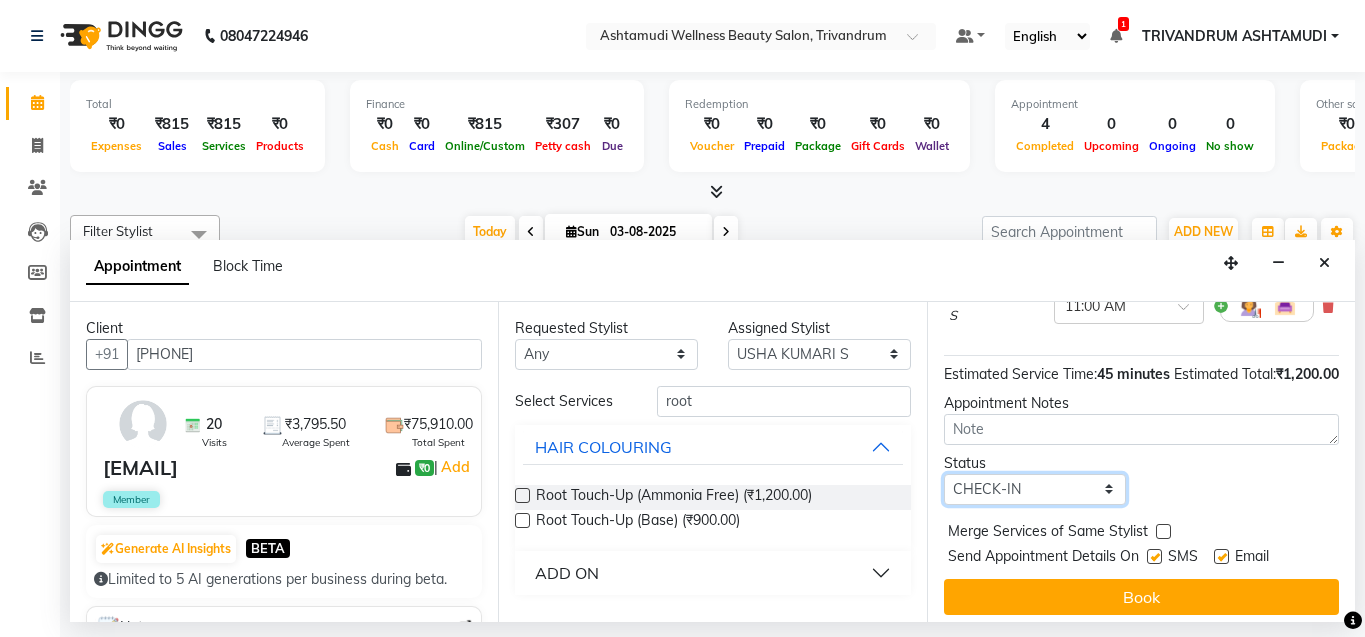 click on "Select TENTATIVE CONFIRM CHECK-IN UPCOMING" at bounding box center [1035, 489] 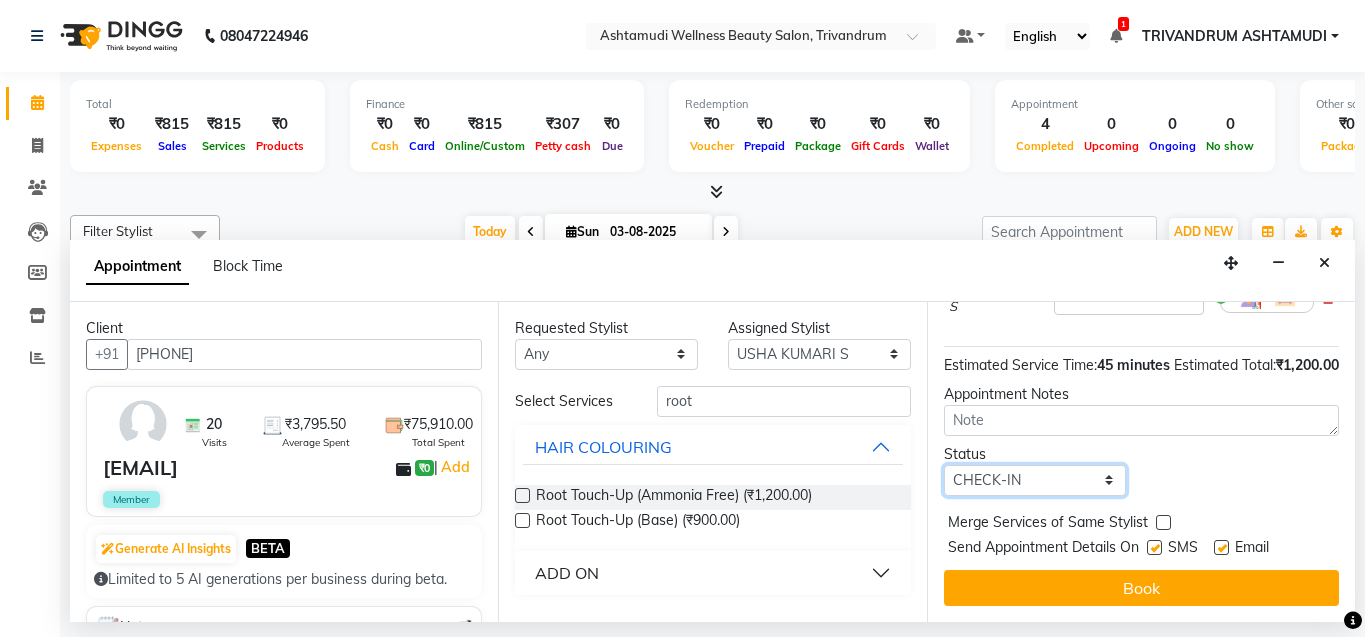 scroll, scrollTop: 245, scrollLeft: 0, axis: vertical 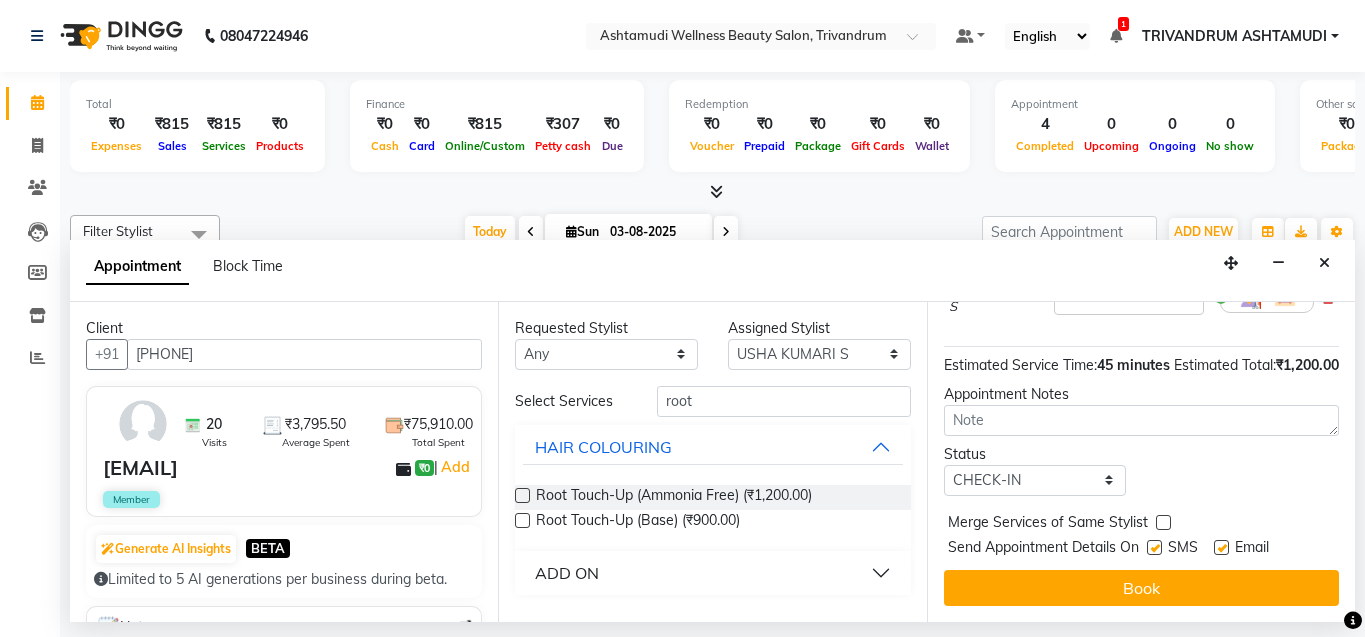 click on "Book" at bounding box center (1141, 588) 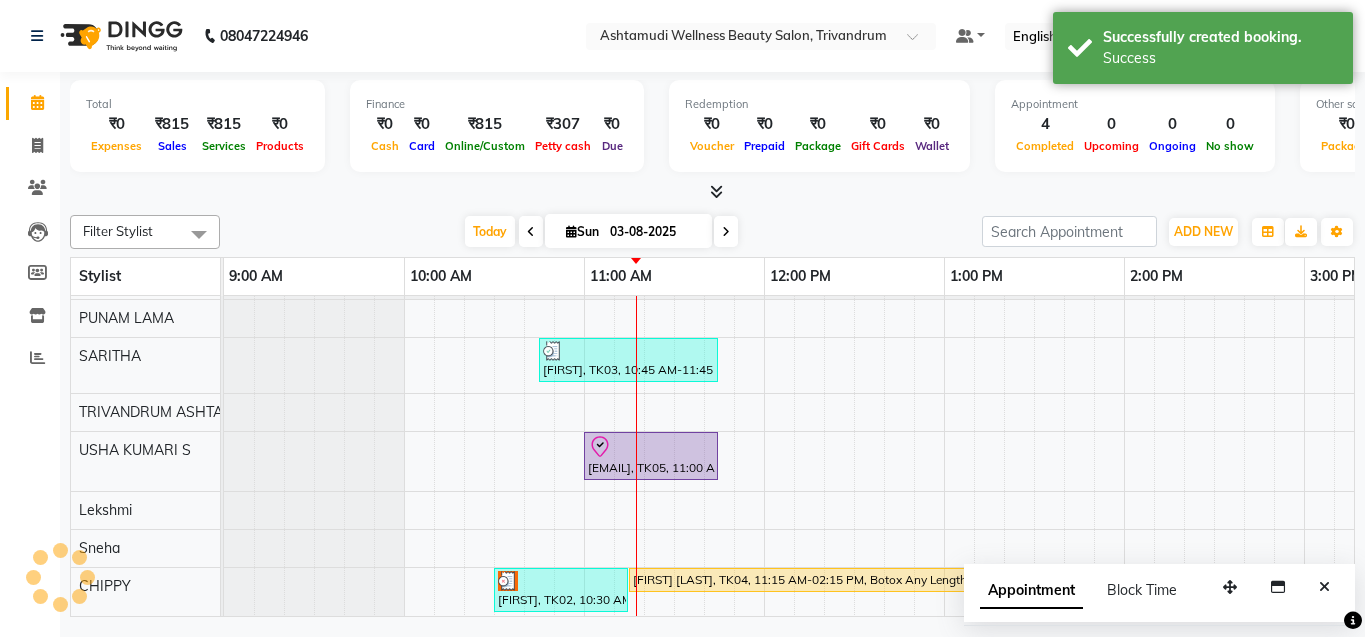 scroll, scrollTop: 226, scrollLeft: 0, axis: vertical 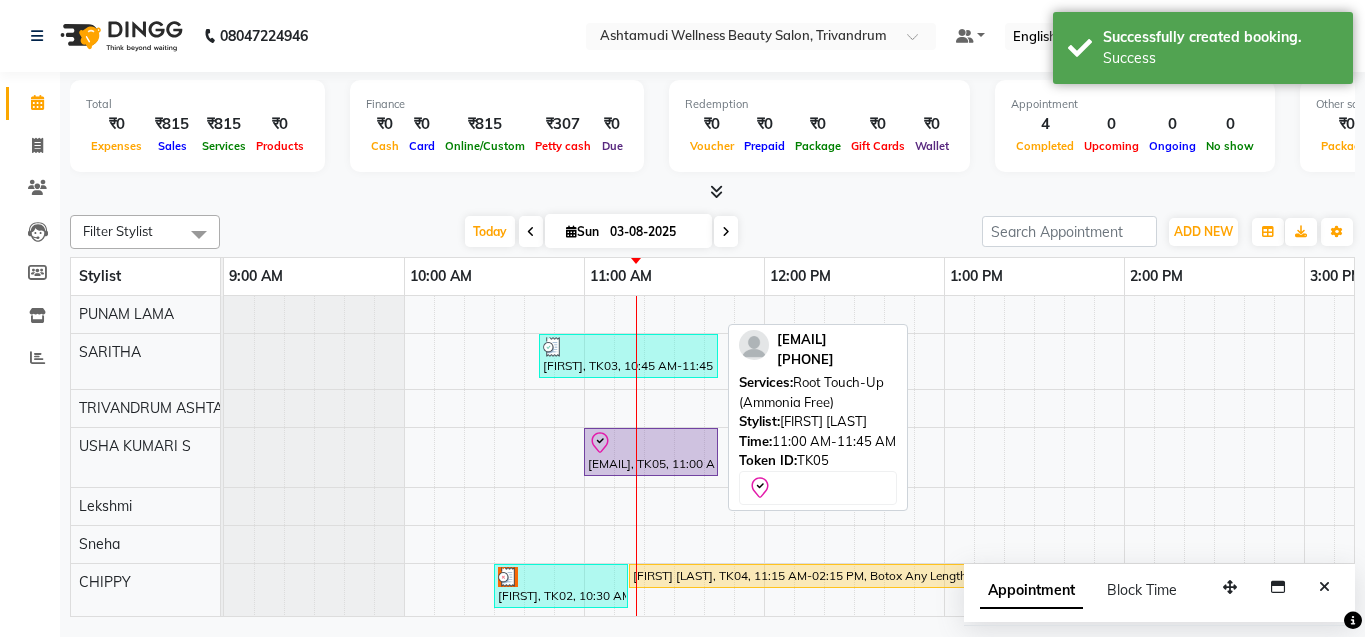 click at bounding box center (651, 443) 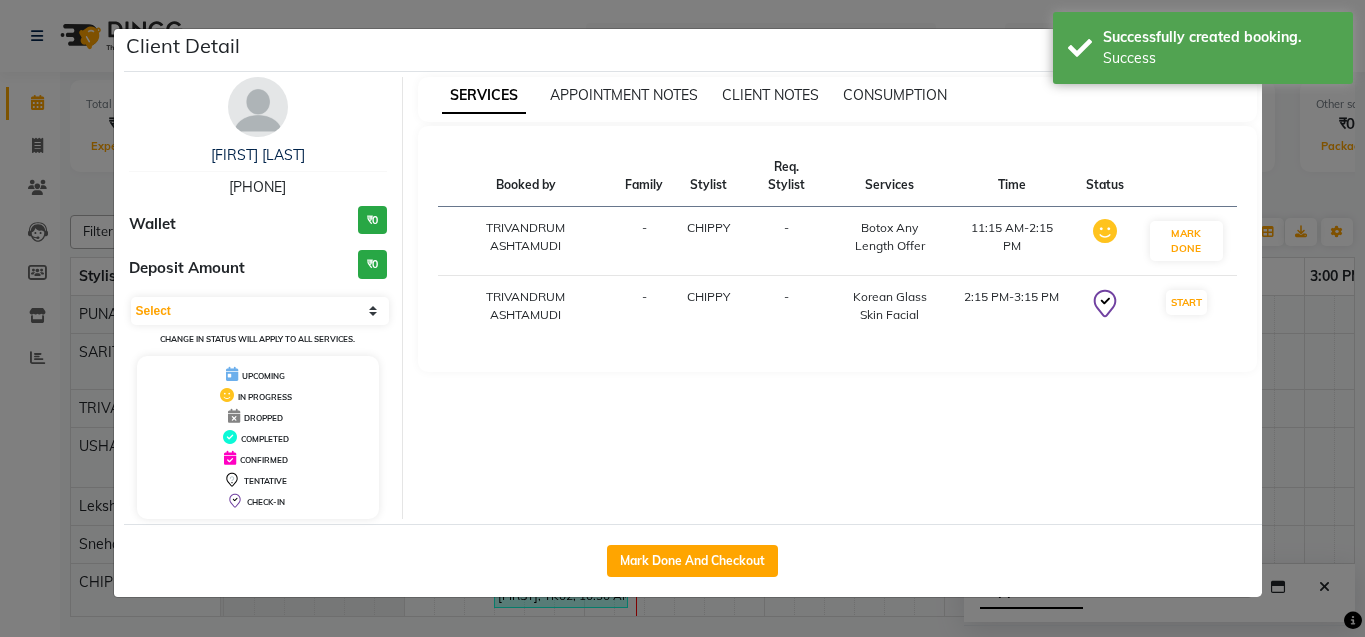 select on "8" 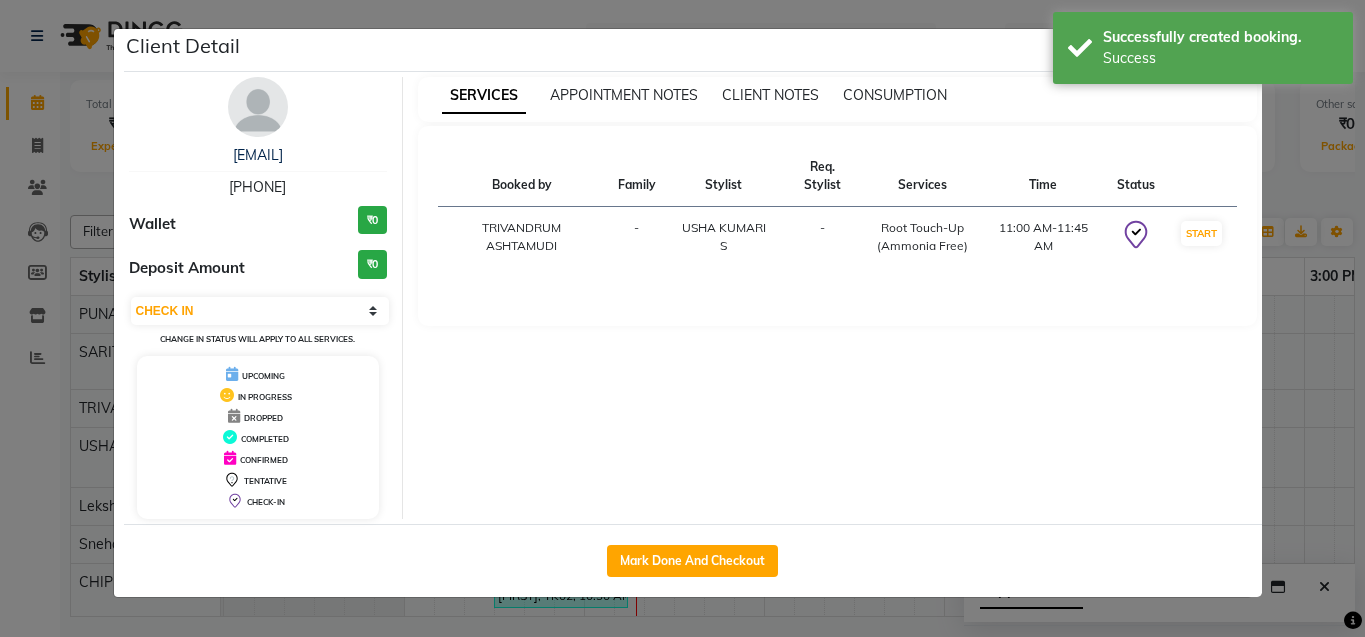 click on "Client Detail  [EMAIL]    [PHONE] Wallet ₹0 Deposit Amount  ₹0  Select IN SERVICE CONFIRMED TENTATIVE CHECK IN MARK DONE DROPPED UPCOMING Change in status will apply to all services. UPCOMING IN PROGRESS DROPPED COMPLETED CONFIRMED TENTATIVE CHECK-IN SERVICES APPOINTMENT NOTES CLIENT NOTES CONSUMPTION Booked by Family Stylist Req. Stylist Services Time Status  [CITY] [CITY]  - [FIRST] [LAST] -  Root Touch-Up (Ammonia Free)   11:00 AM-11:45 AM   START   Mark Done And Checkout" 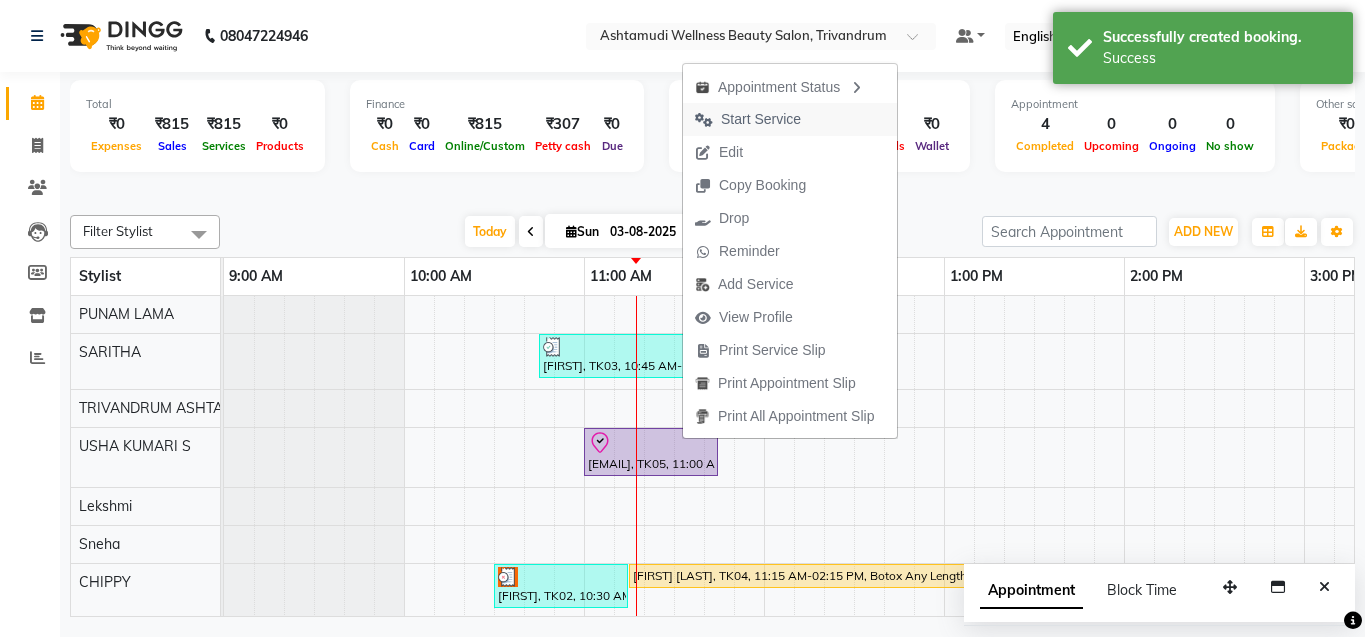 click on "Start Service" at bounding box center [761, 119] 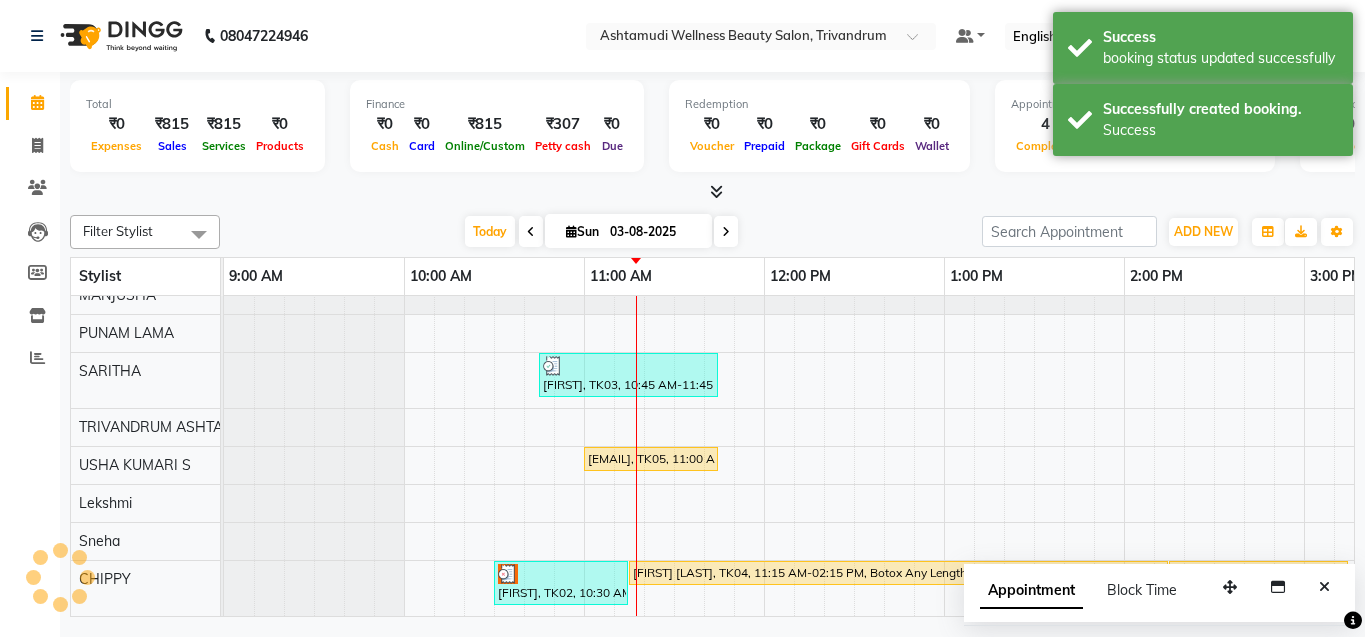 scroll, scrollTop: 222, scrollLeft: 0, axis: vertical 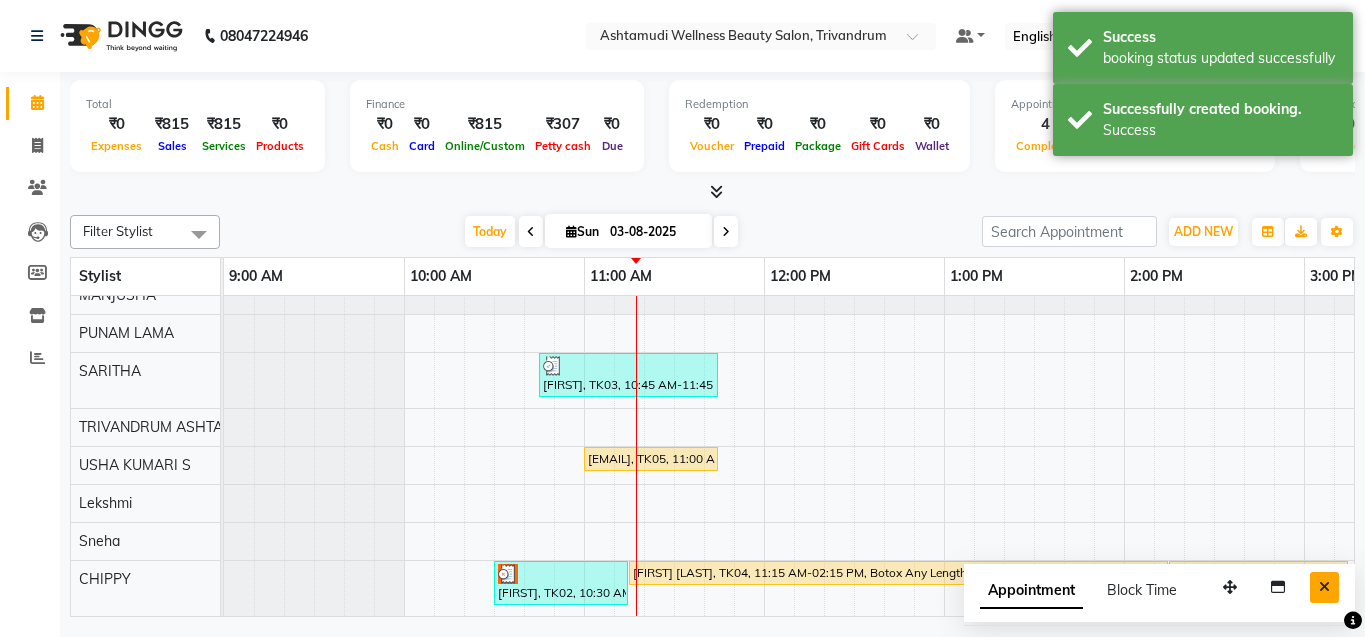 click at bounding box center [1324, 587] 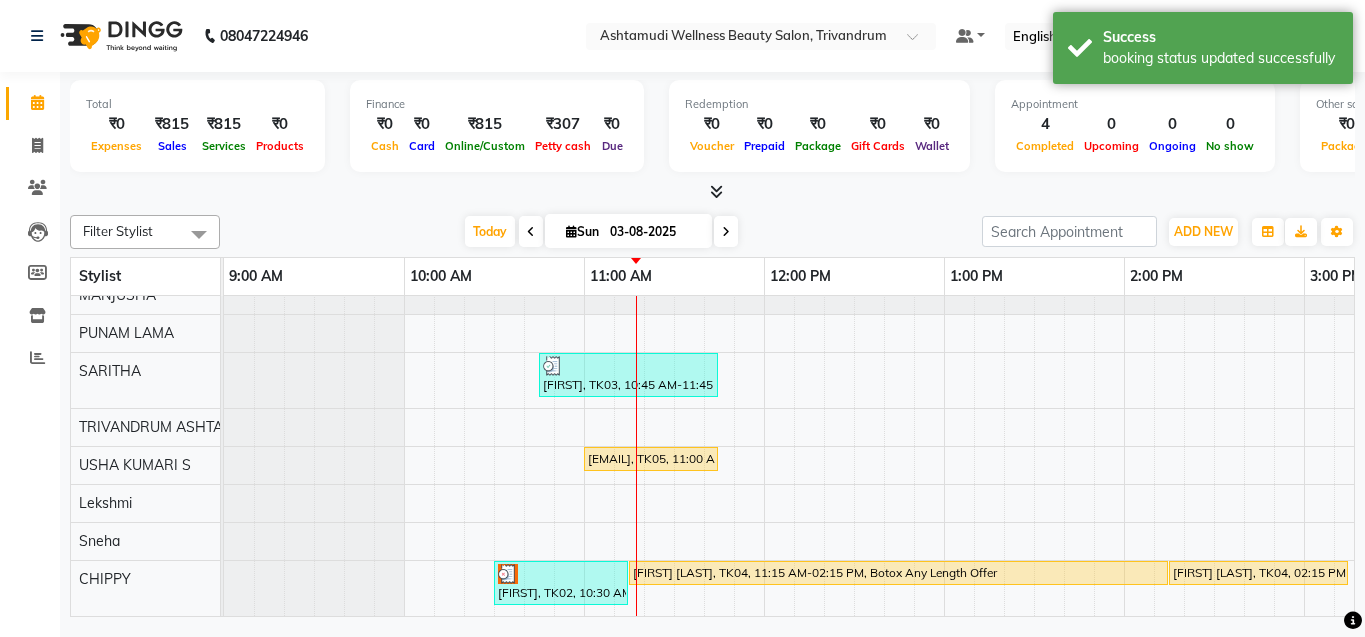 click on "Today  Sun 03-08-2025" at bounding box center [601, 232] 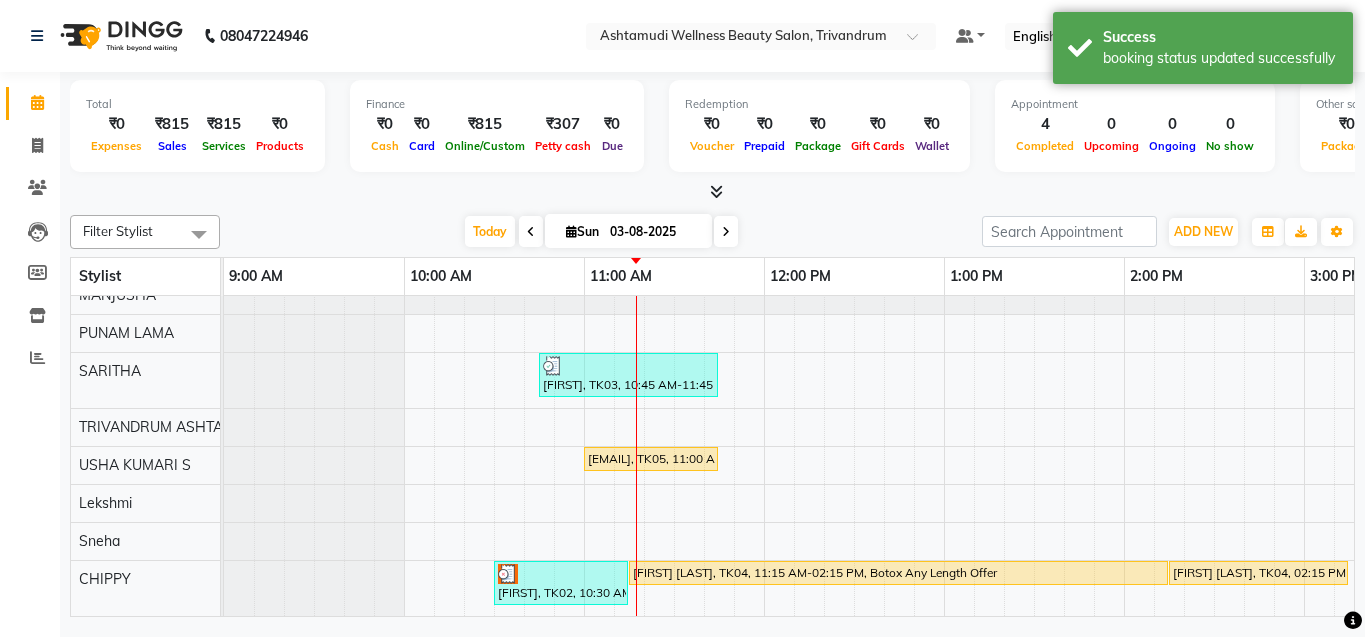 scroll, scrollTop: 90, scrollLeft: 0, axis: vertical 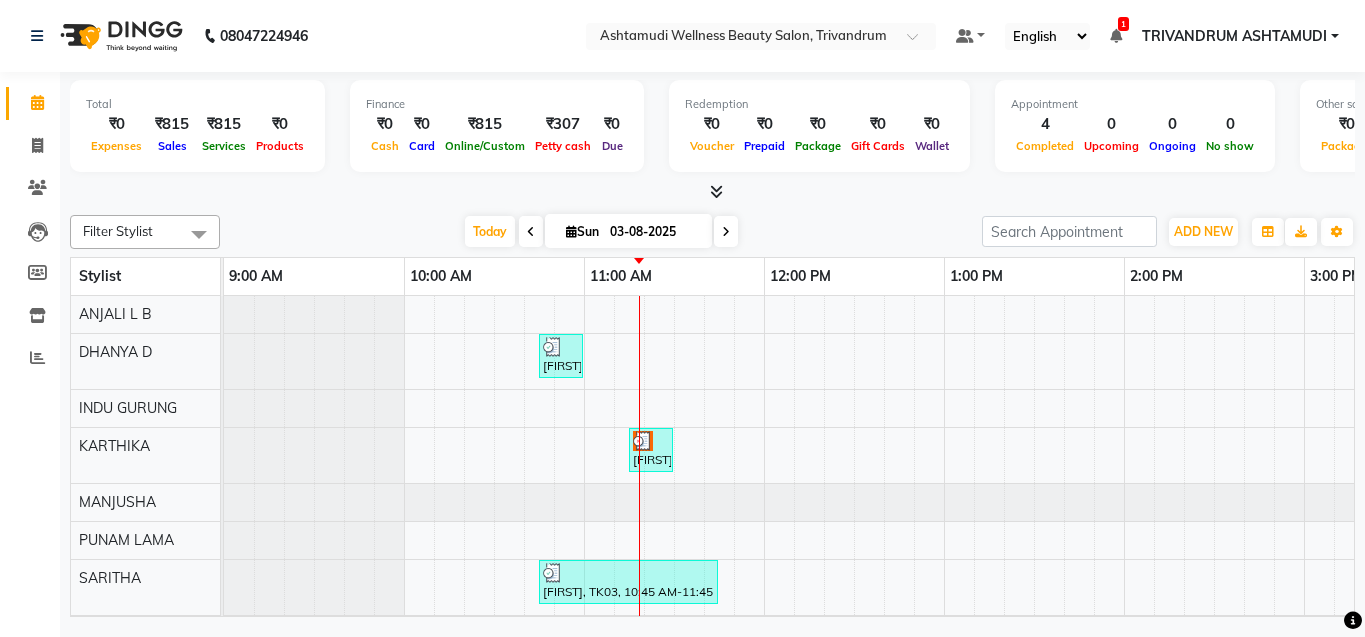click on "Today  Sun 03-08-2025" at bounding box center [601, 232] 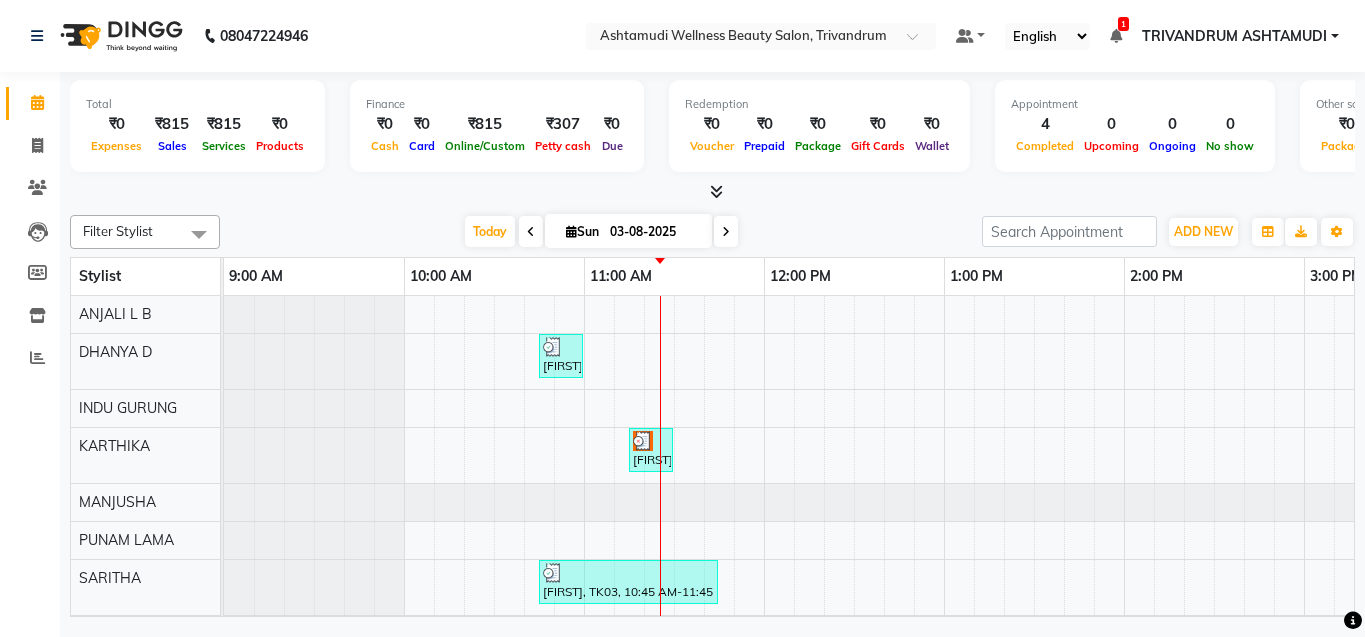 click on "Total  ₹0  Expenses ₹815  Sales ₹815  Services ₹0  Products Finance  ₹0  Cash ₹0  Card ₹815  Online/Custom ₹307 Petty cash ₹0 Due  Redemption  ₹0 Voucher ₹0 Prepaid ₹0 Package ₹0  Gift Cards ₹0  Wallet  Appointment  4 Completed 0 Upcoming 0 Ongoing 0 No show  Other sales  ₹0  Packages ₹0  Memberships ₹0  Vouchers ₹0  Prepaids ₹0  Gift Cards Filter Stylist Select All [FIRST] [LAST]	 [FIRST] [FIRST] [LAST] [FIRST]	 [FIRST]	 [FIRST] [LAST]	 [FIRST]	 [CITY] [CITY] [FIRST] [FIRST] [LAST] Group By  Staff View   Room View  View as Vertical" 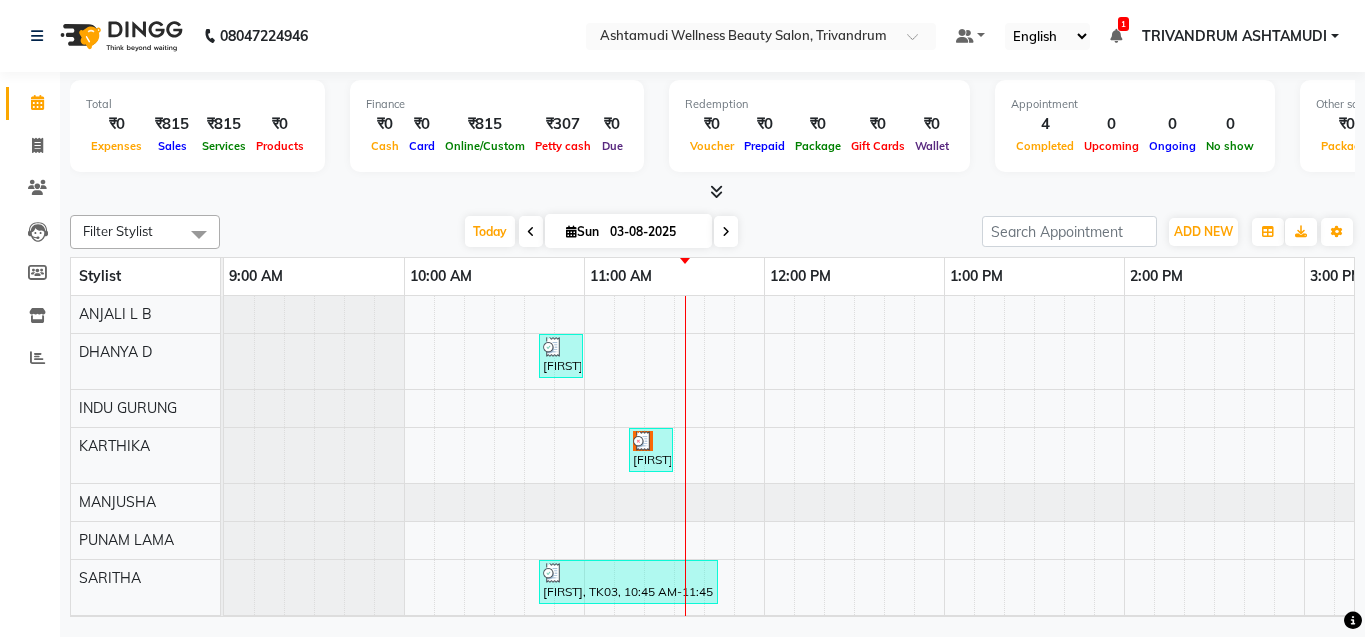 click on "Today  Sun 03-08-2025" at bounding box center (601, 232) 